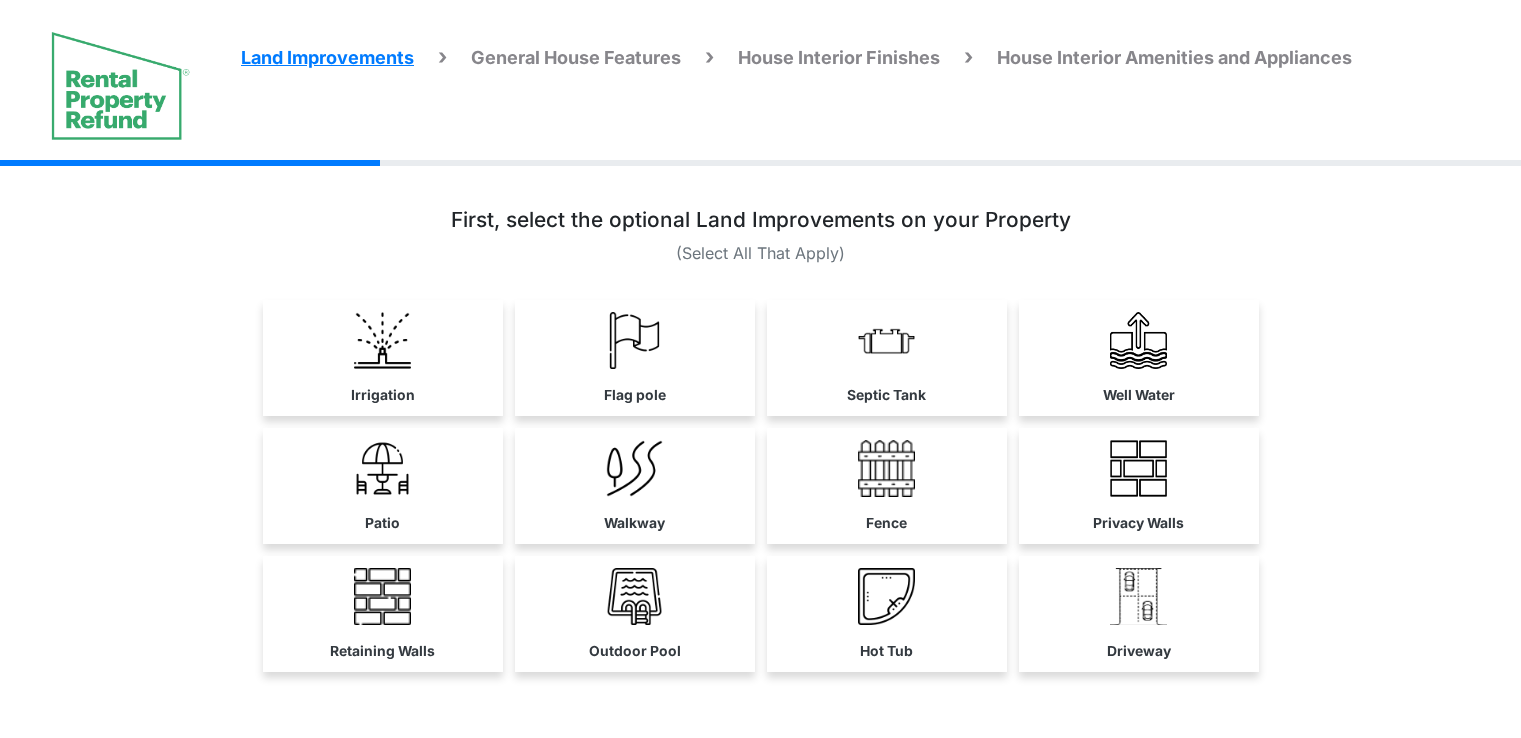 scroll, scrollTop: 0, scrollLeft: 0, axis: both 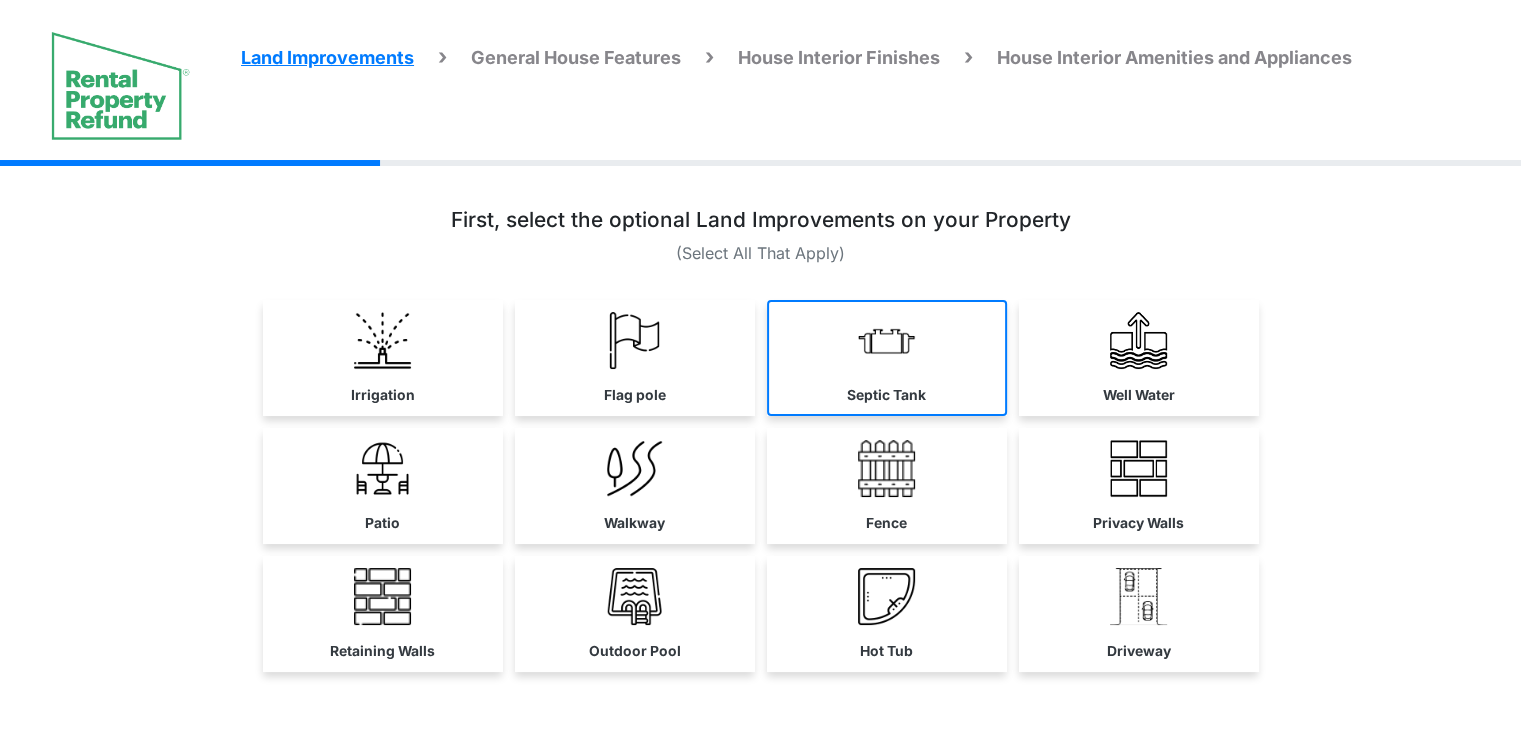 click on "Septic Tank" at bounding box center [383, 358] 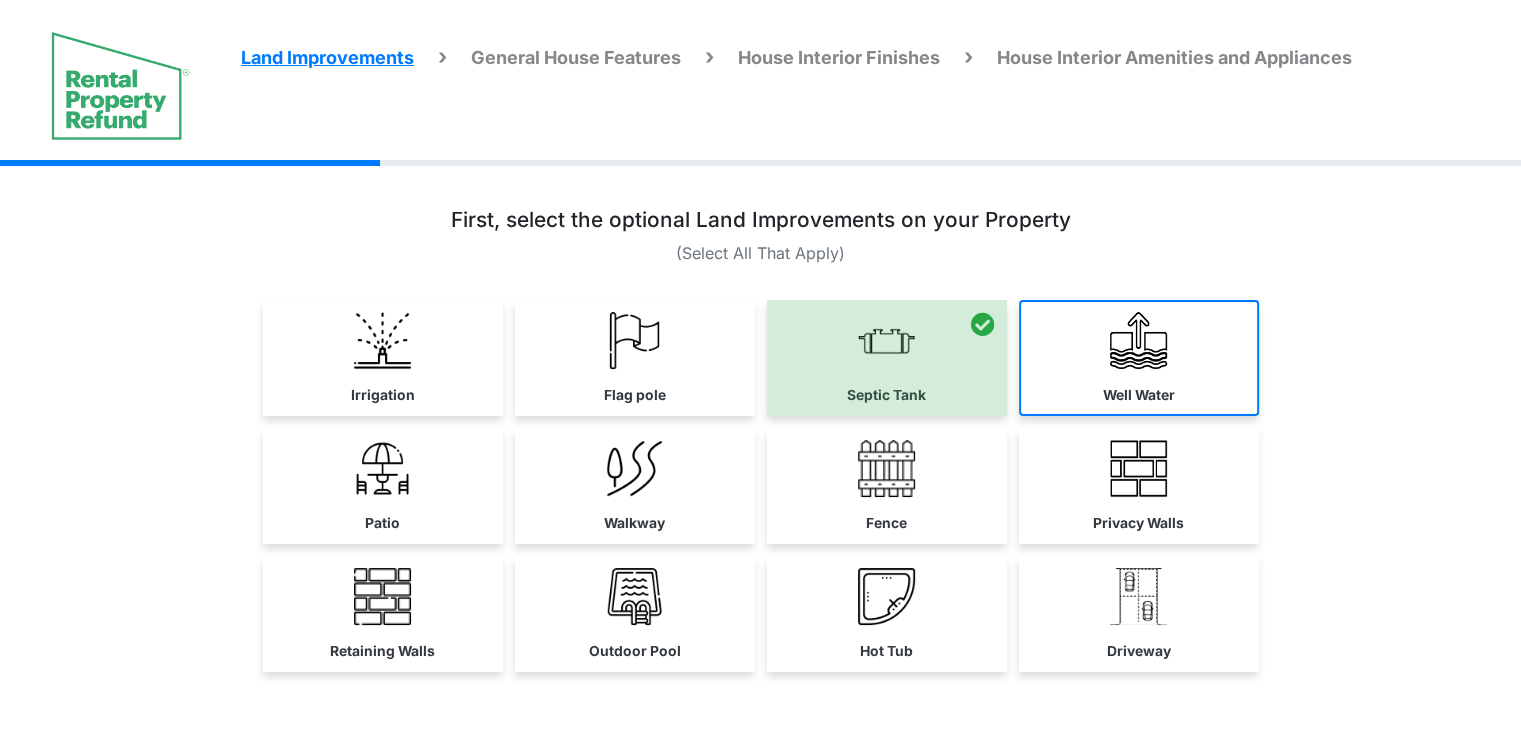 click on "Well Water" at bounding box center (383, 358) 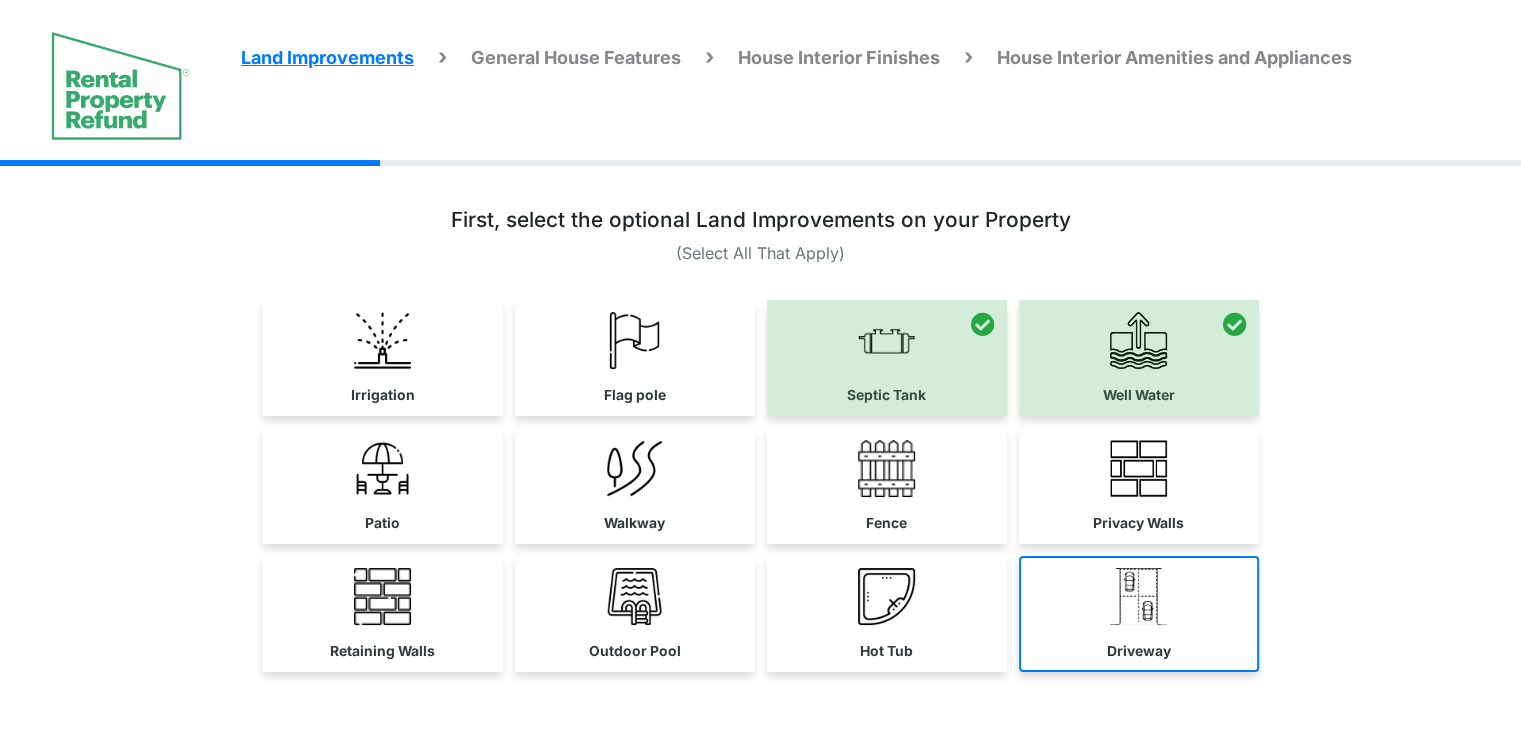 click on "Driveway" at bounding box center [383, 358] 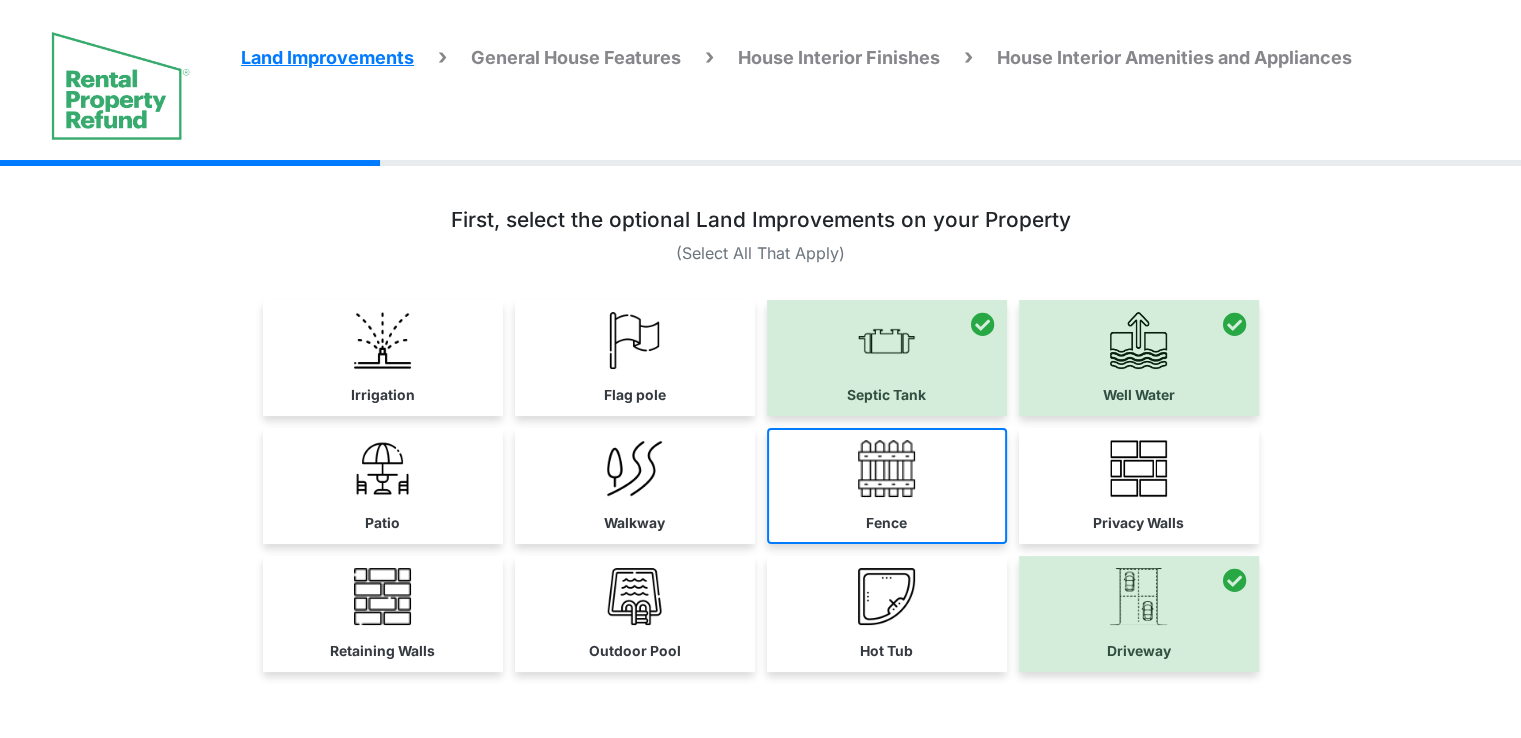 click at bounding box center [382, 340] 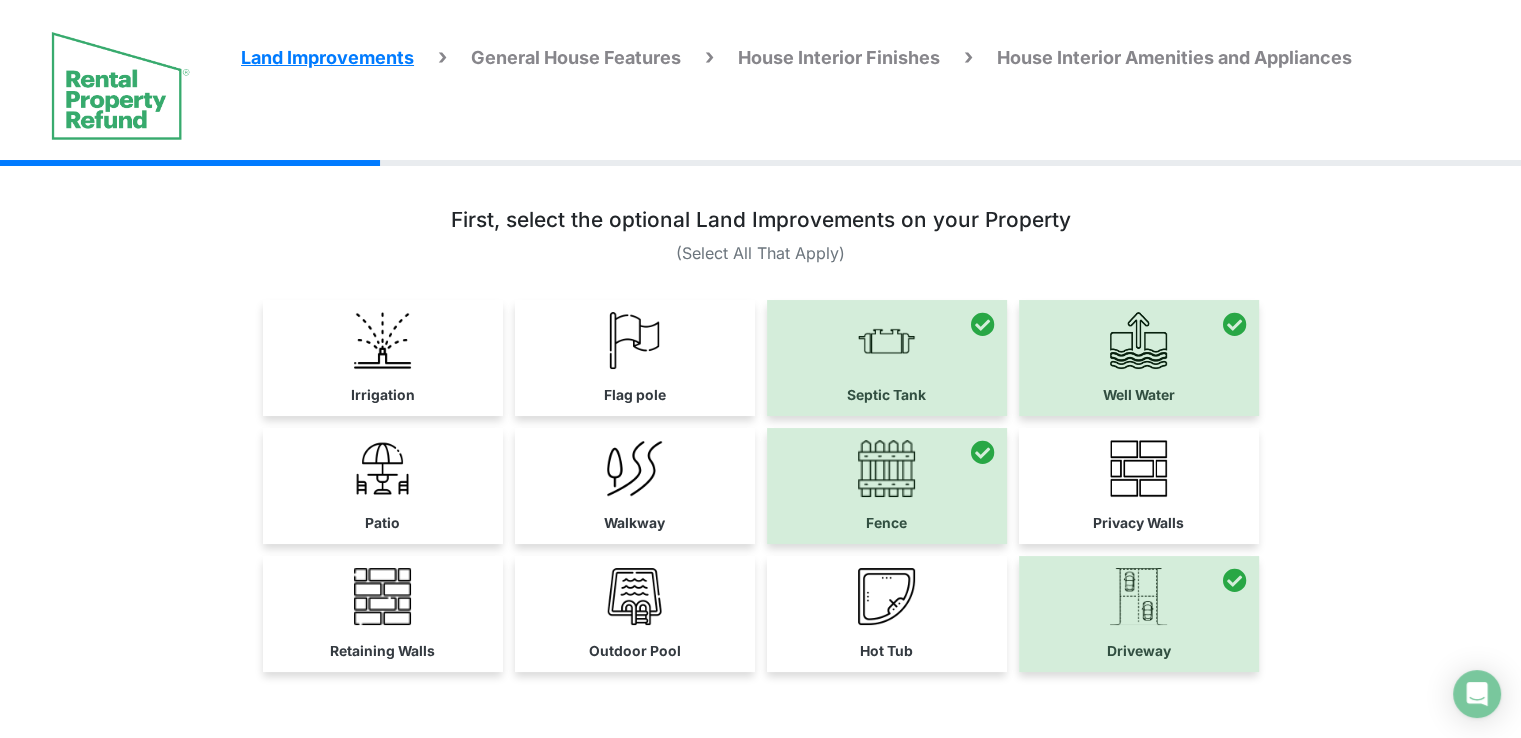 click at bounding box center [0, 0] 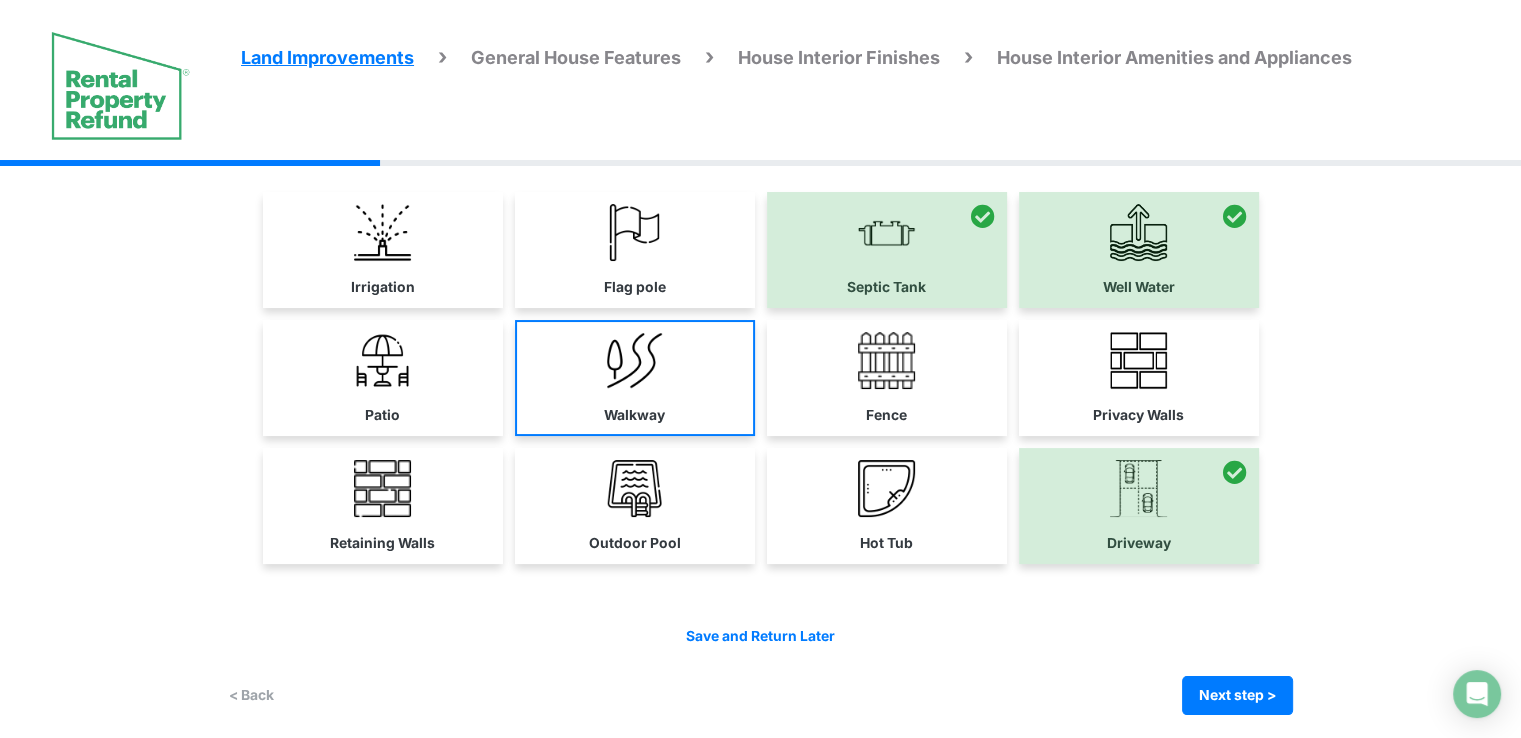 scroll, scrollTop: 112, scrollLeft: 0, axis: vertical 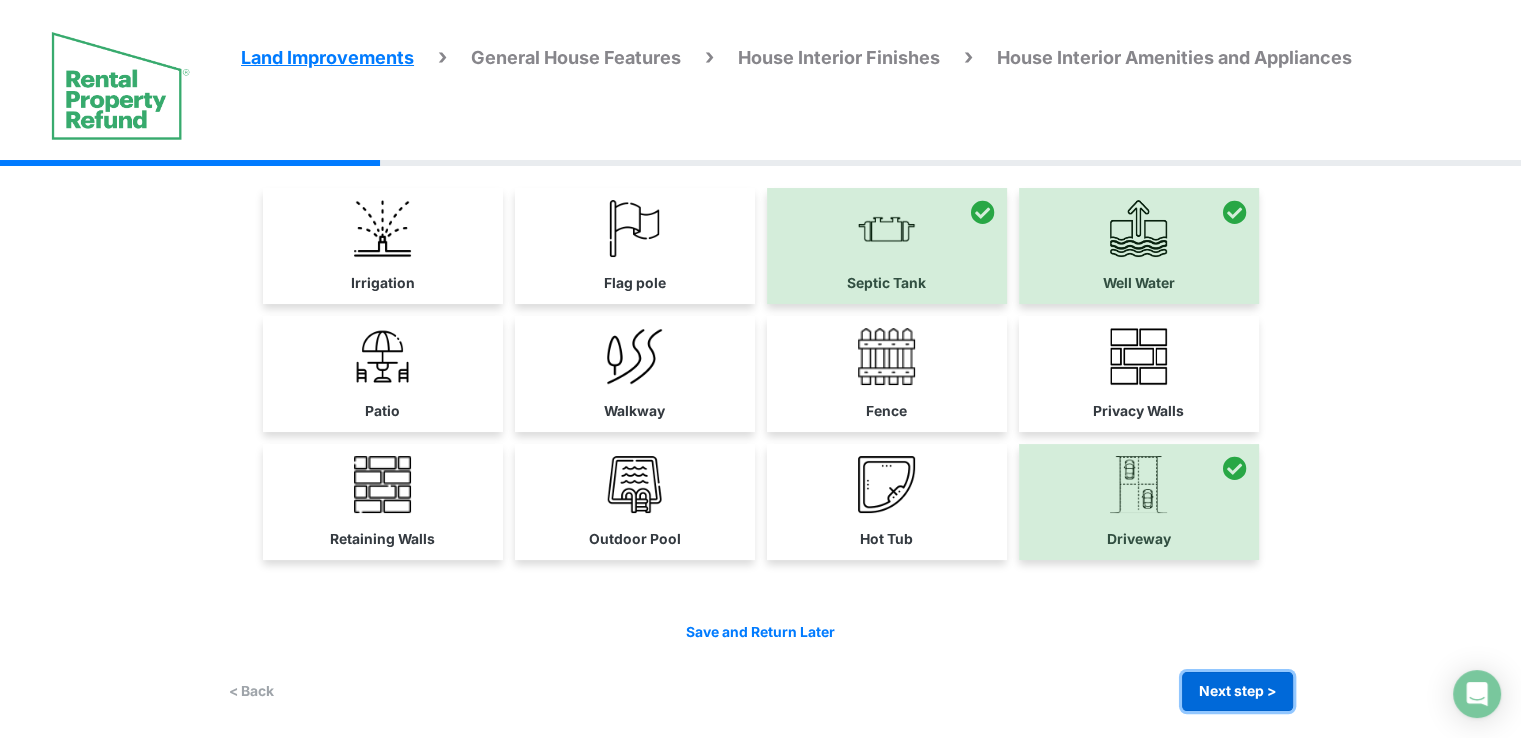click on "Next step >" at bounding box center (1237, 691) 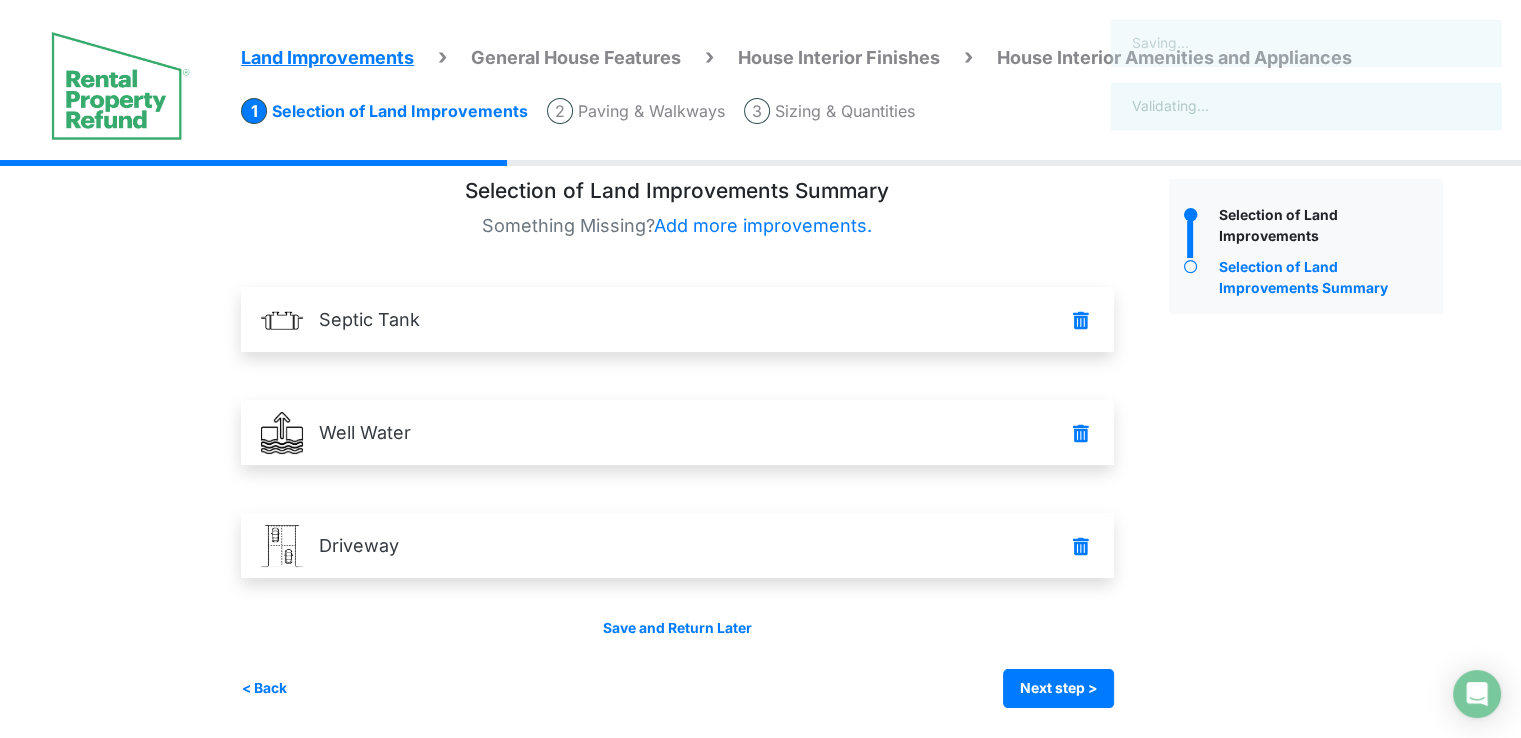 scroll, scrollTop: 0, scrollLeft: 0, axis: both 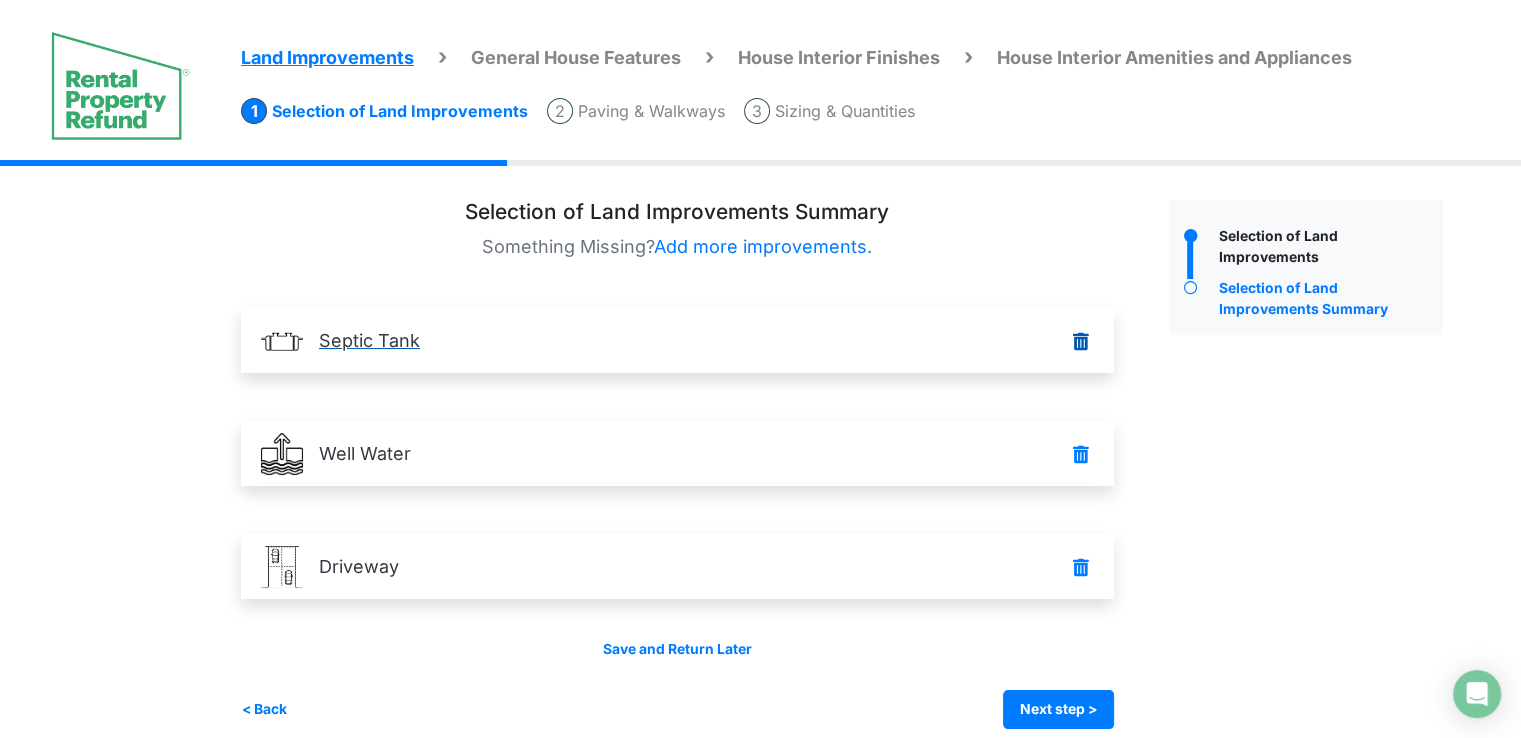 click on "Septic Tank" at bounding box center (0, 0) 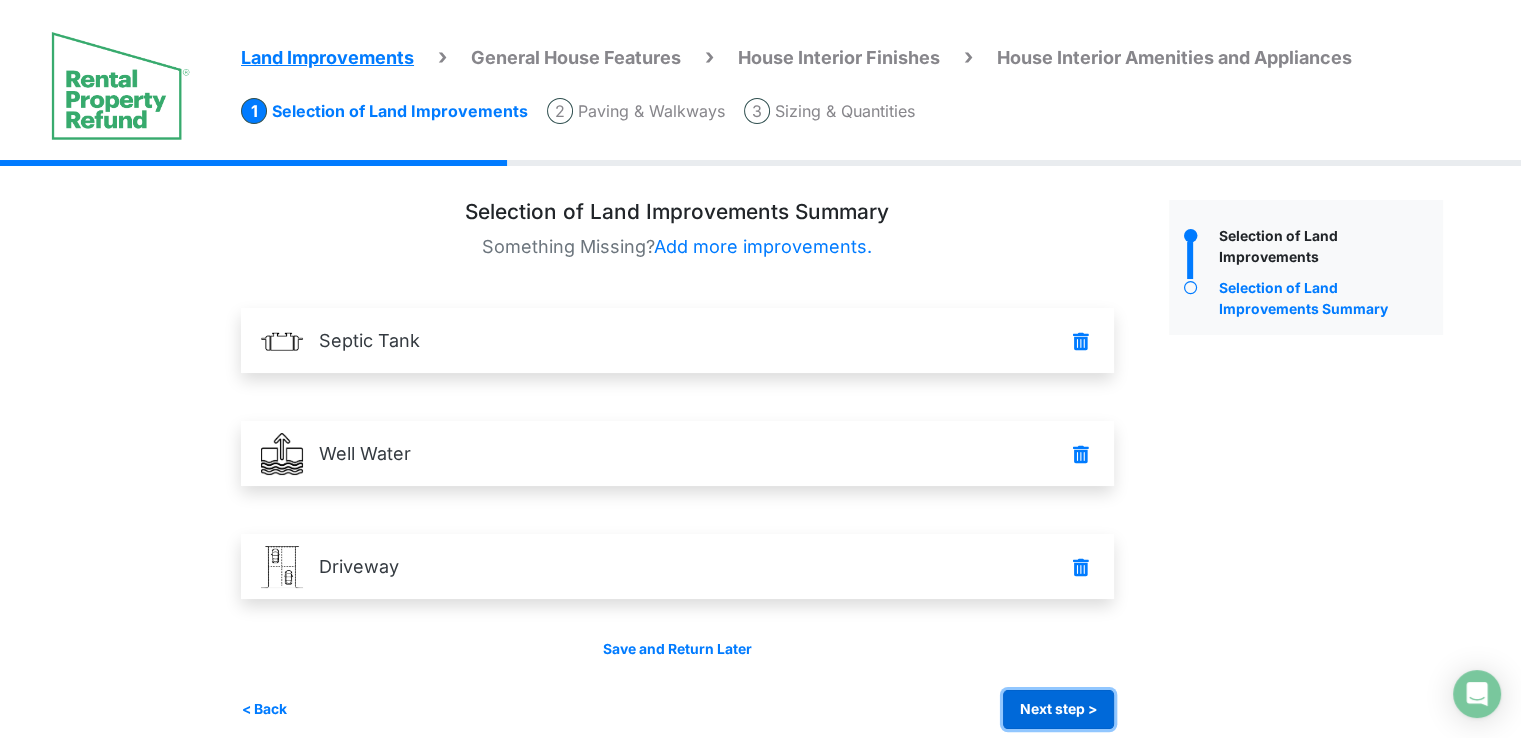 click on "Next step >" at bounding box center (1058, 709) 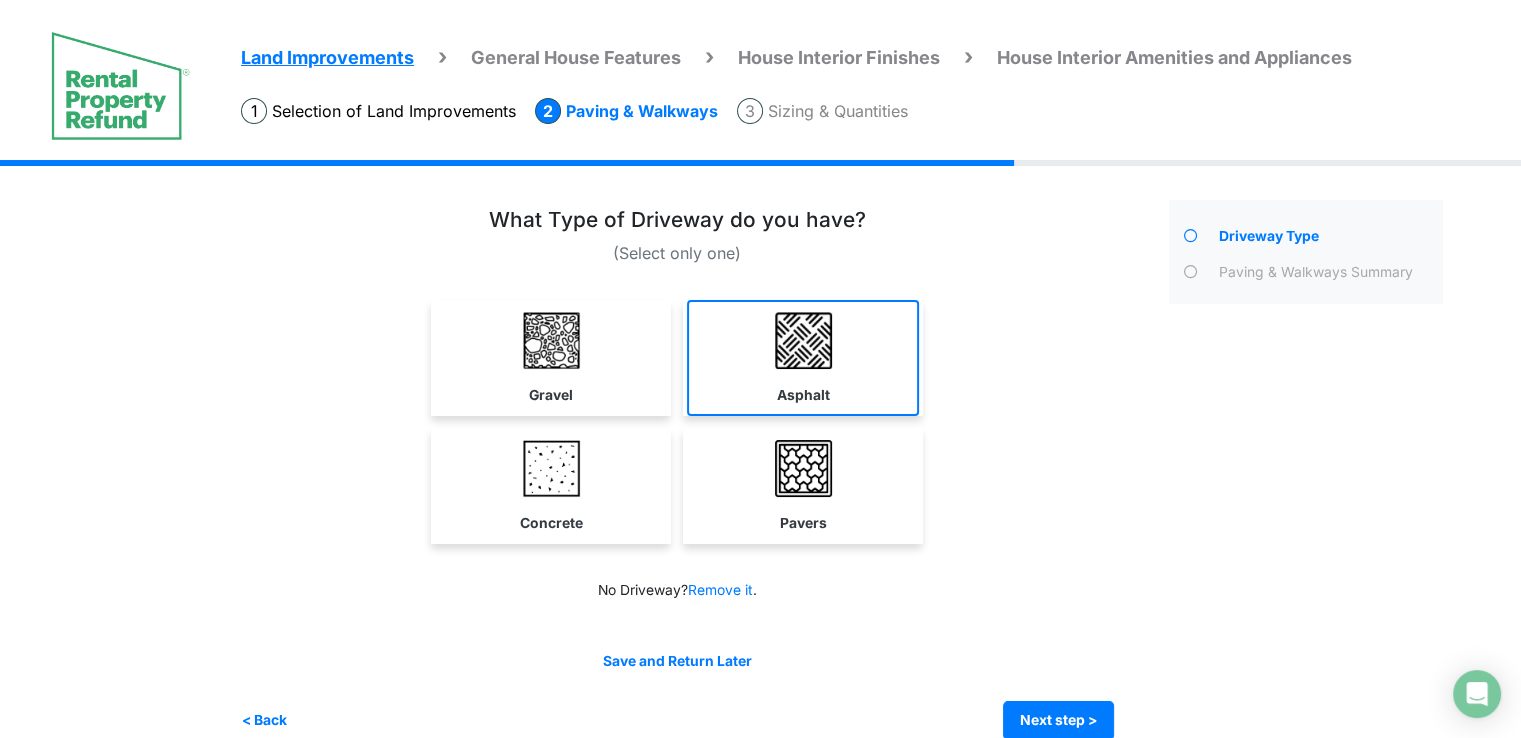 click on "Asphalt" at bounding box center (551, 358) 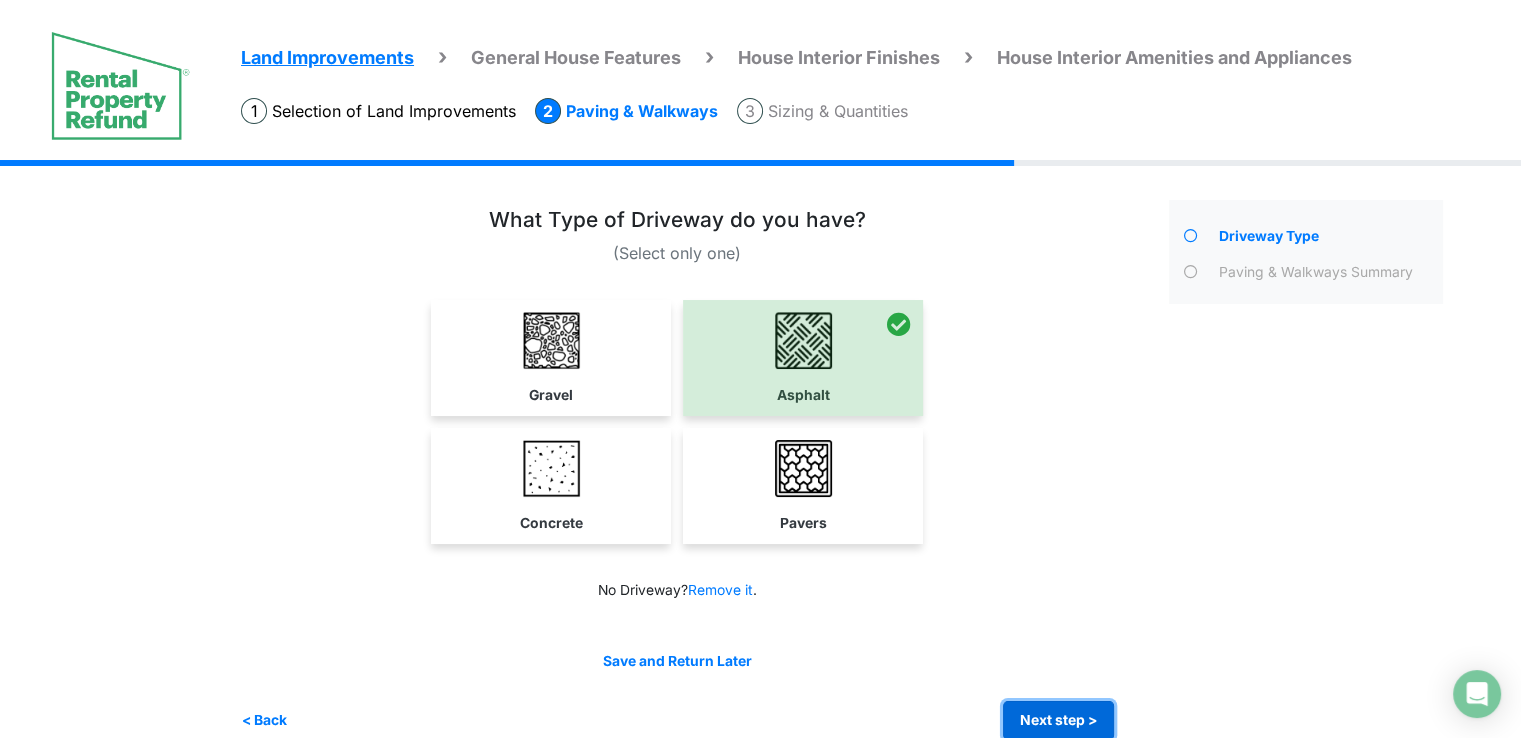 click on "Next step >" at bounding box center (1058, 720) 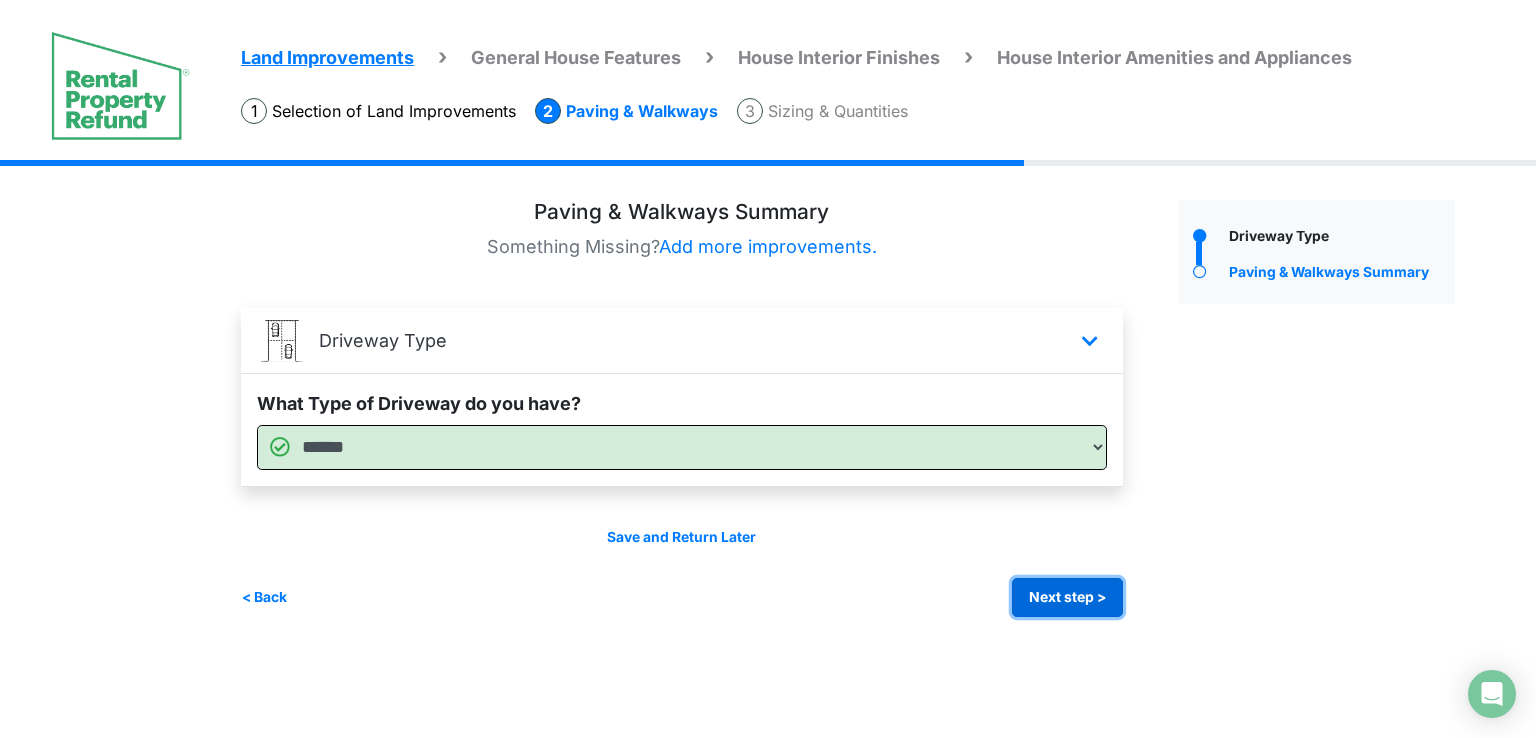 click on "Next step >" at bounding box center (1067, 597) 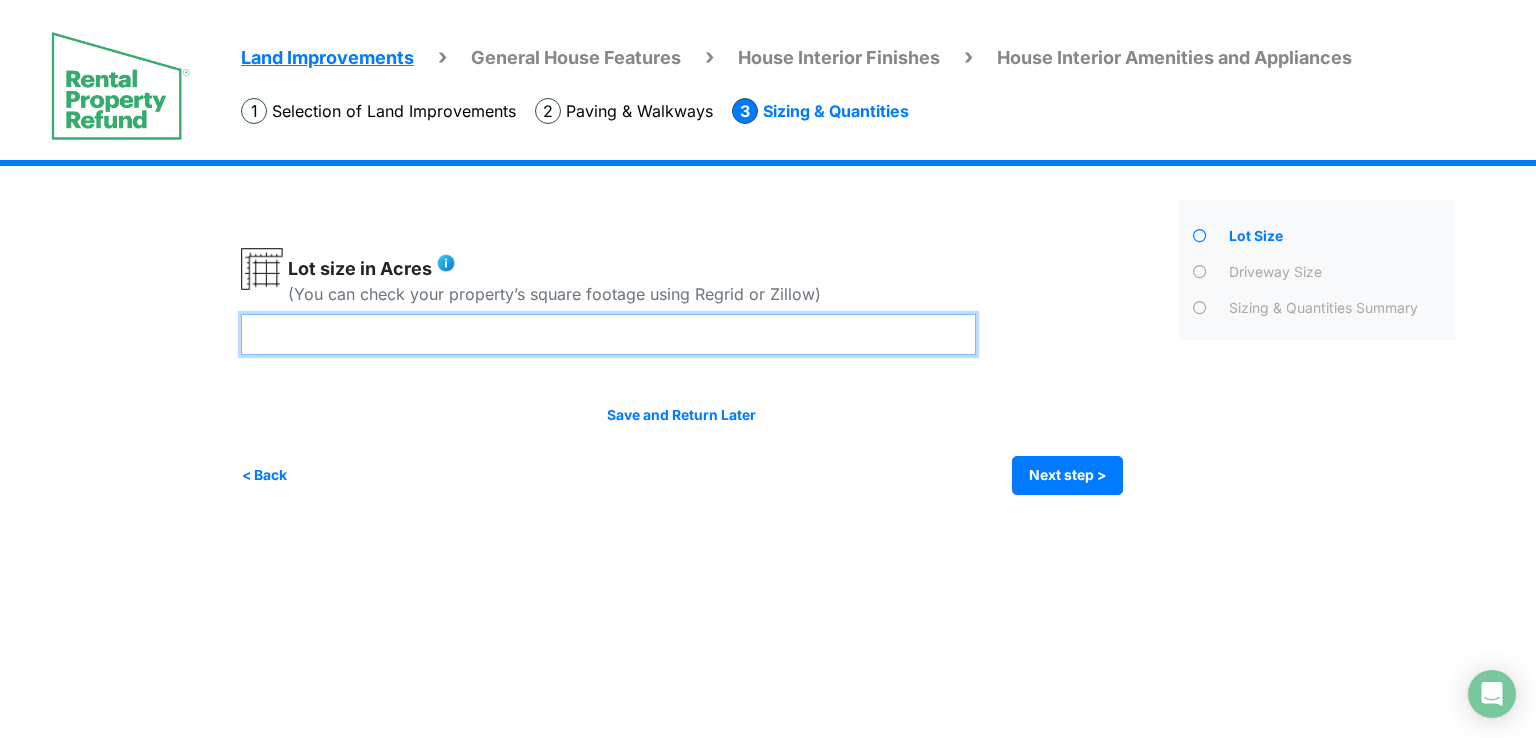 click at bounding box center [608, 334] 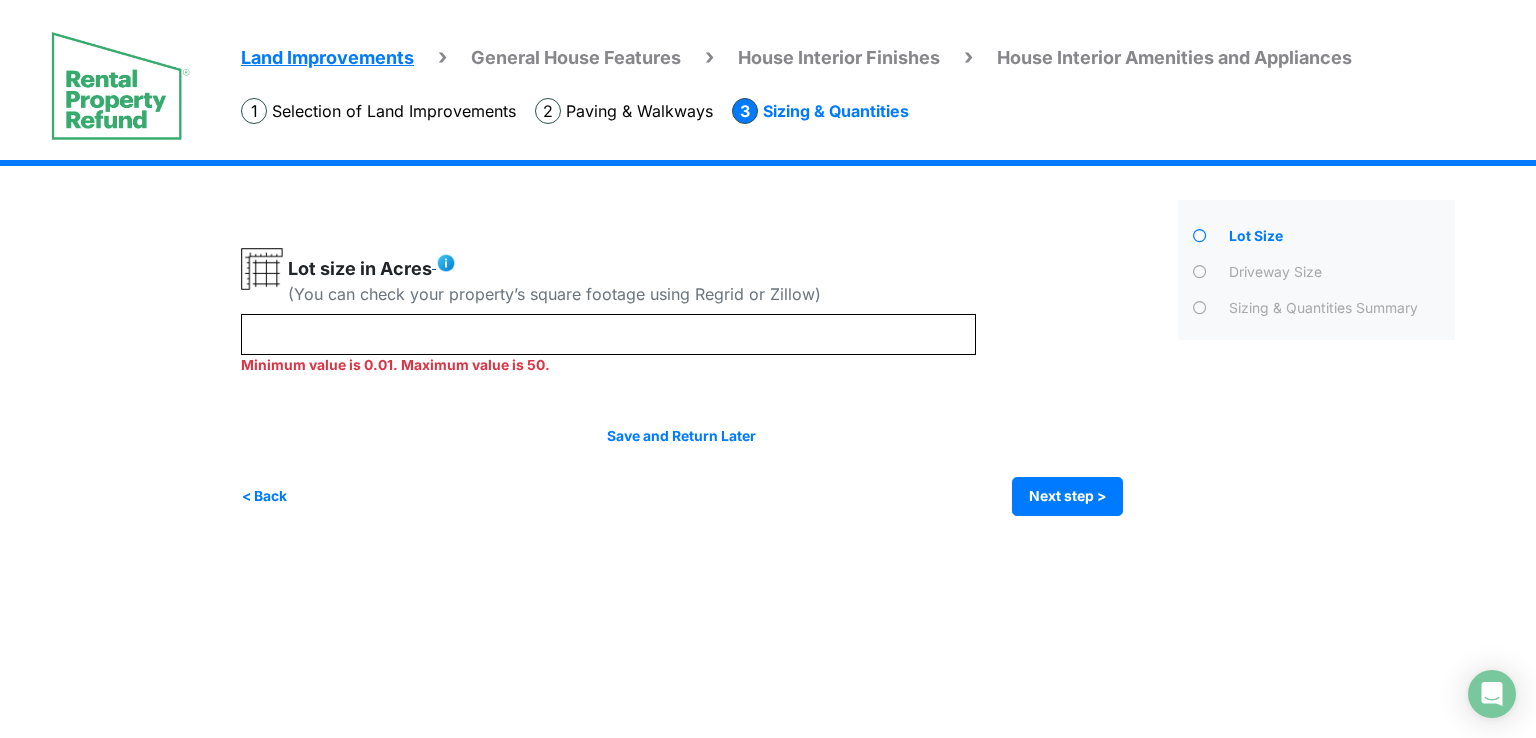 click at bounding box center (446, 263) 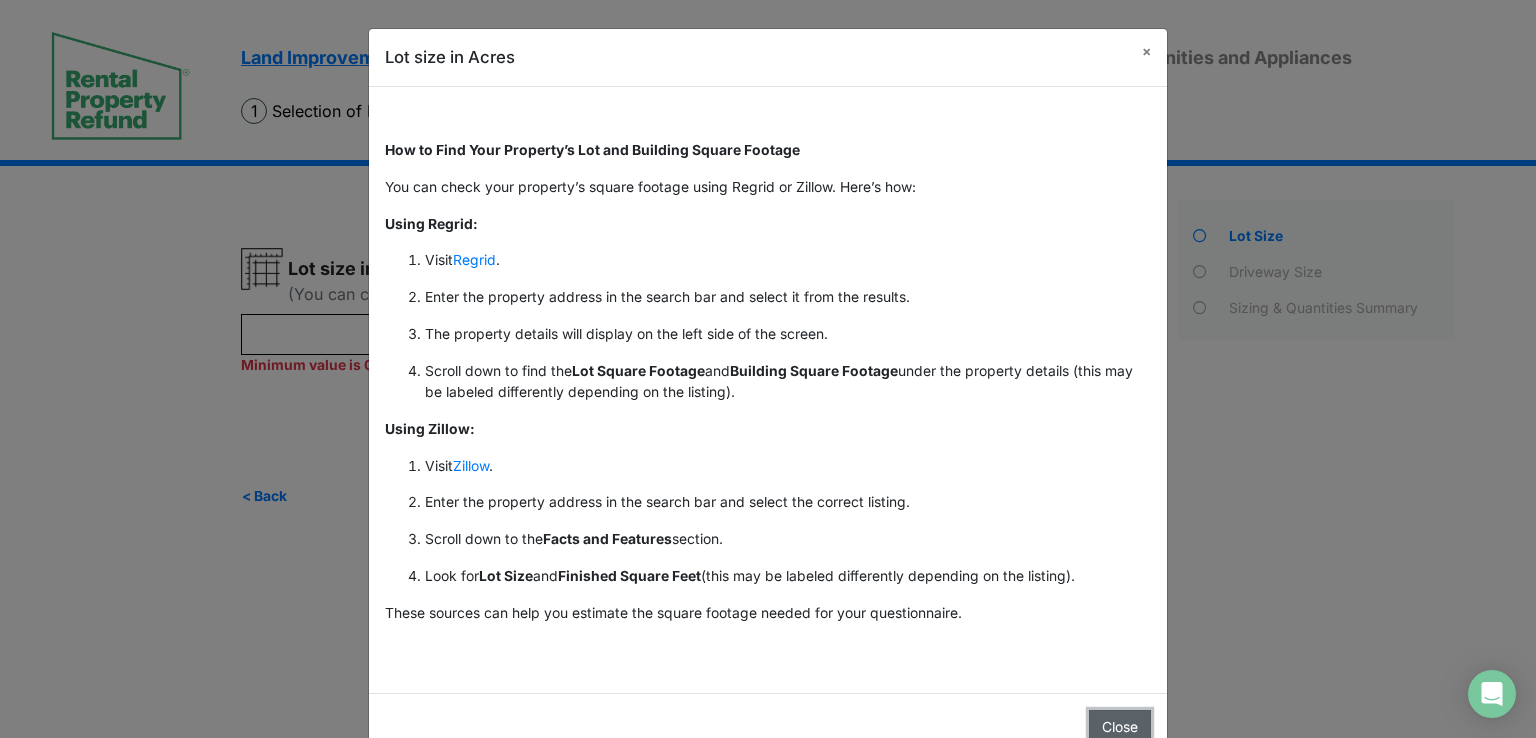 click on "Close" at bounding box center [1120, 727] 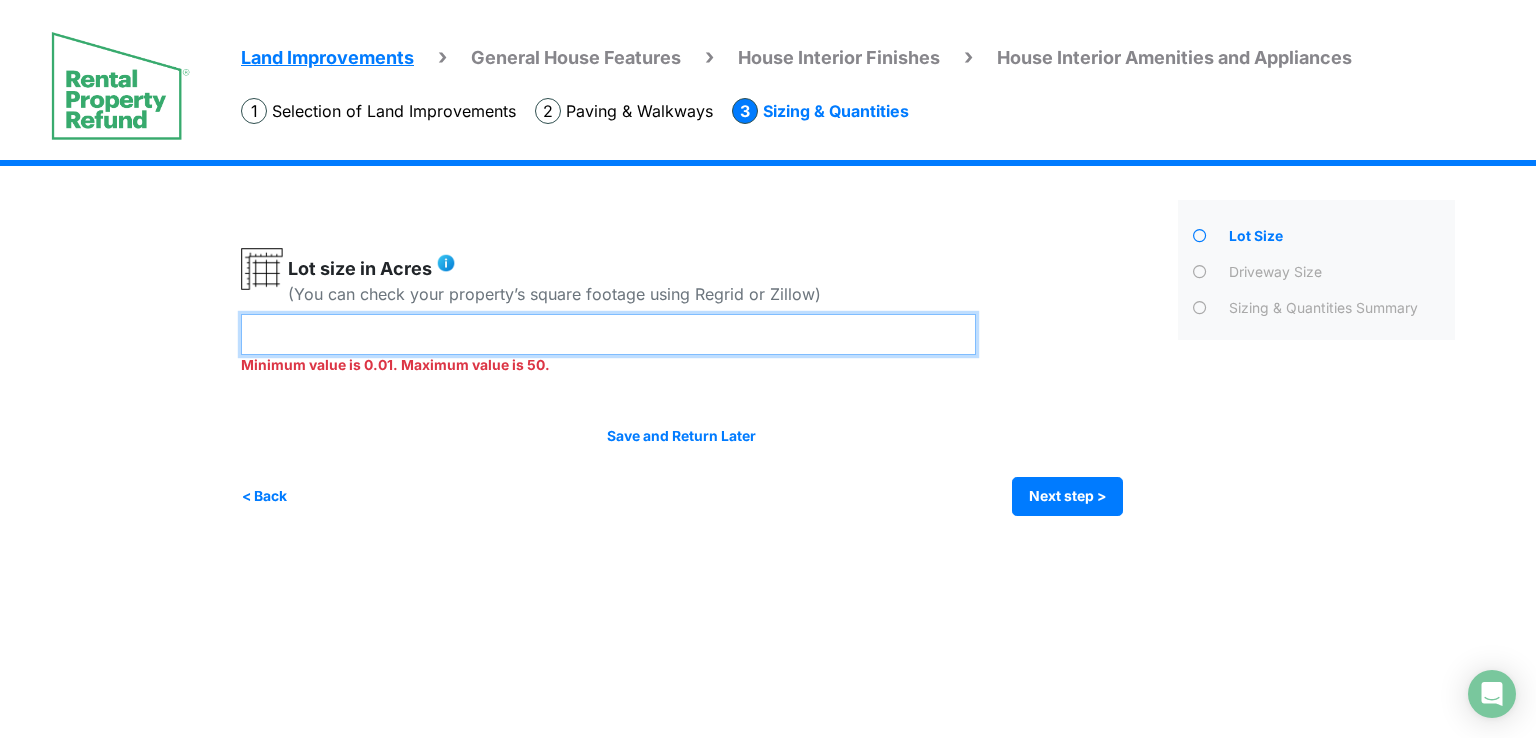 click on "****" at bounding box center (608, 334) 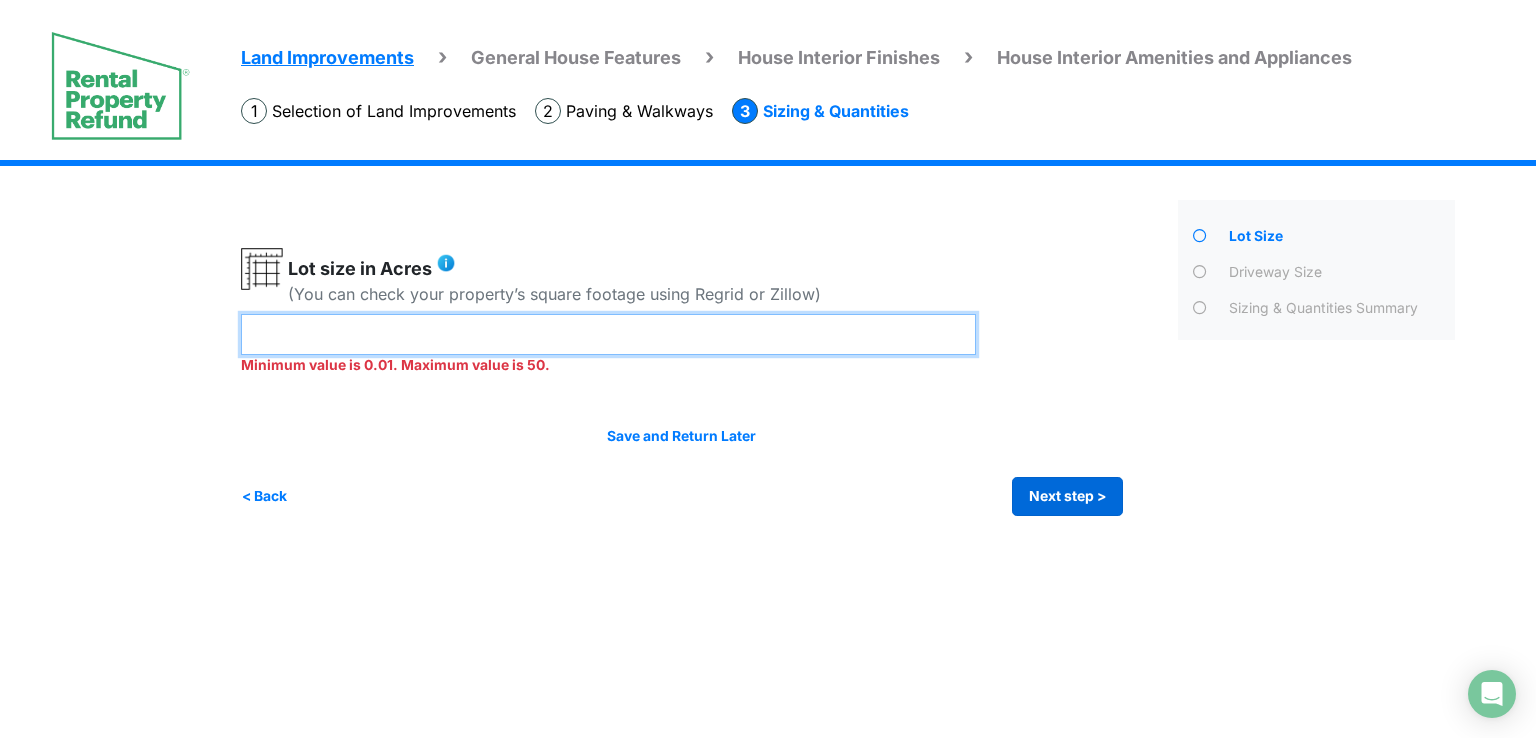 type on "***" 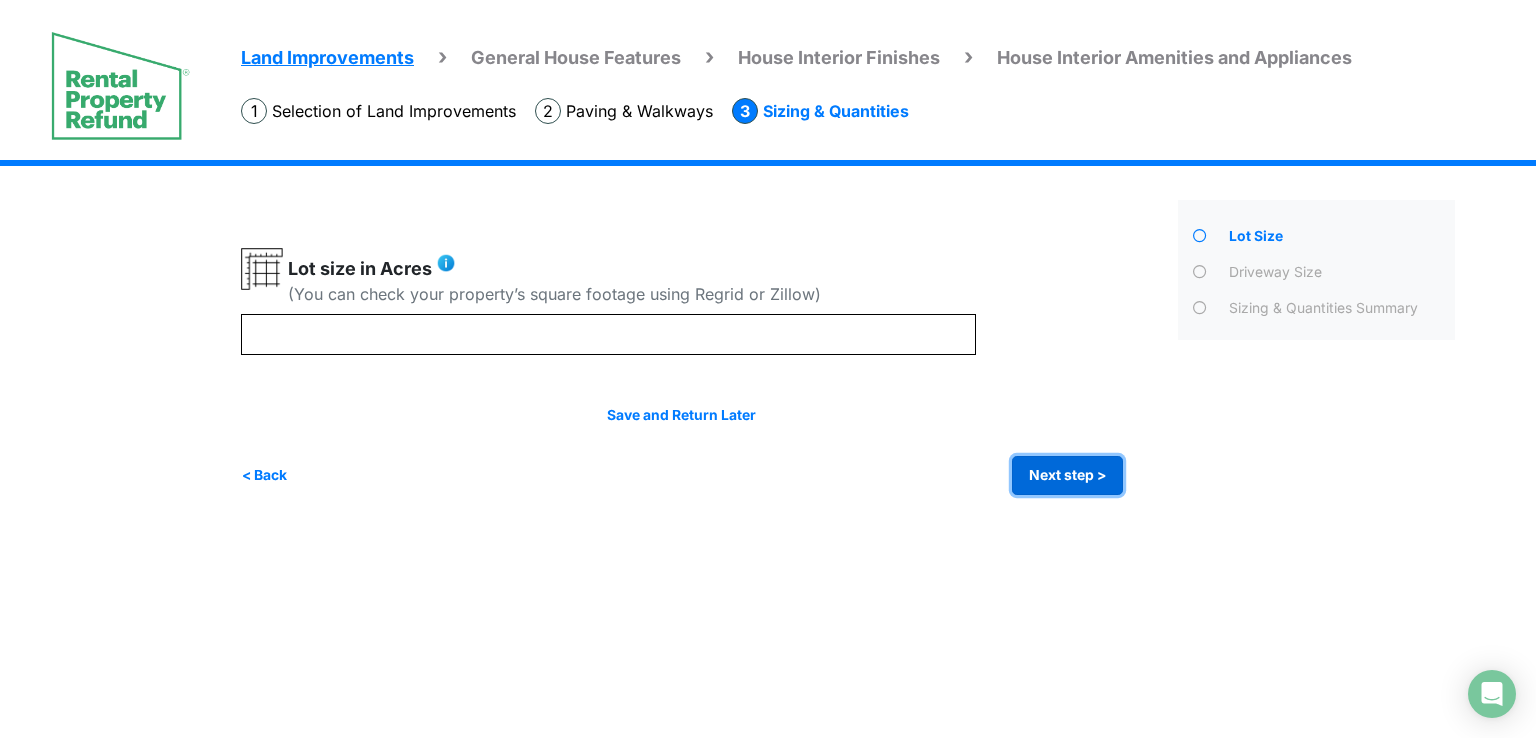 click on "Irrigation Flag pole" at bounding box center [855, 342] 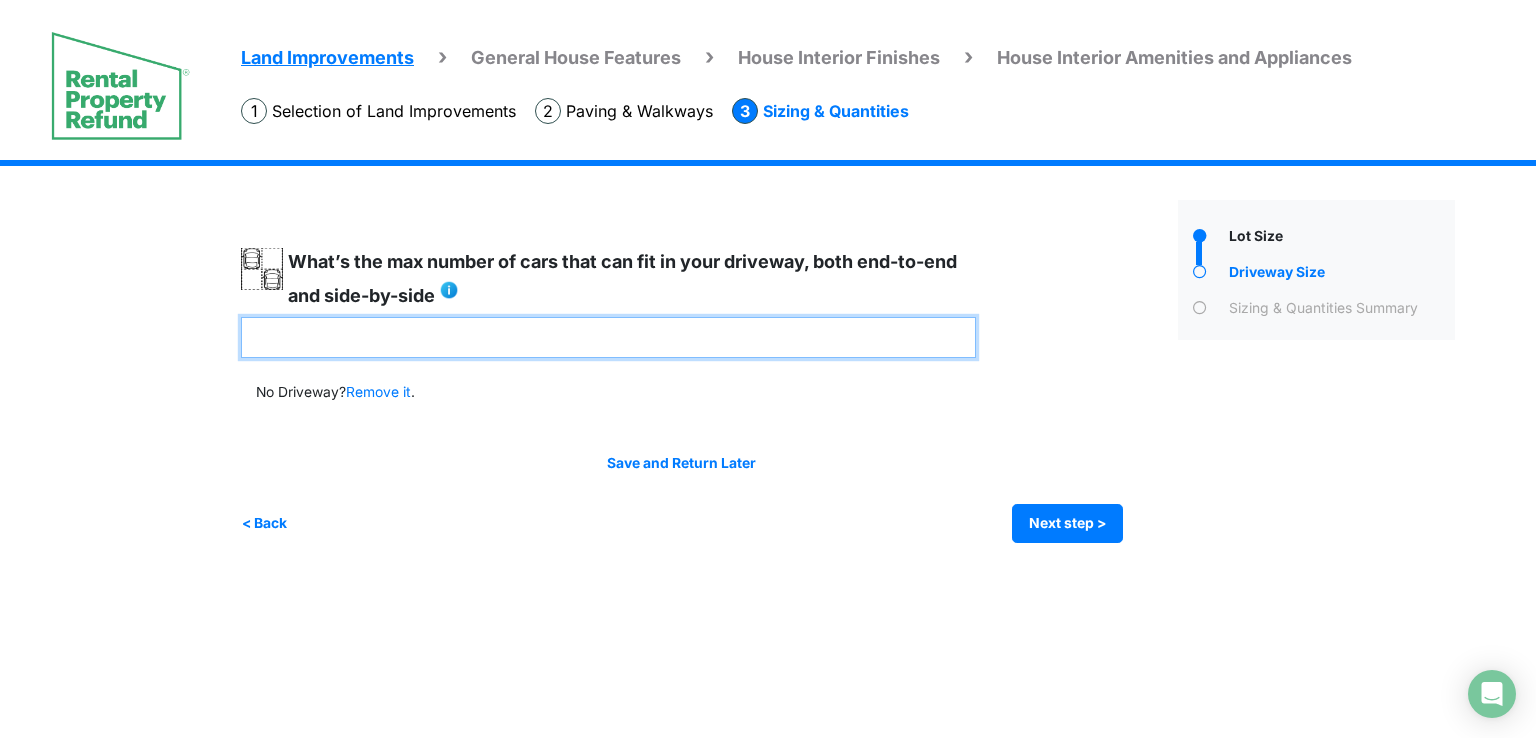 click at bounding box center (608, 337) 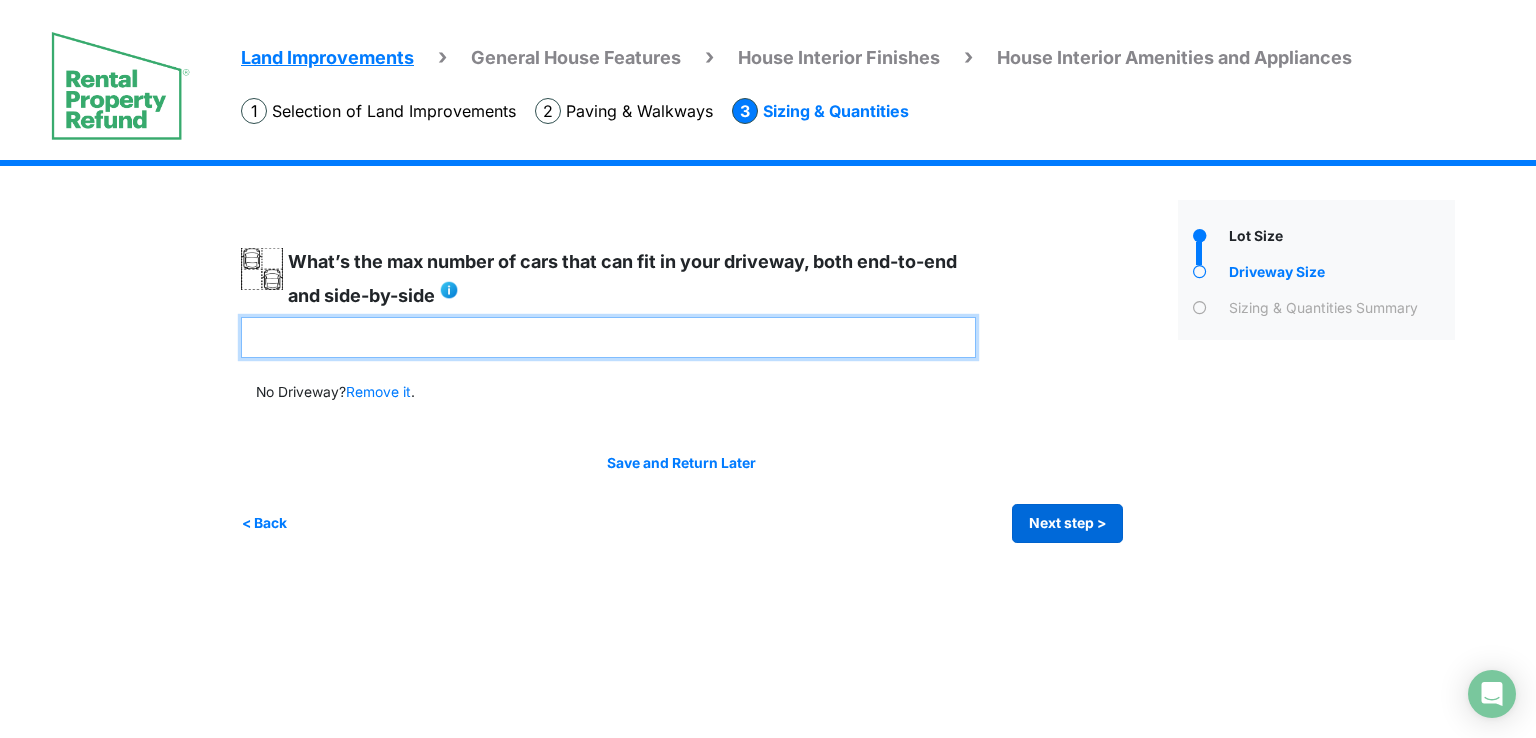 type on "*" 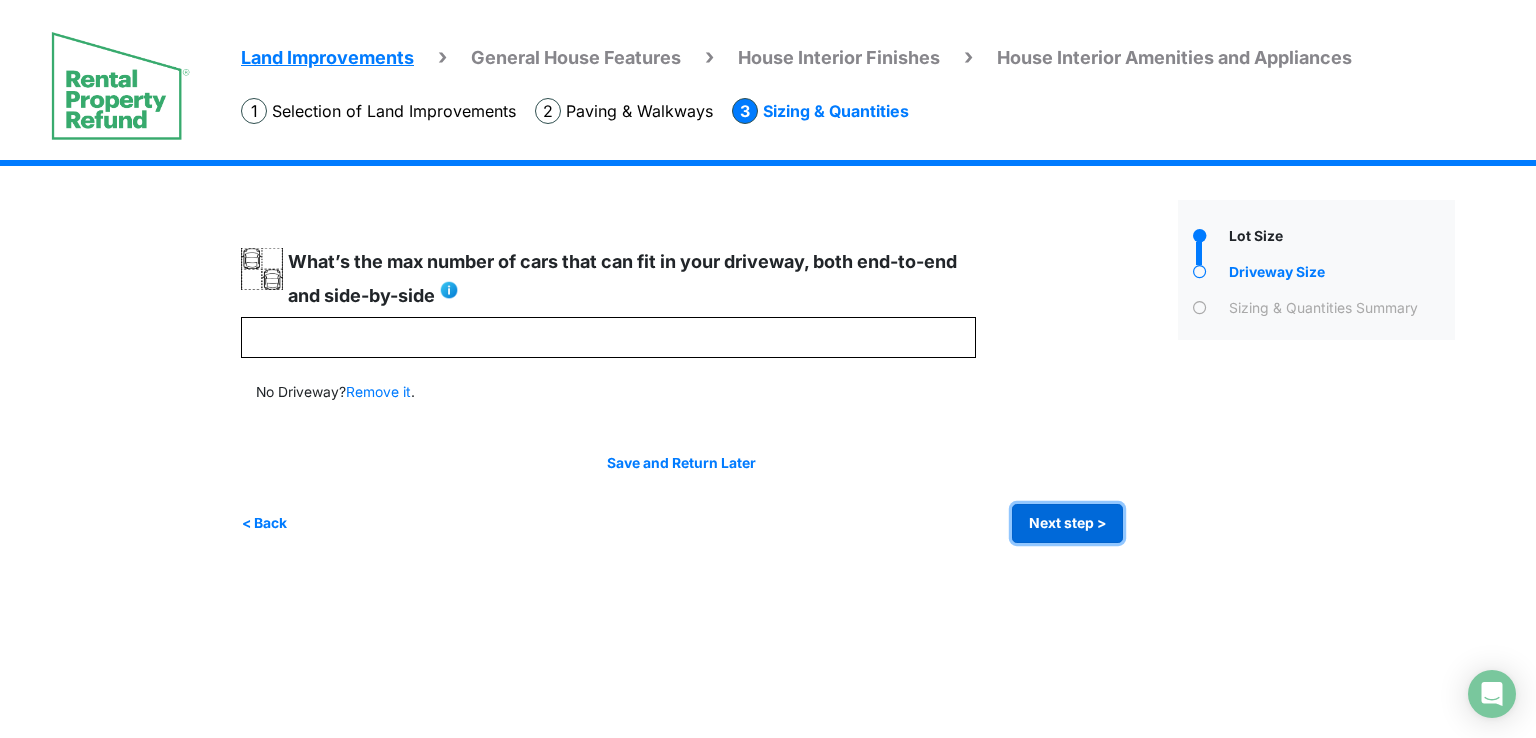 click on "Next step >" at bounding box center (1067, 523) 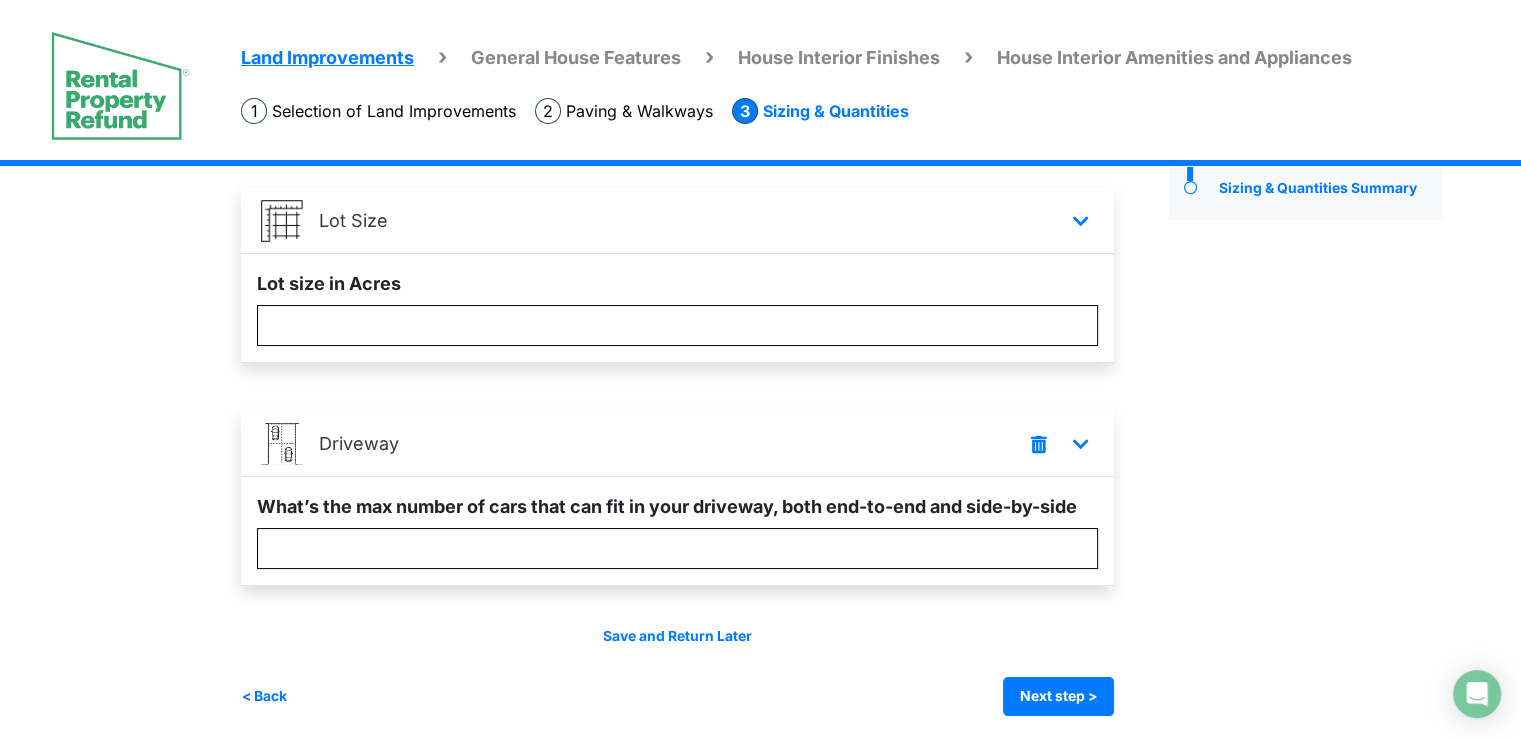 scroll, scrollTop: 127, scrollLeft: 0, axis: vertical 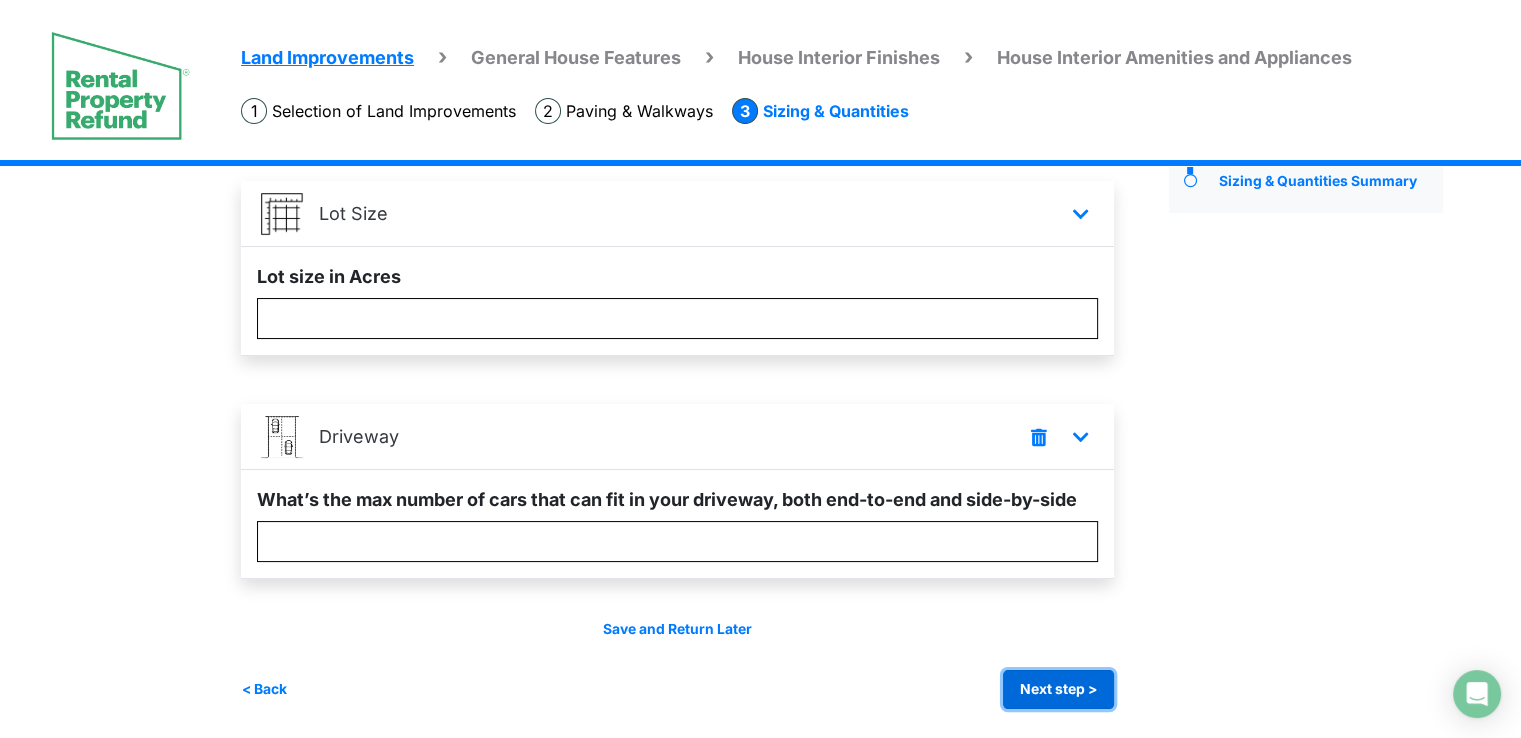 click on "Next step >" at bounding box center (1058, 689) 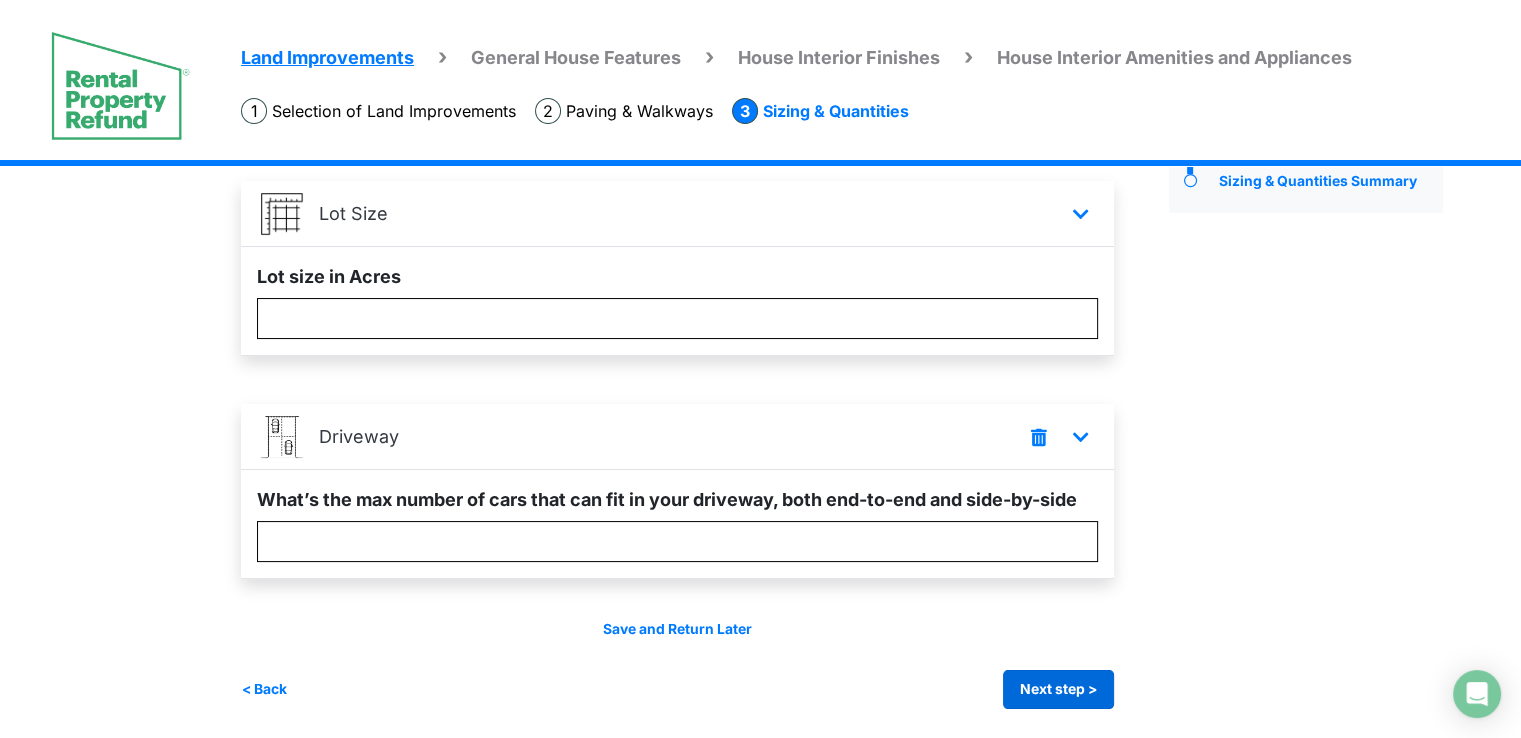 scroll, scrollTop: 0, scrollLeft: 0, axis: both 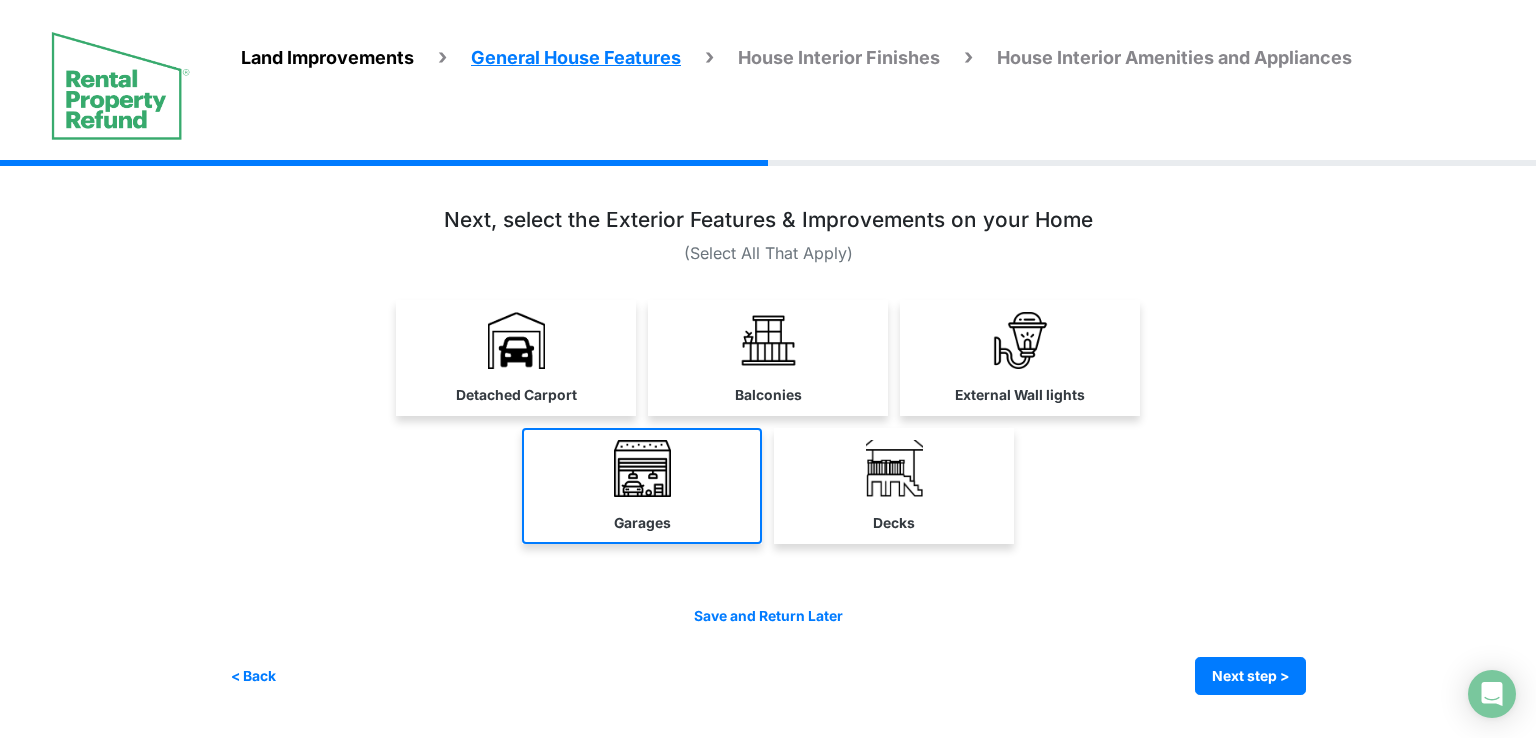click at bounding box center (516, 340) 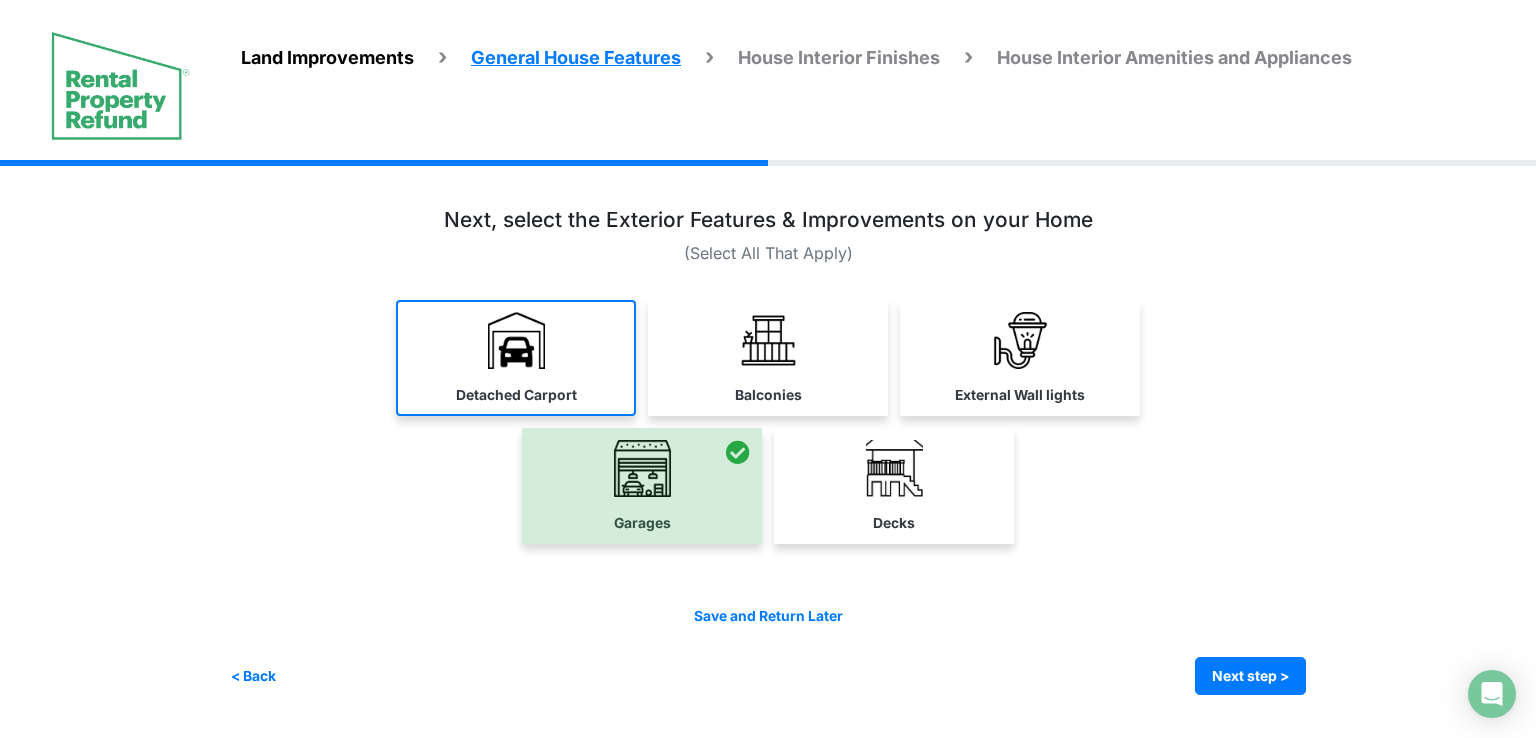 click at bounding box center [516, 340] 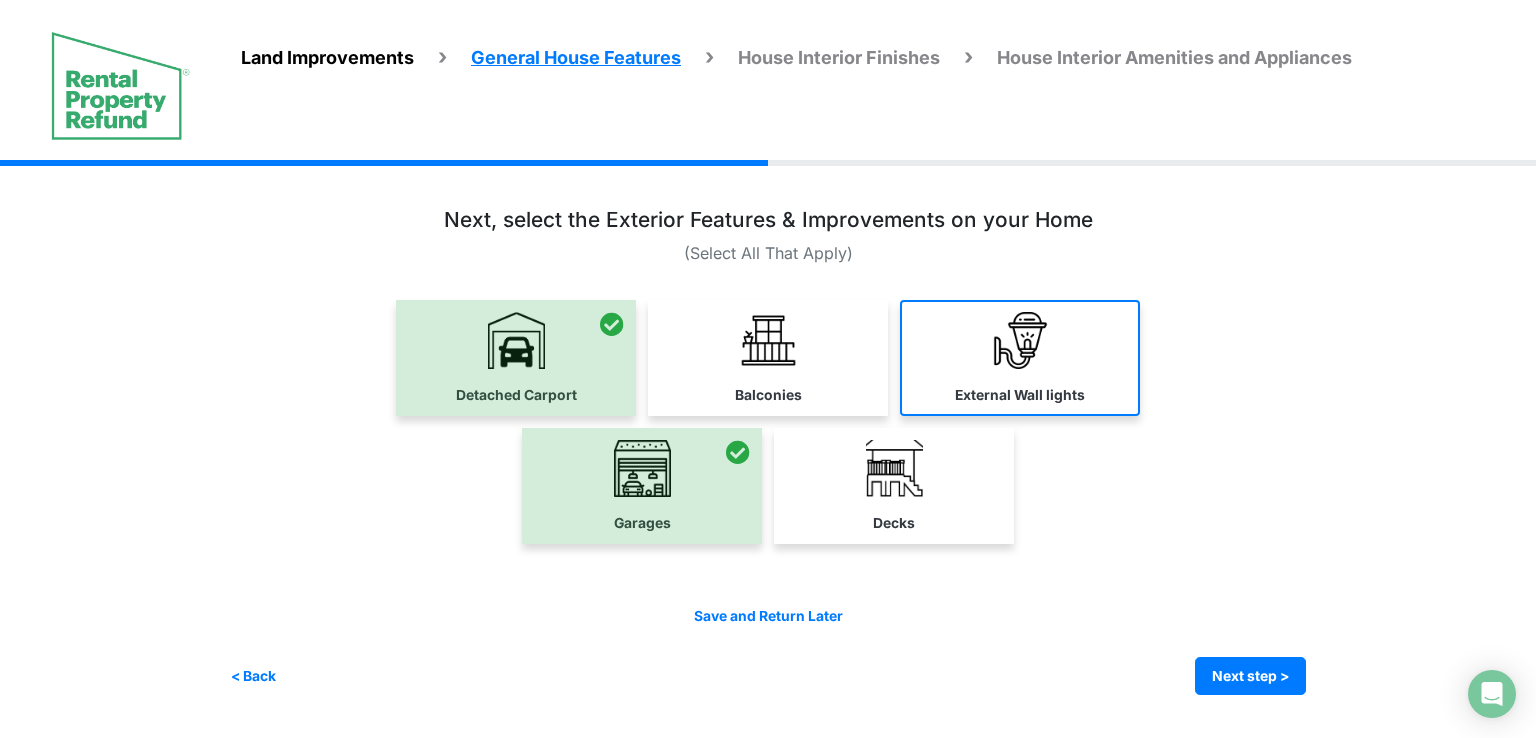 click on "External Wall lights" at bounding box center [516, 358] 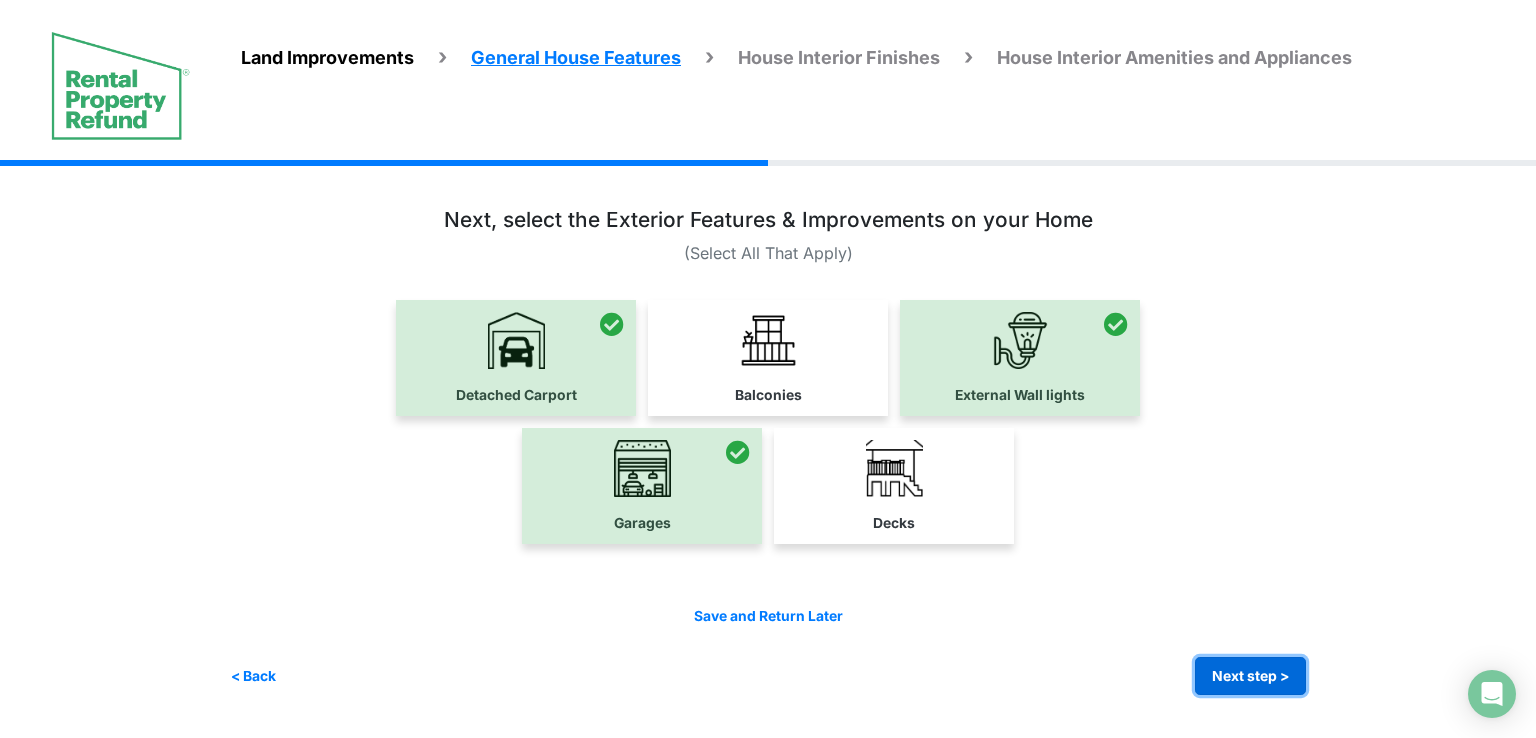 click on "Next step >" at bounding box center (1250, 676) 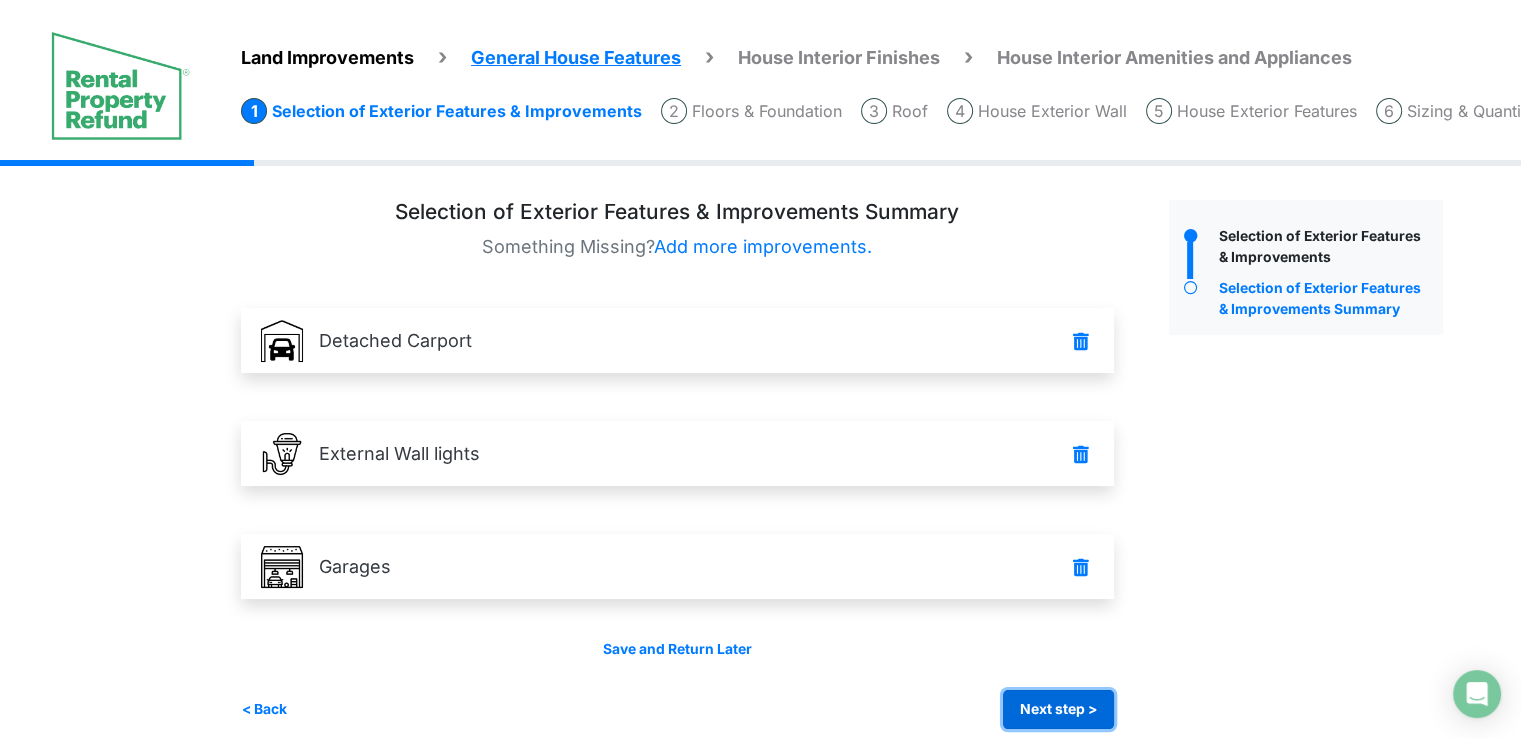 click on "Next step >" at bounding box center (1058, 709) 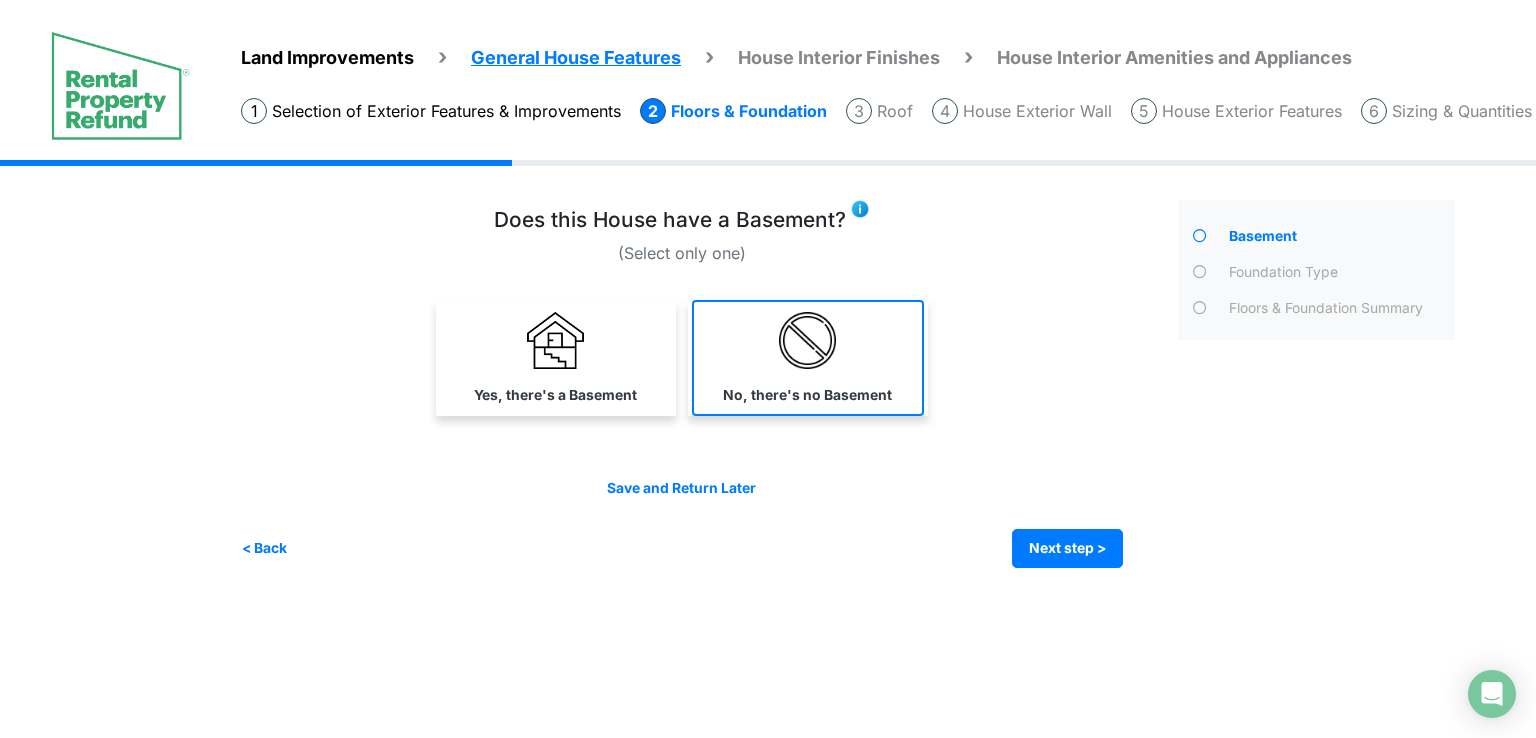 click on "No, there's no Basement" at bounding box center [555, 395] 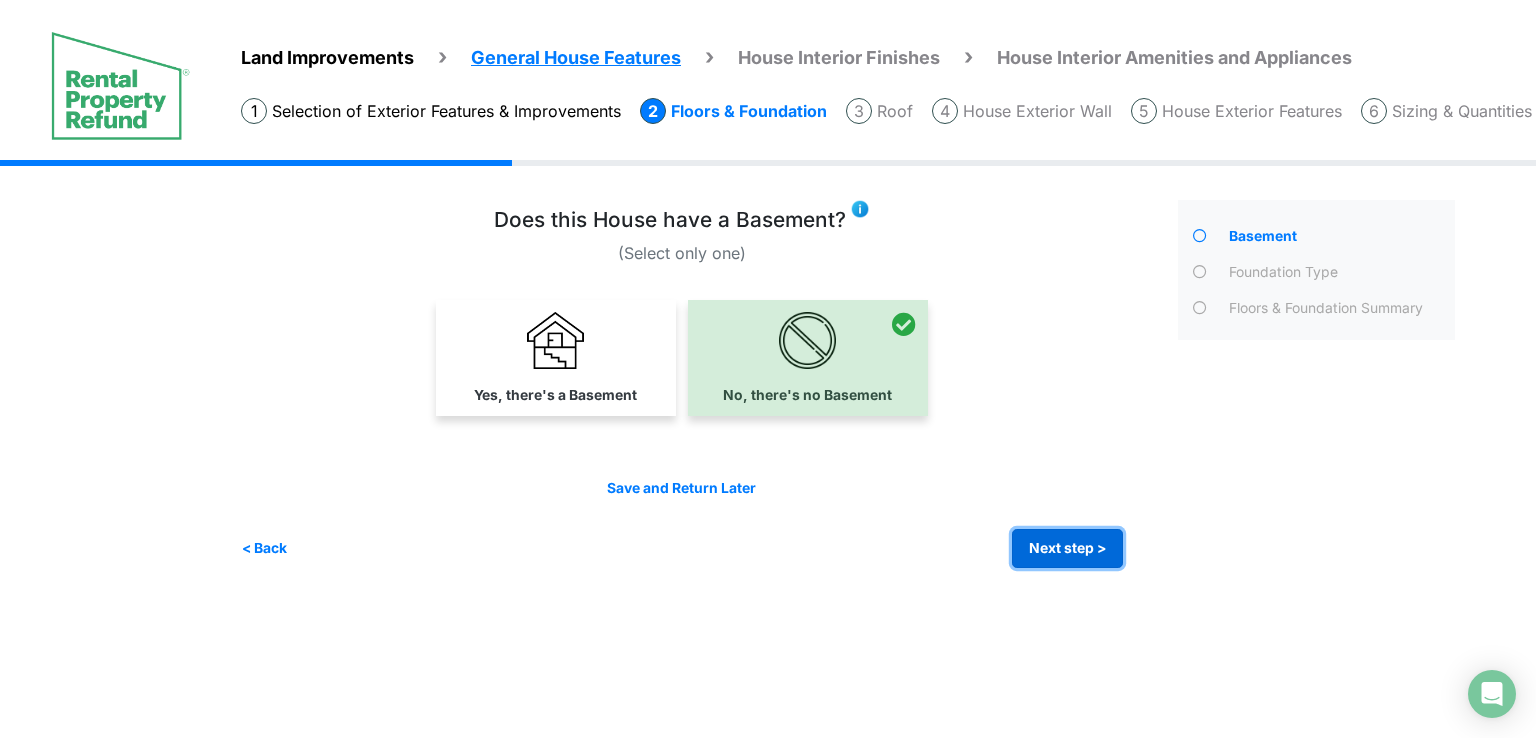 click on "Next step >" at bounding box center (1067, 548) 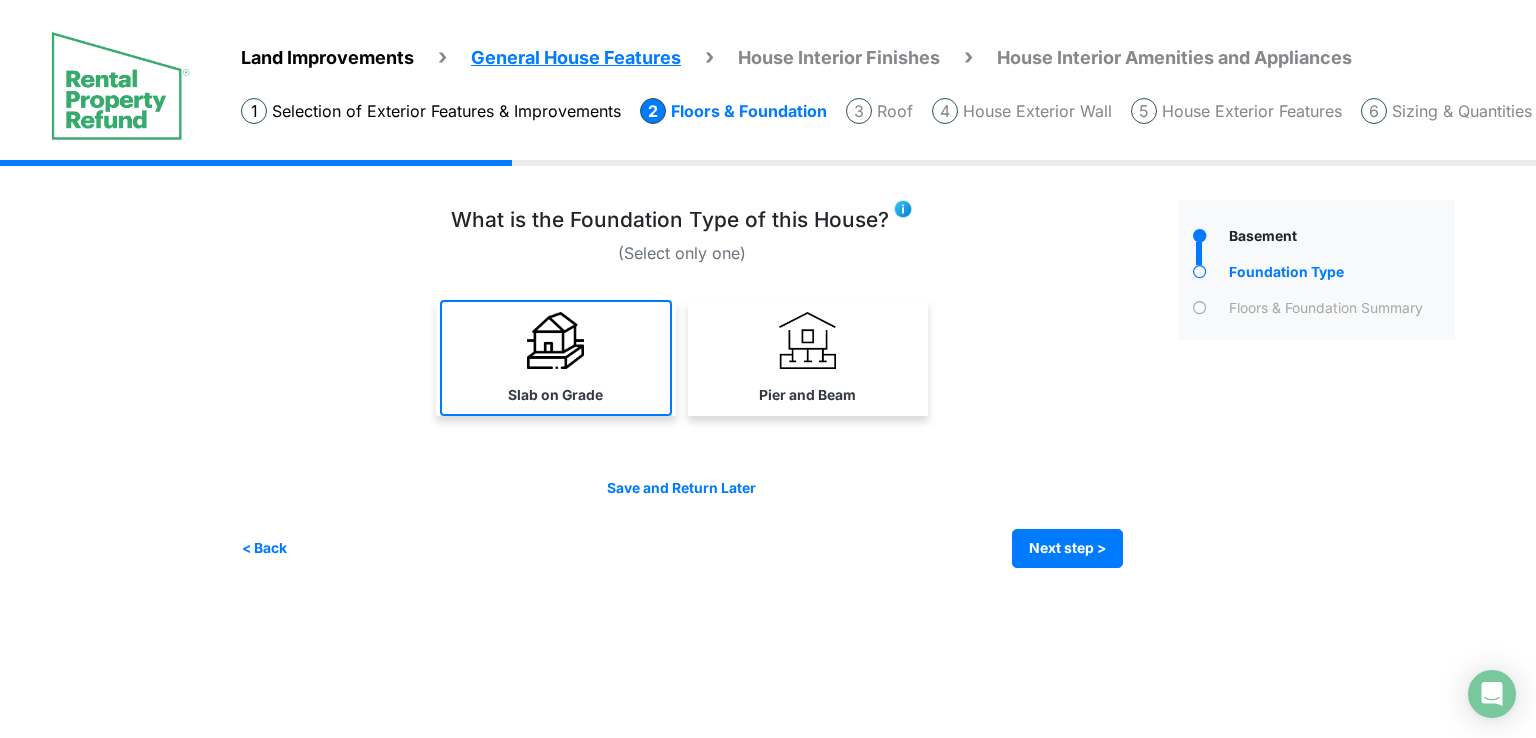click at bounding box center (555, 340) 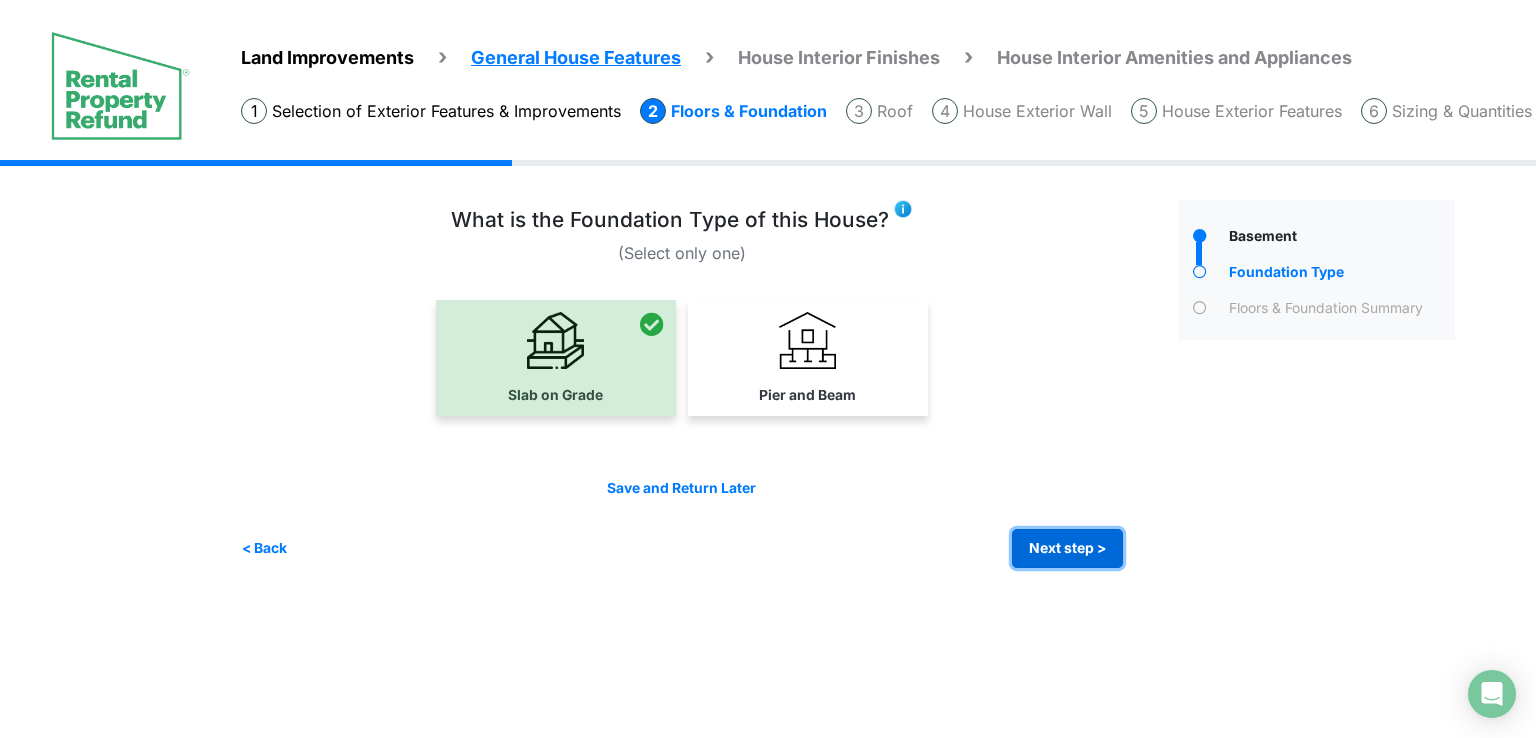 click on "Next step >" at bounding box center (1067, 548) 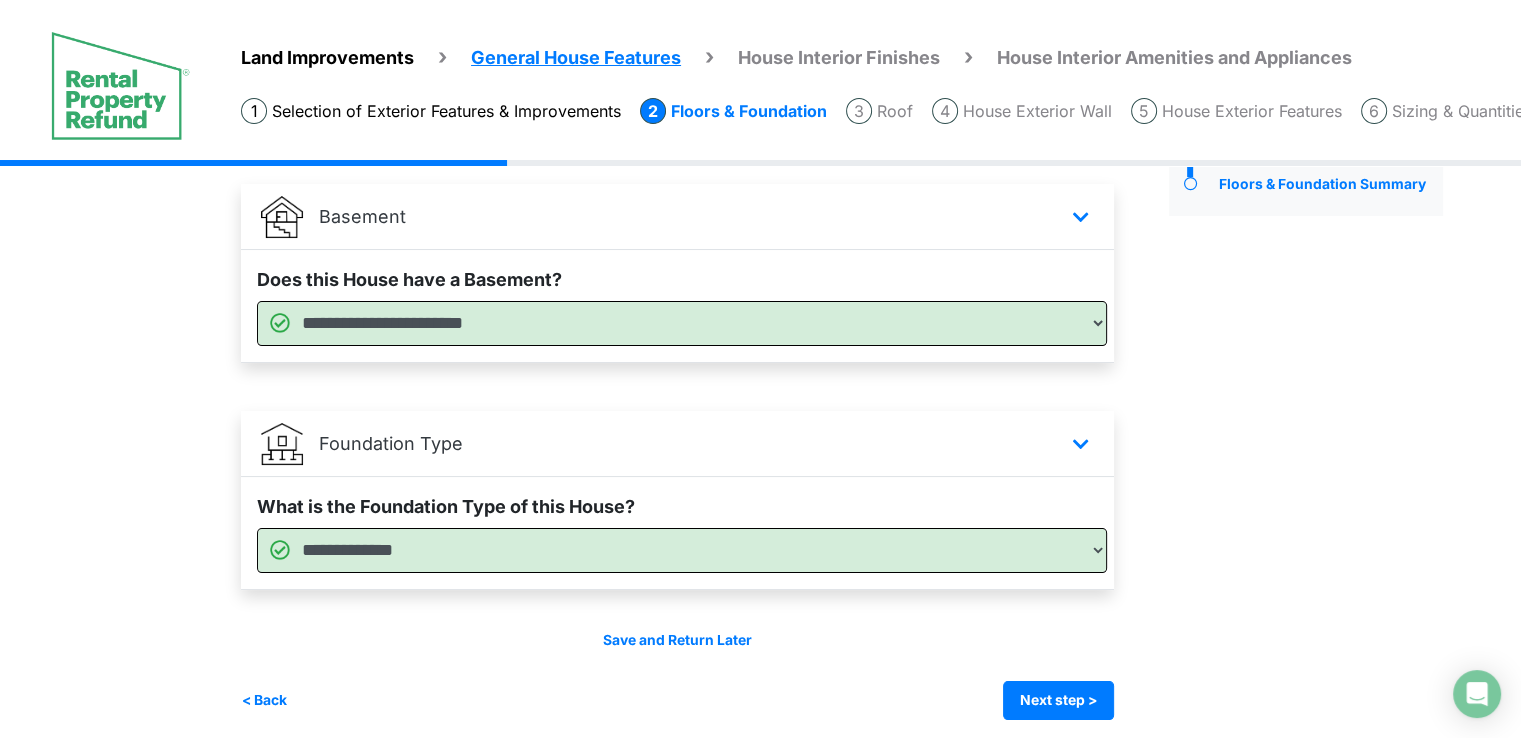 scroll, scrollTop: 135, scrollLeft: 0, axis: vertical 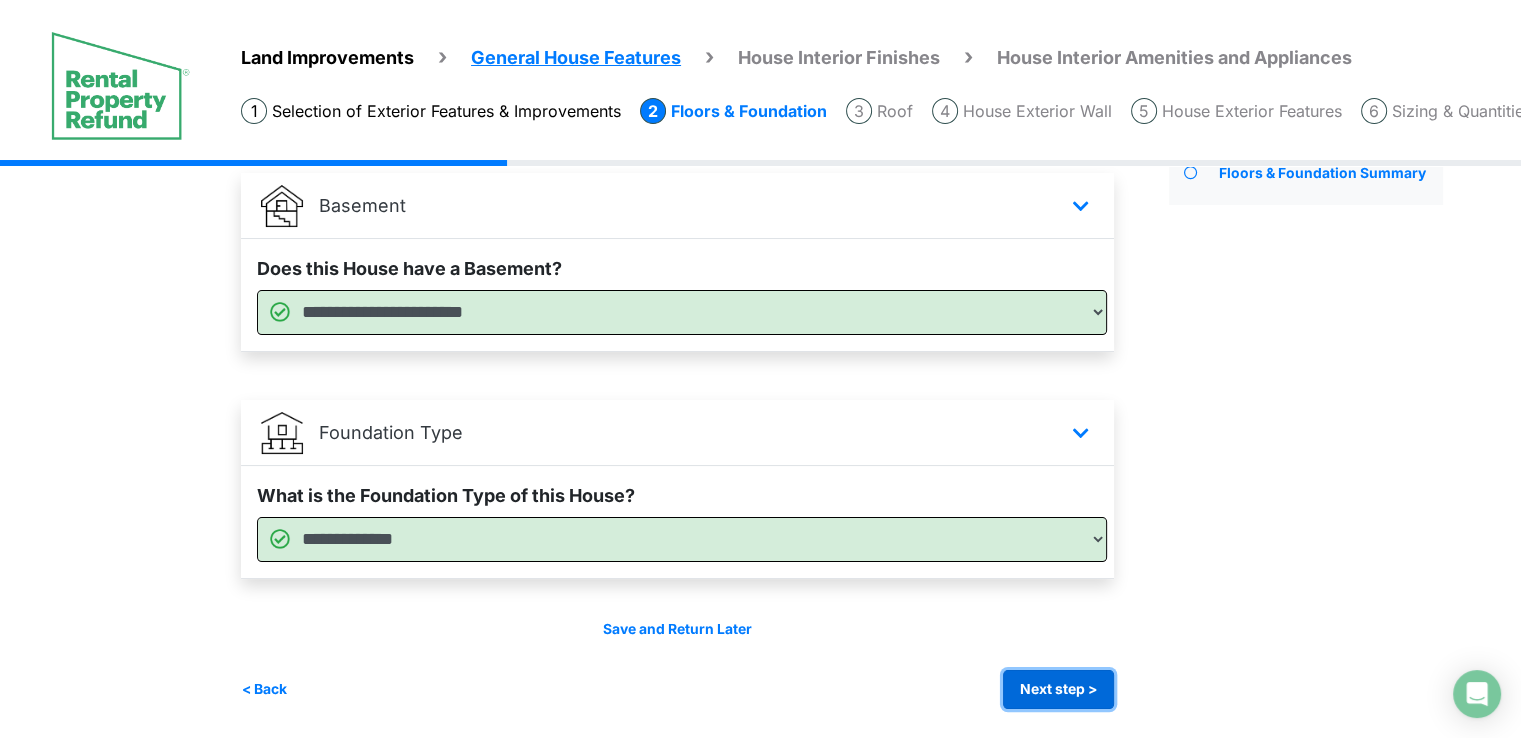 click on "Next step >" at bounding box center (1058, 689) 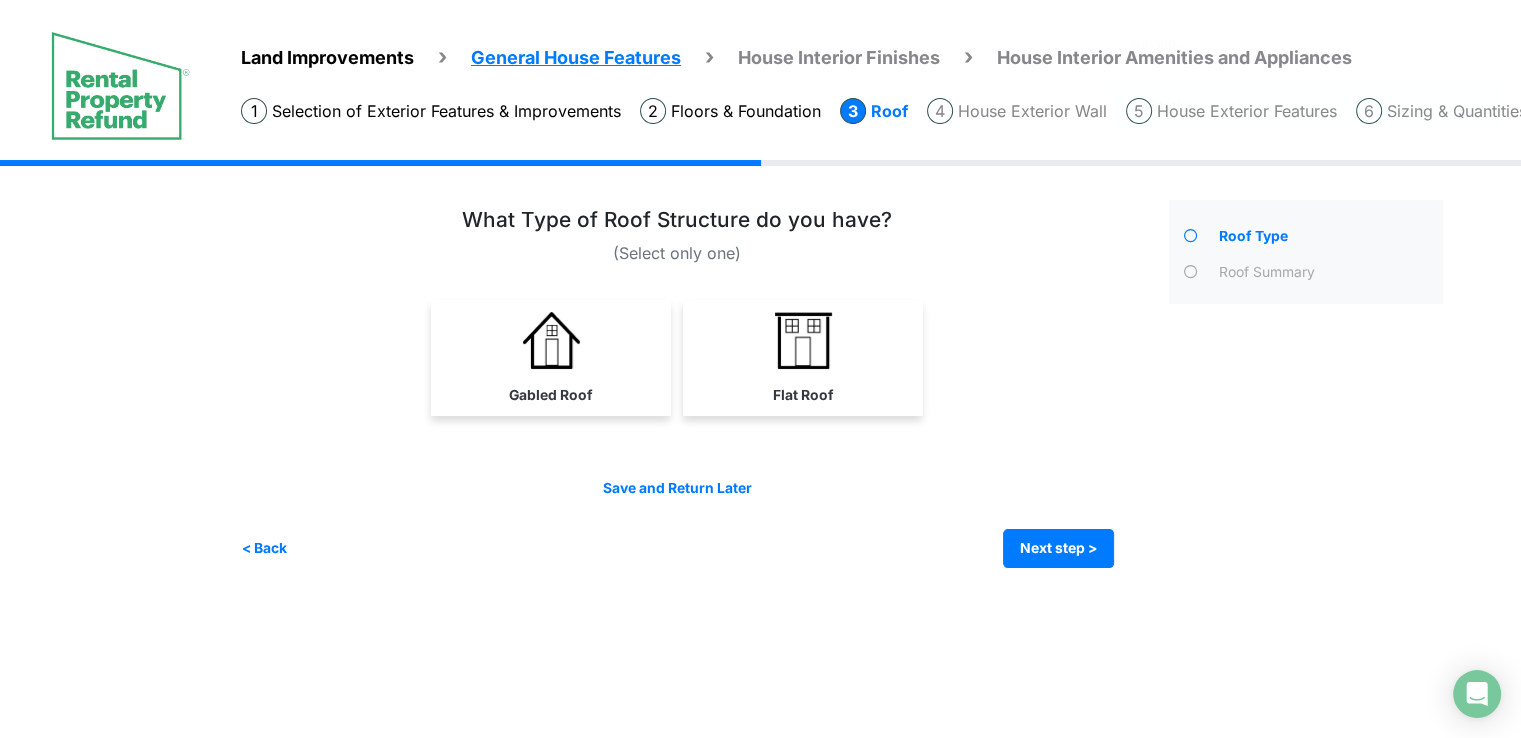 scroll, scrollTop: 0, scrollLeft: 0, axis: both 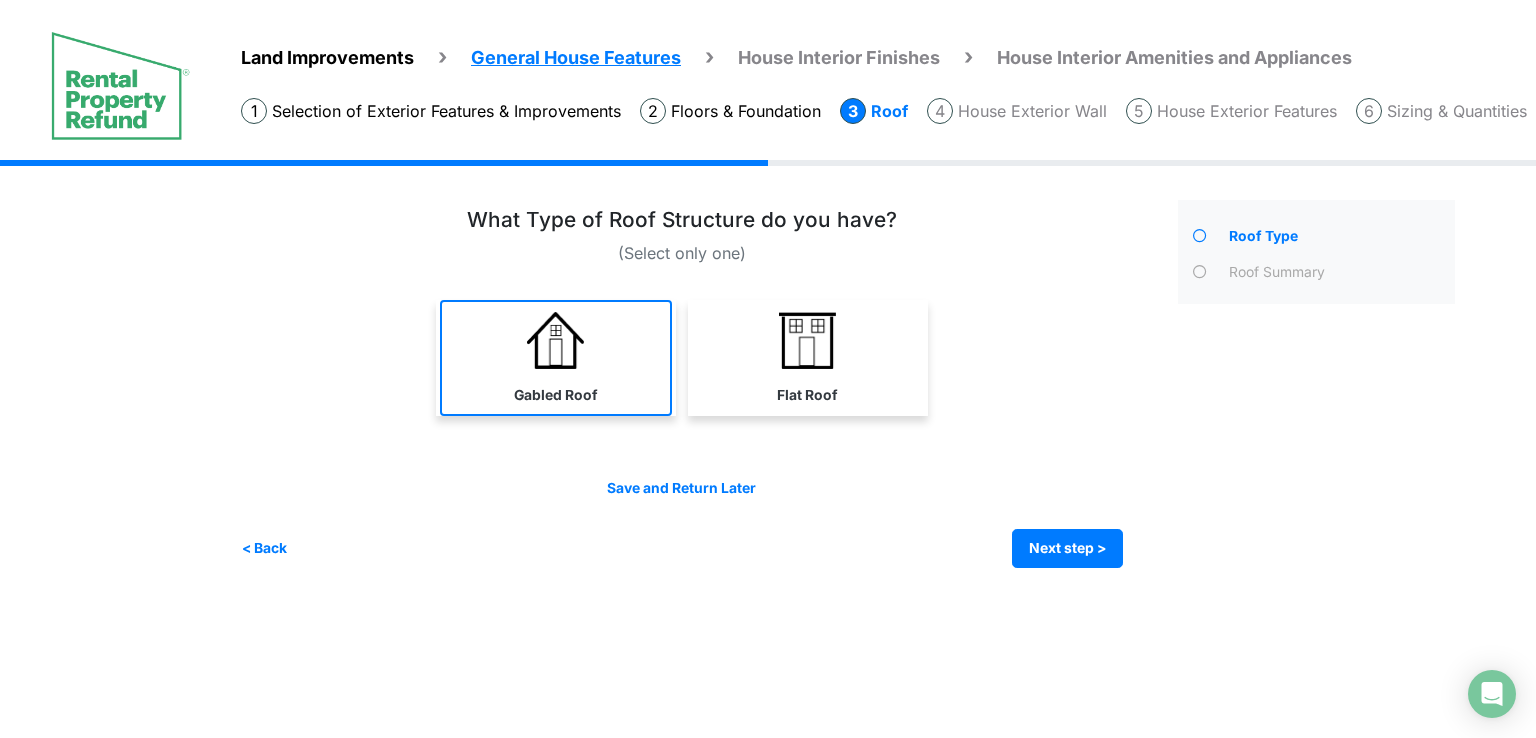 click on "Gabled Roof" at bounding box center [556, 358] 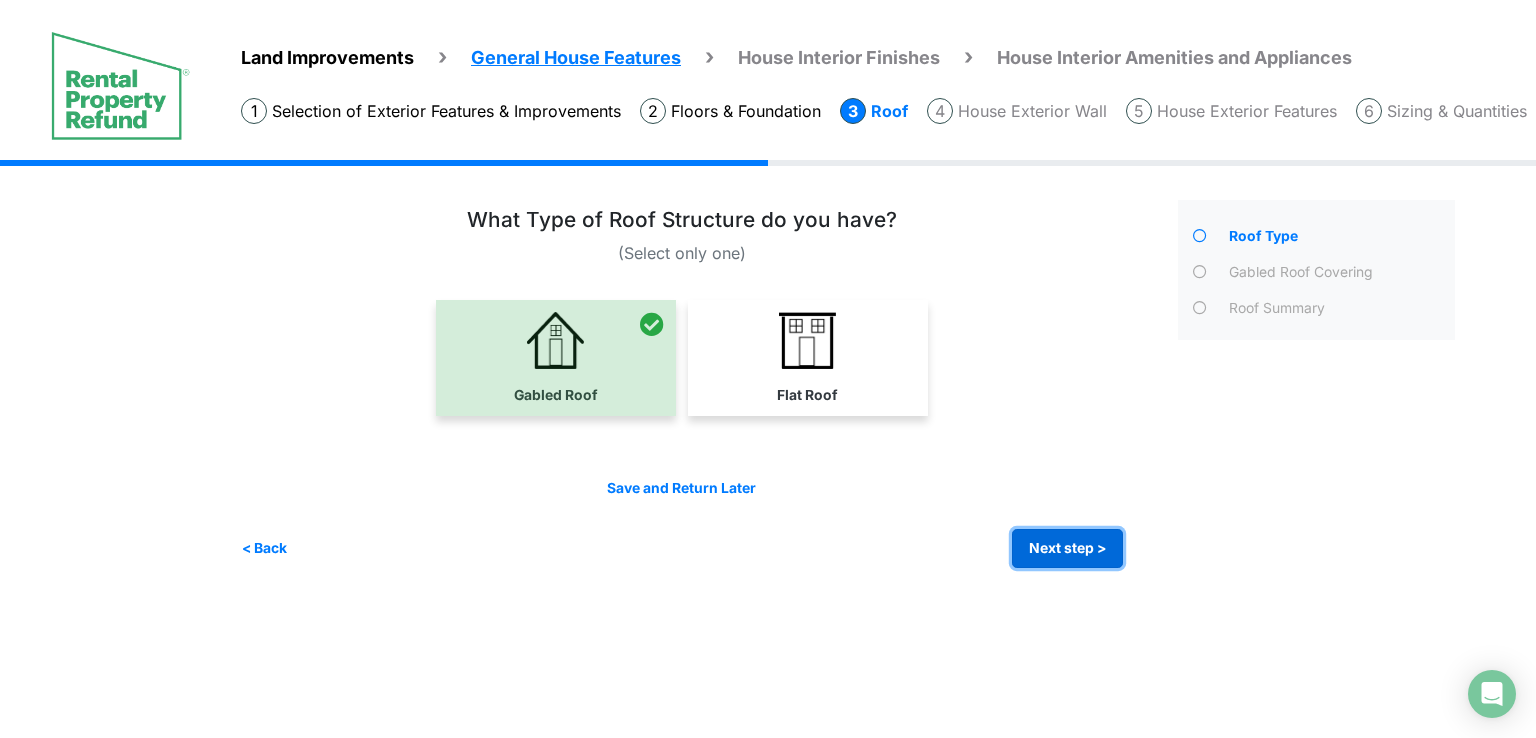 click on "Next step >" at bounding box center [1067, 548] 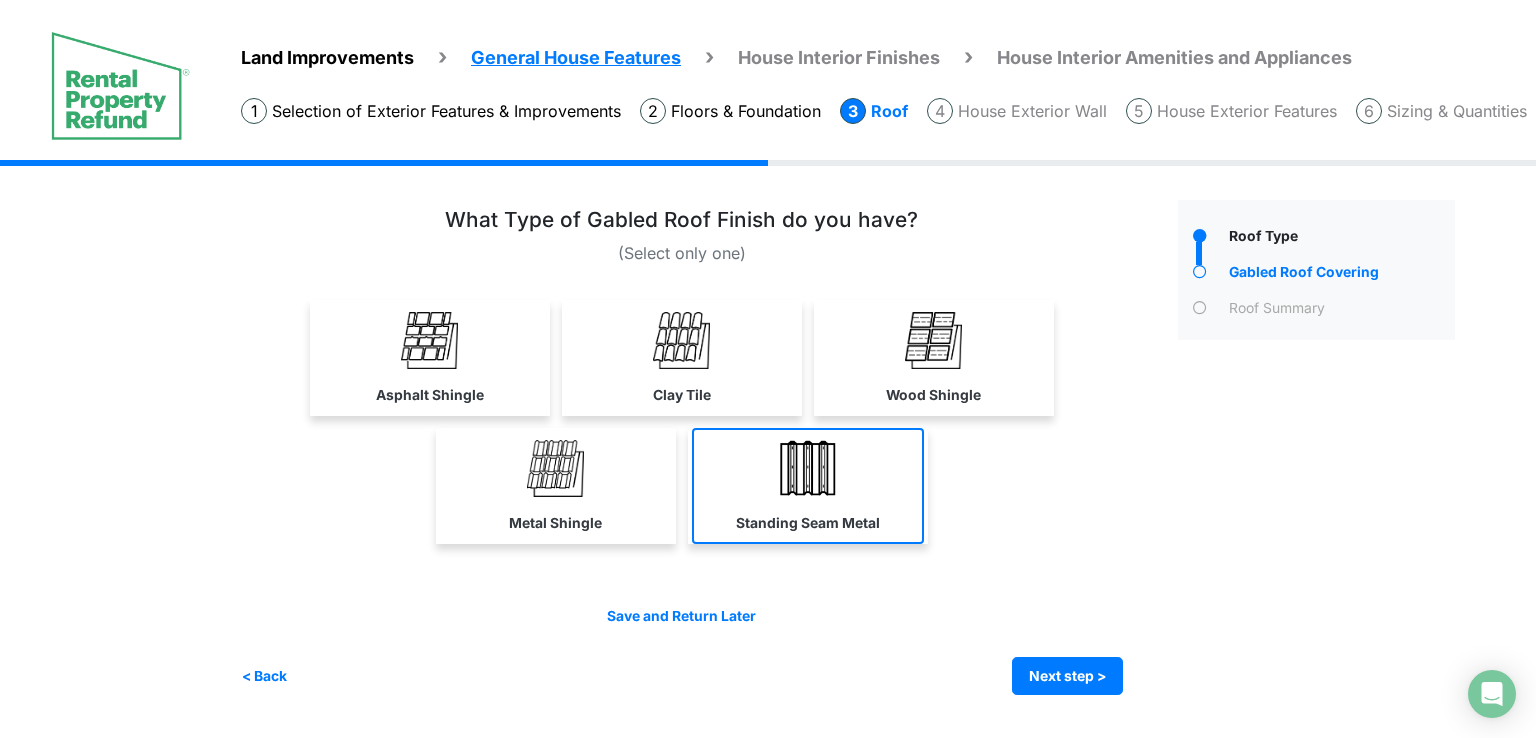 click on "Standing Seam Metal" at bounding box center (430, 358) 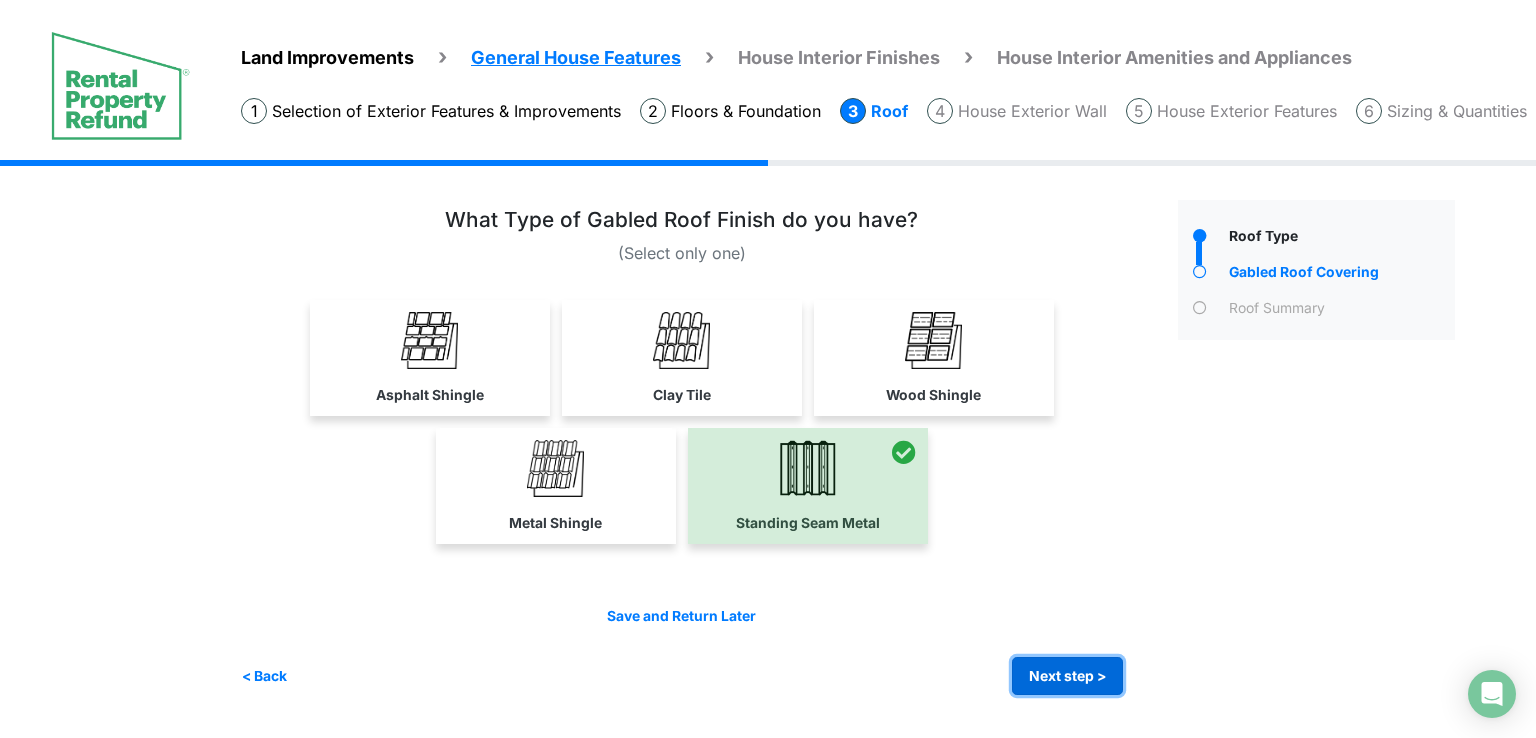 click on "Next step >" at bounding box center [1067, 676] 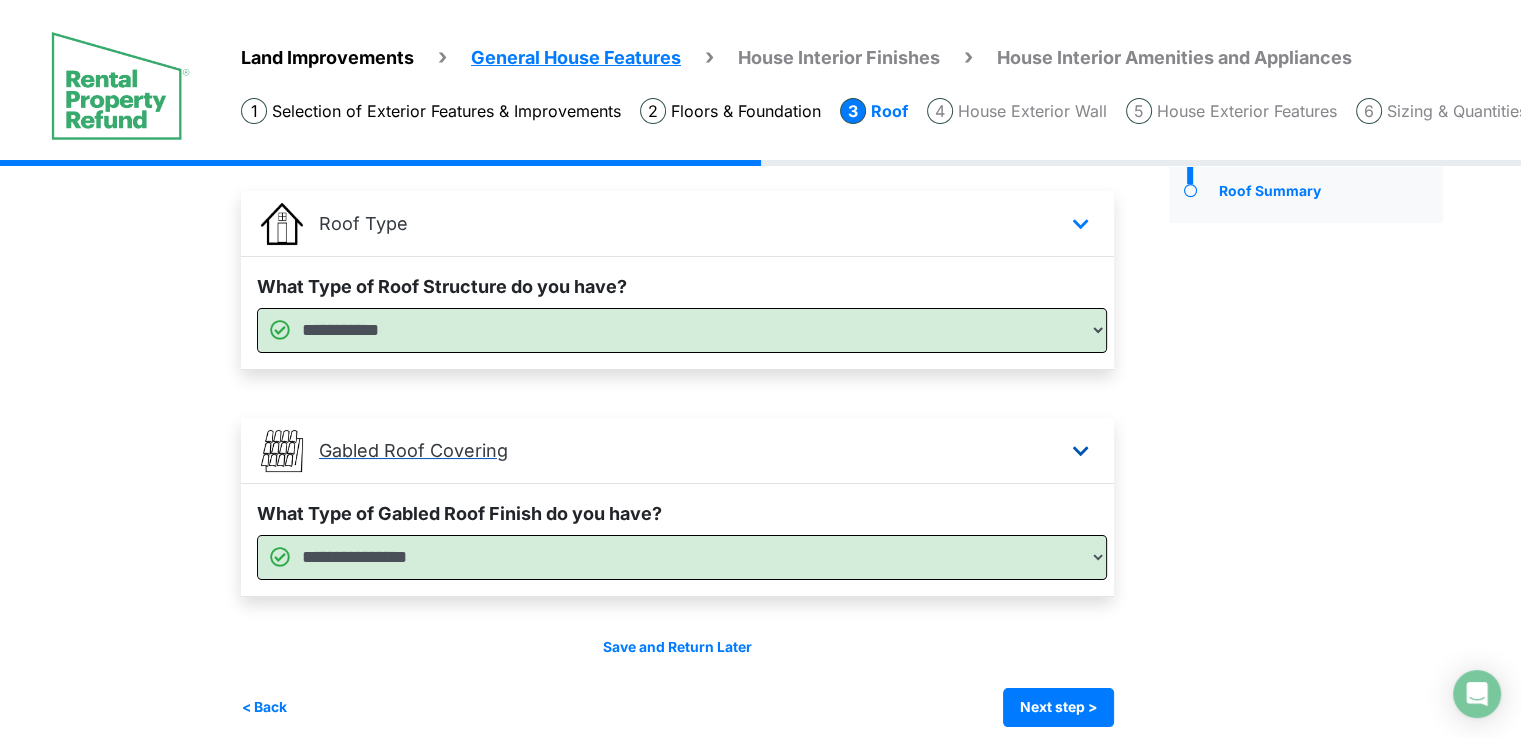 scroll, scrollTop: 135, scrollLeft: 0, axis: vertical 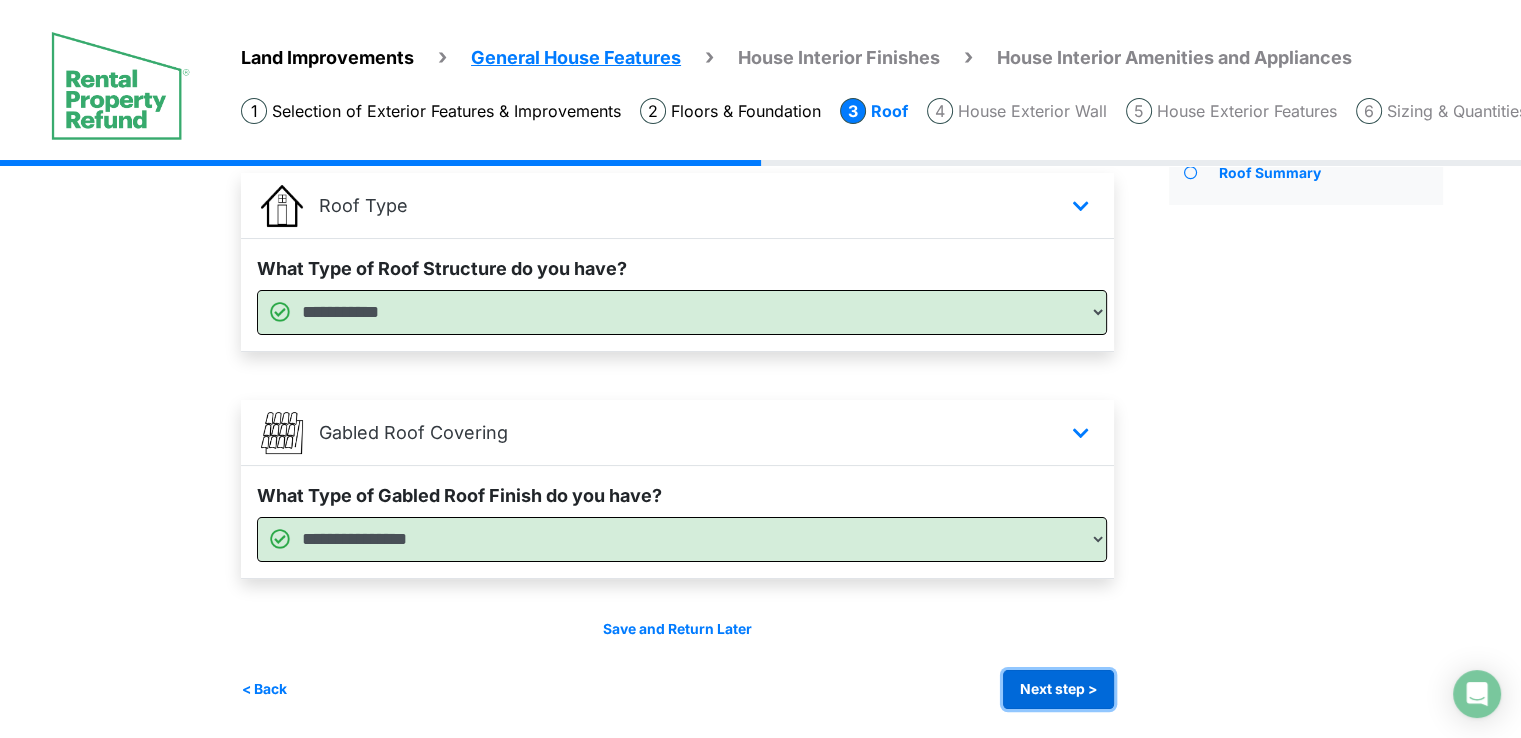 click on "Next step >" at bounding box center (1058, 689) 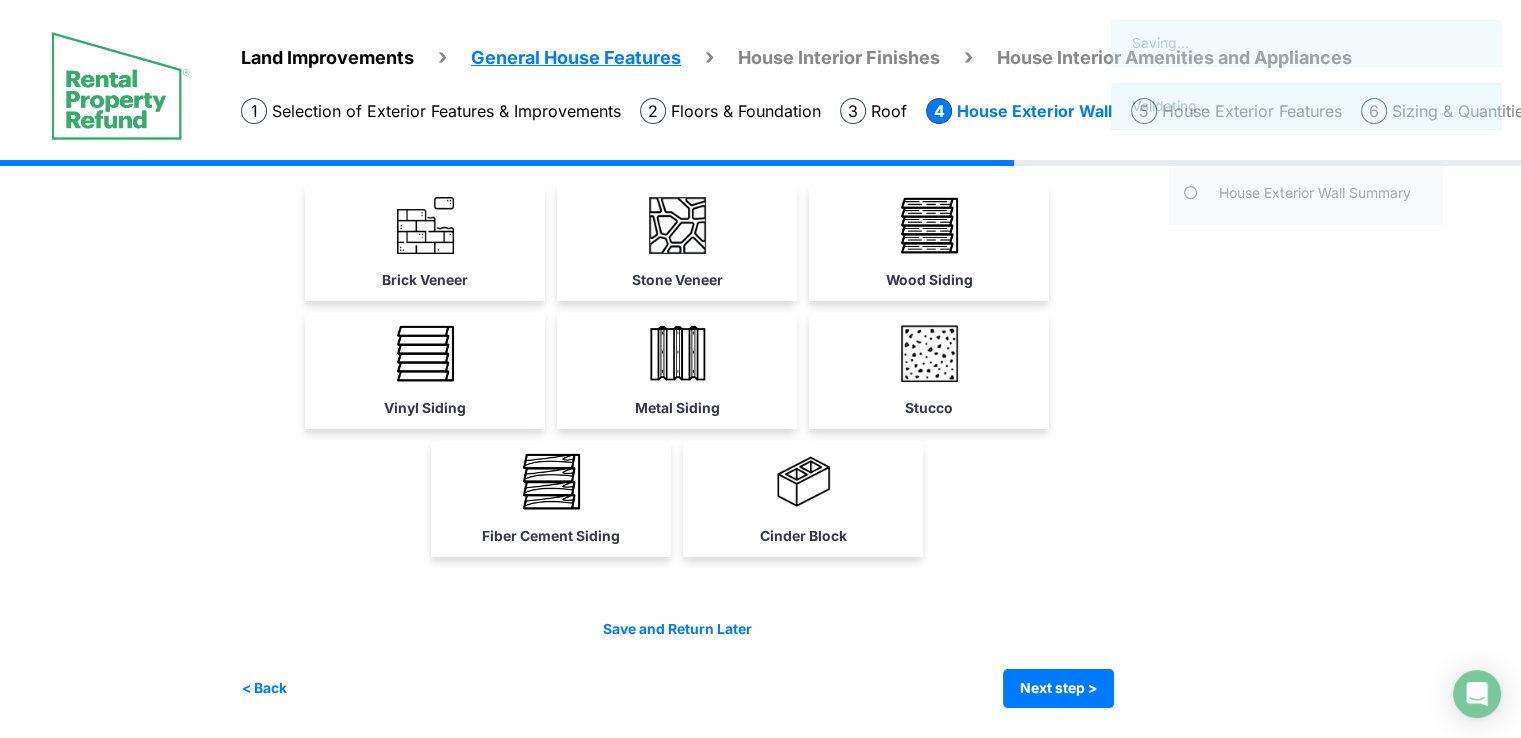 scroll, scrollTop: 0, scrollLeft: 0, axis: both 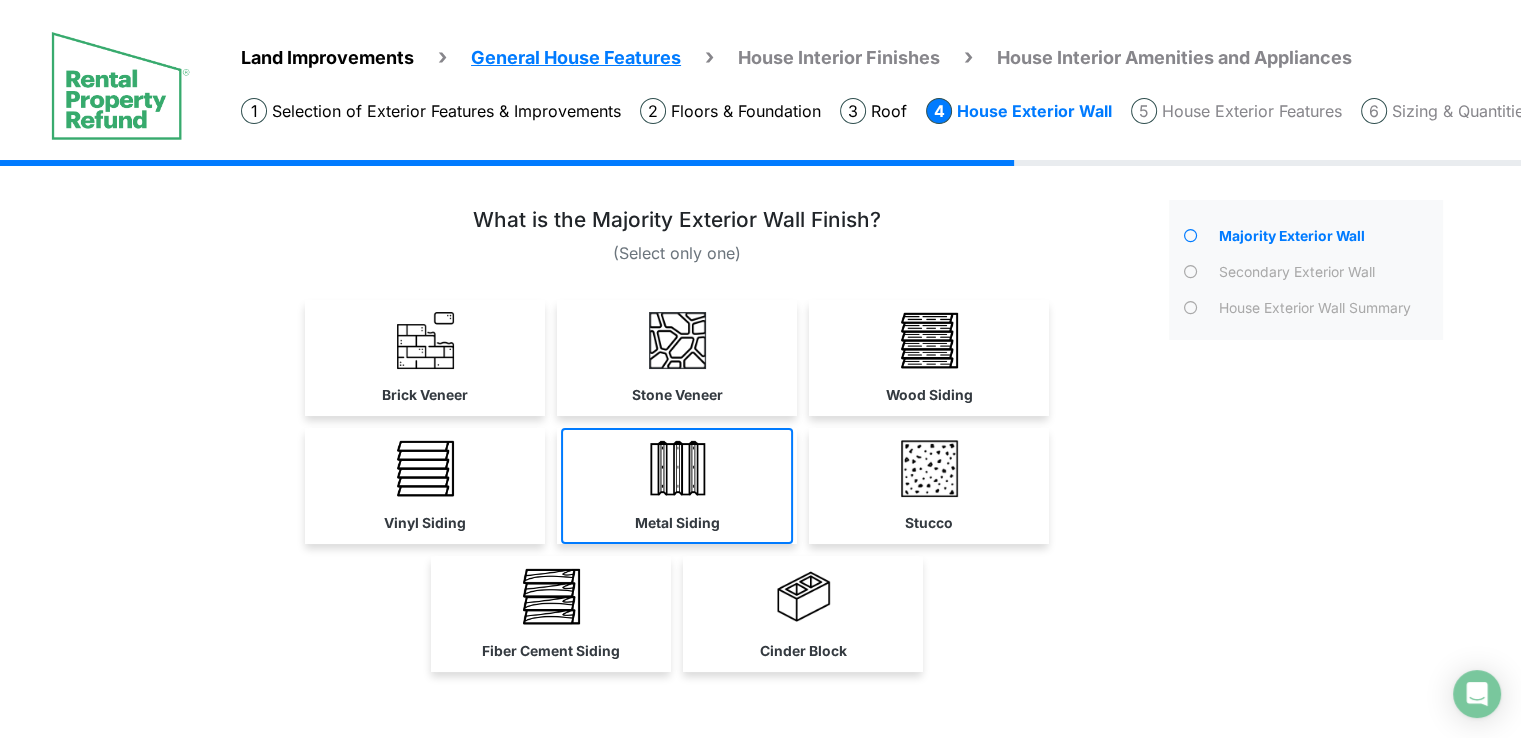 click at bounding box center [425, 340] 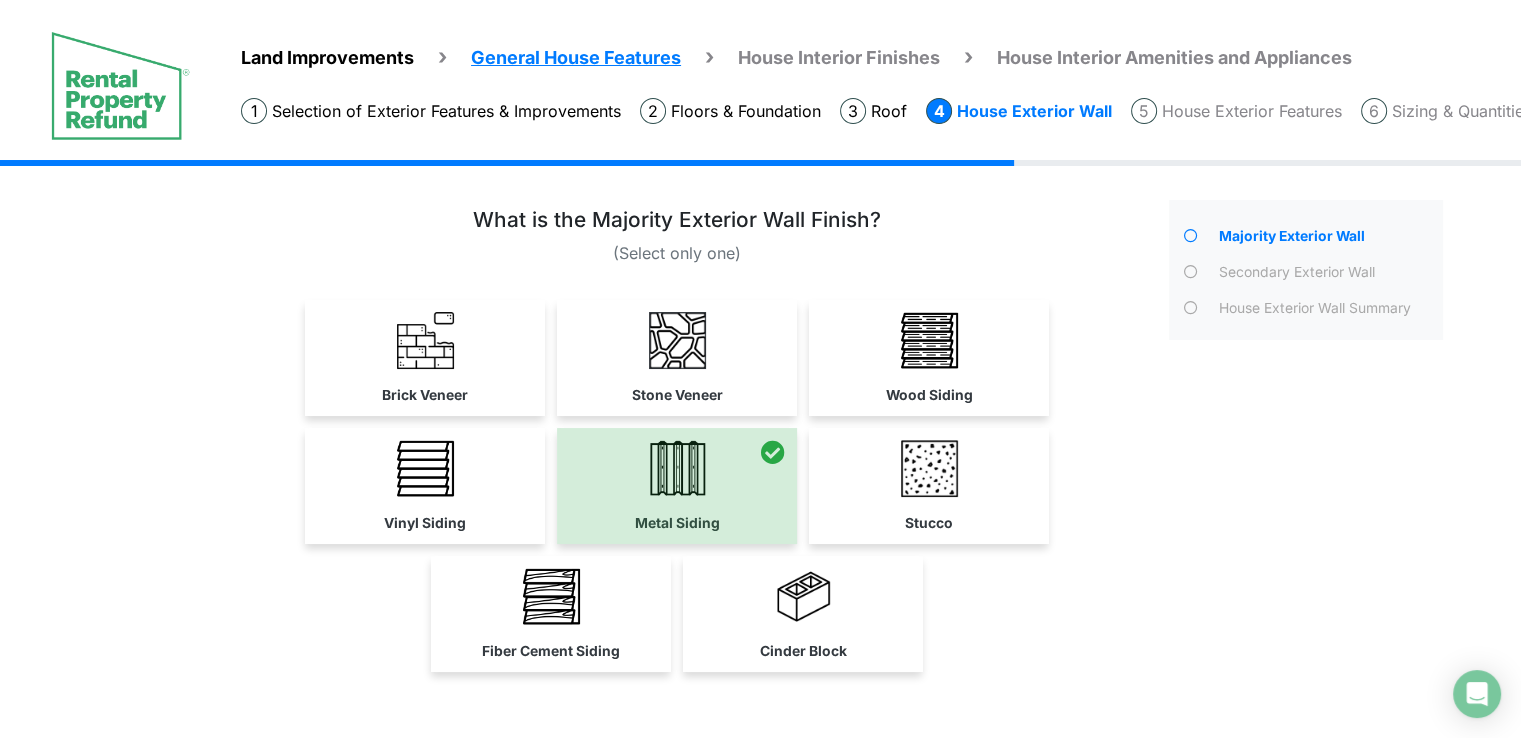 scroll, scrollTop: 112, scrollLeft: 0, axis: vertical 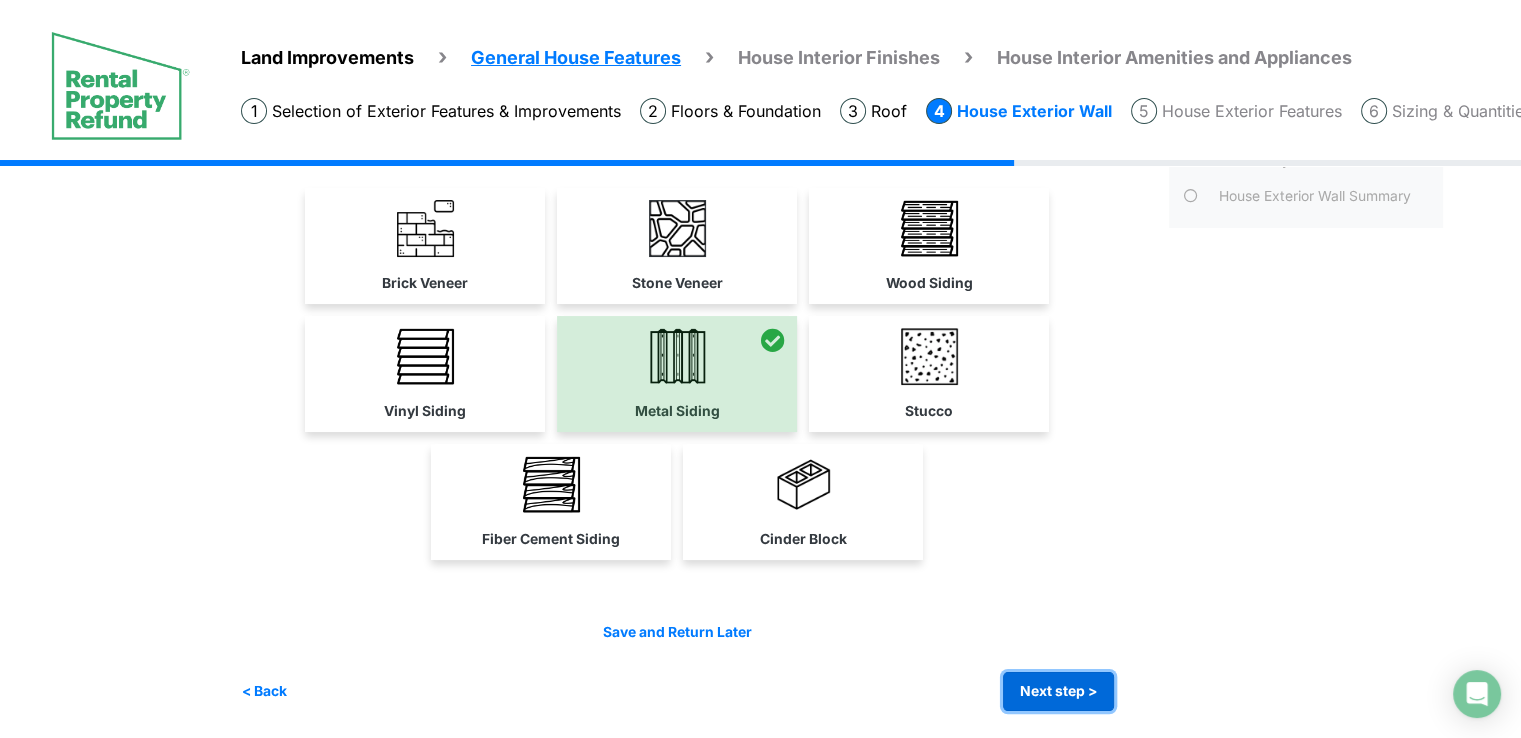 click on "Next step >" at bounding box center [1058, 691] 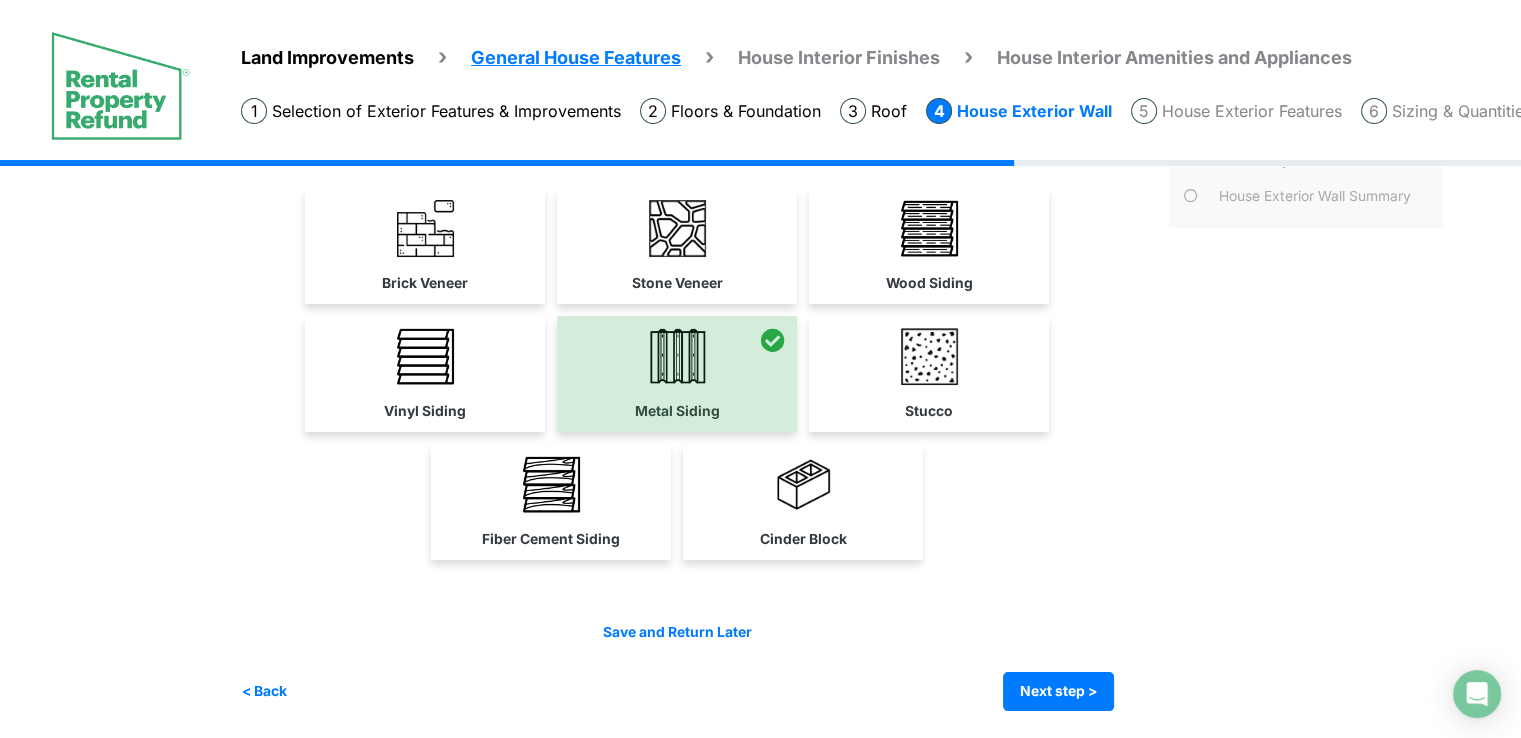 scroll, scrollTop: 0, scrollLeft: 0, axis: both 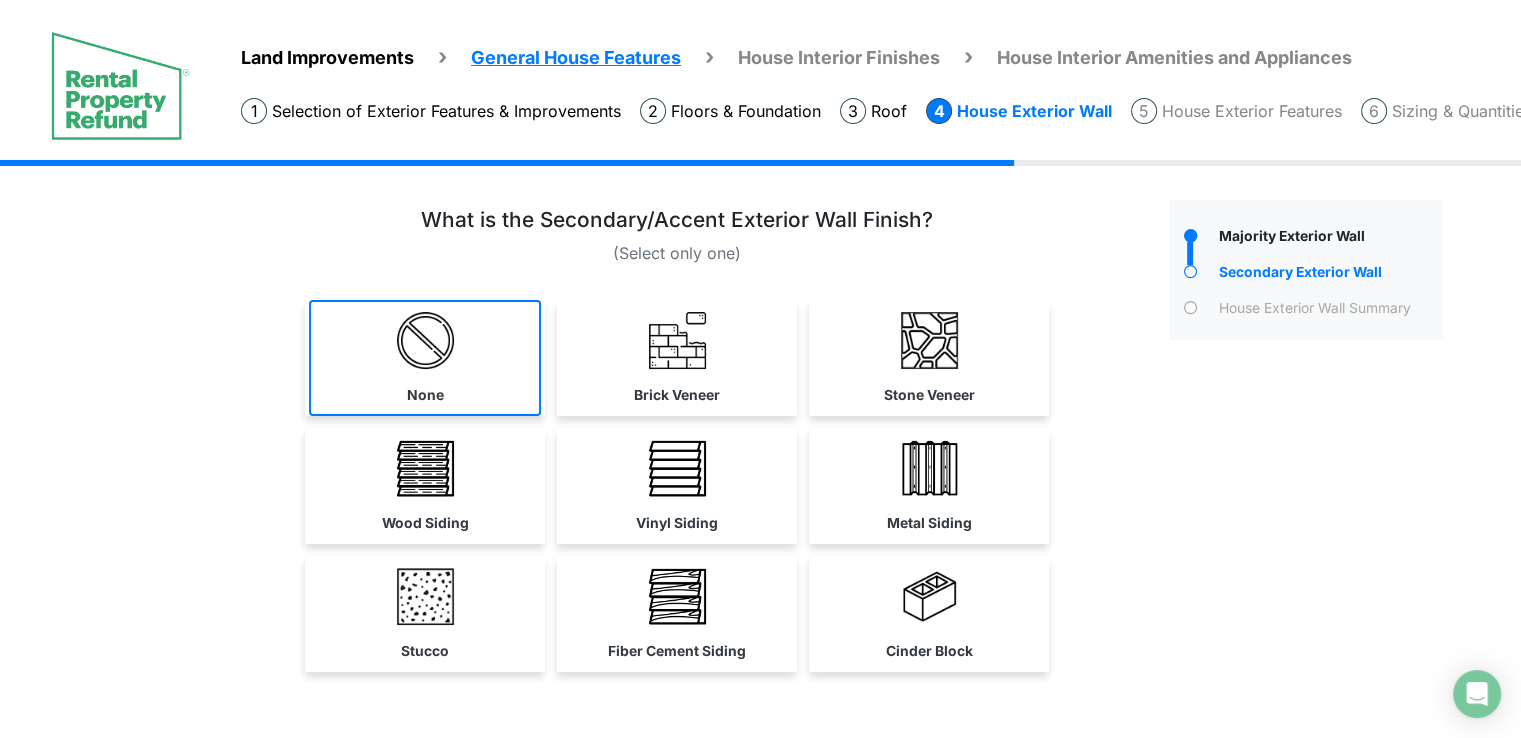 click at bounding box center [425, 340] 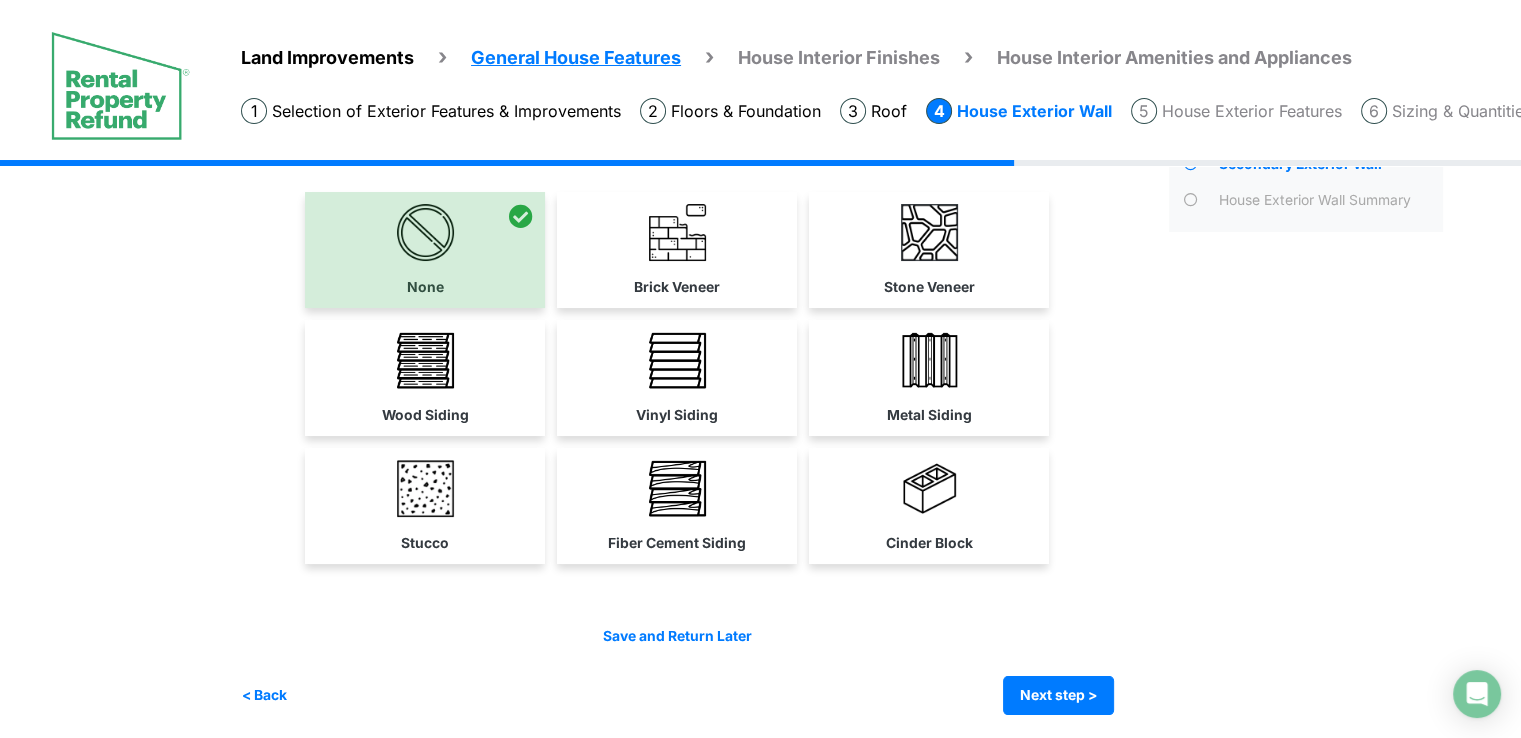 scroll, scrollTop: 112, scrollLeft: 0, axis: vertical 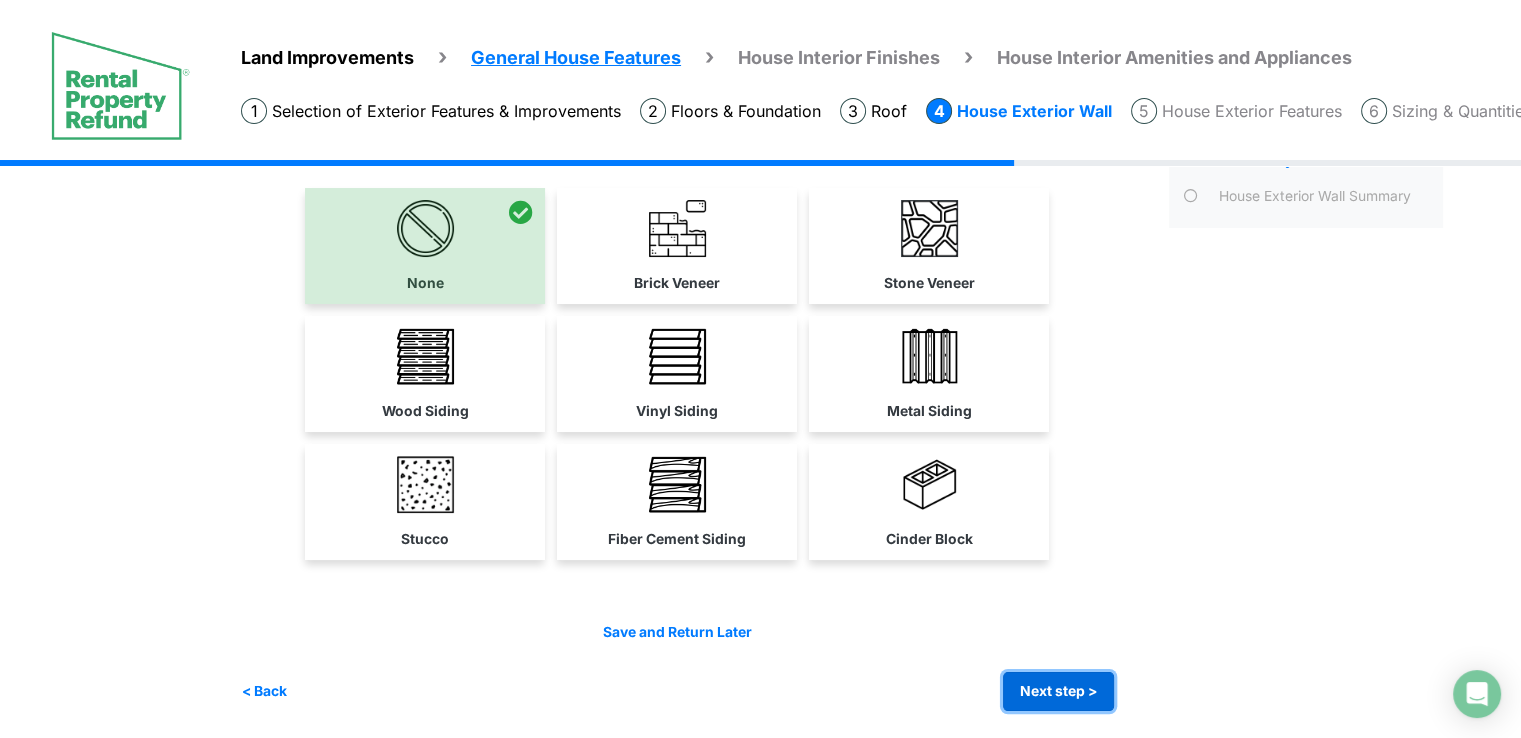 click on "Next step >" at bounding box center [1058, 691] 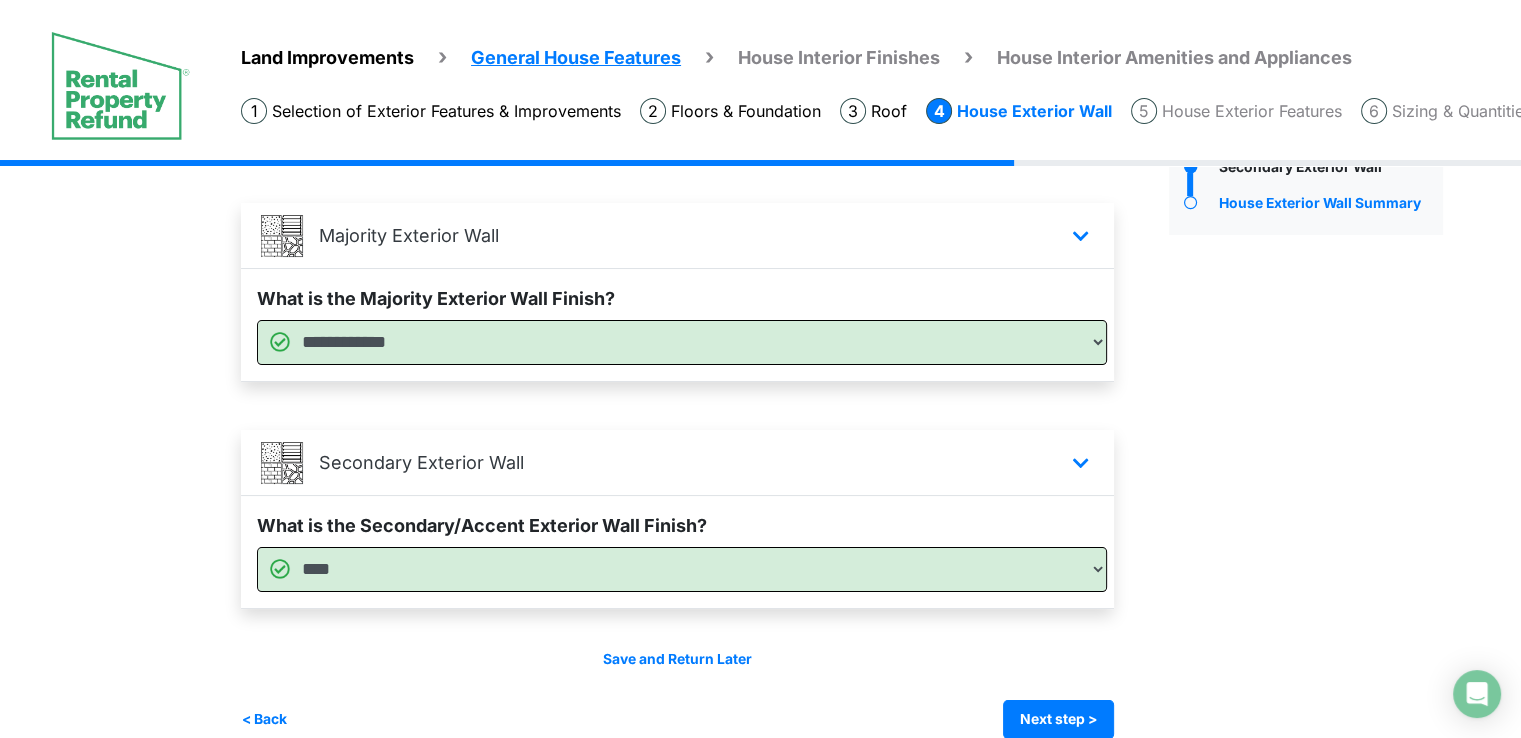 scroll, scrollTop: 135, scrollLeft: 0, axis: vertical 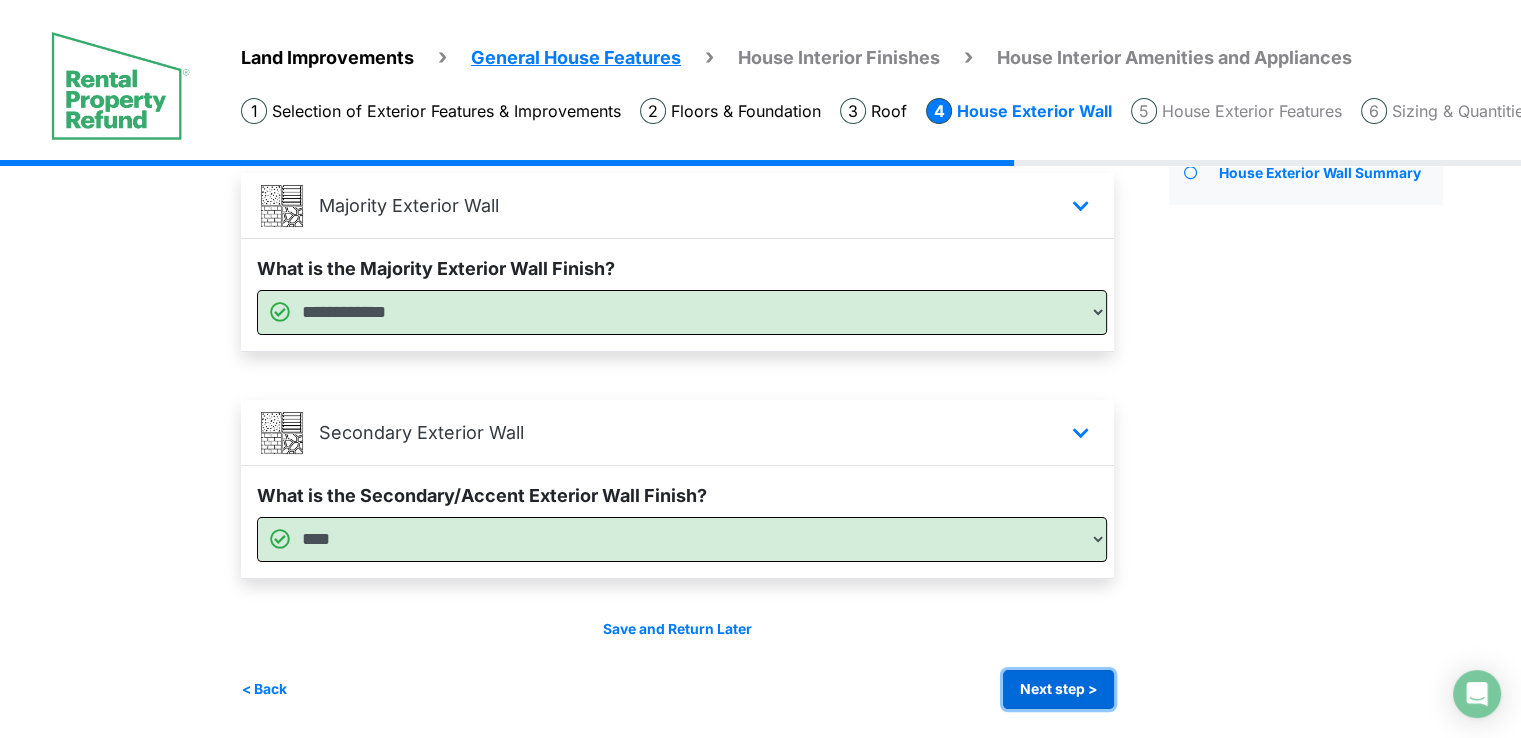 click on "Next step >" at bounding box center [1058, 689] 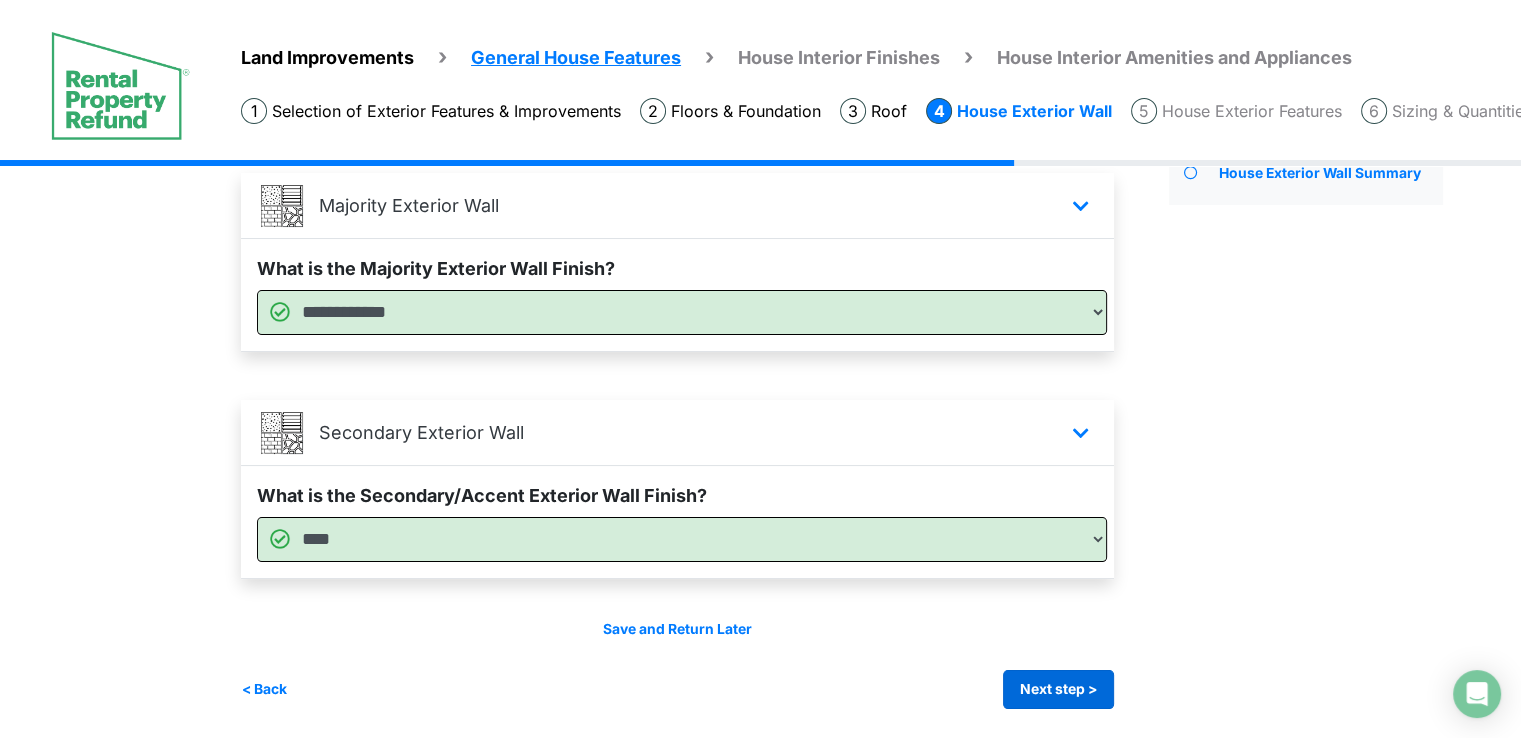 scroll, scrollTop: 0, scrollLeft: 0, axis: both 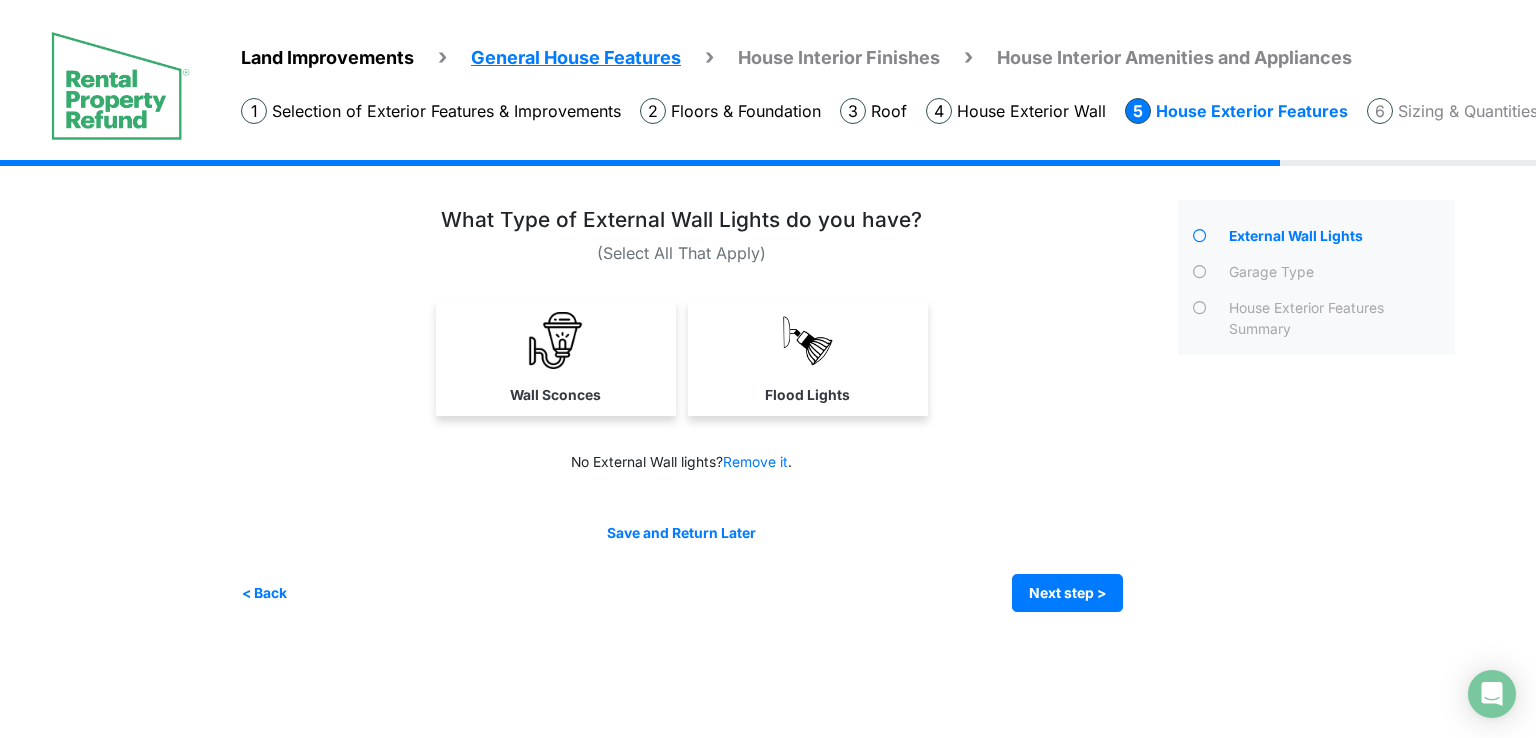 click at bounding box center [555, 340] 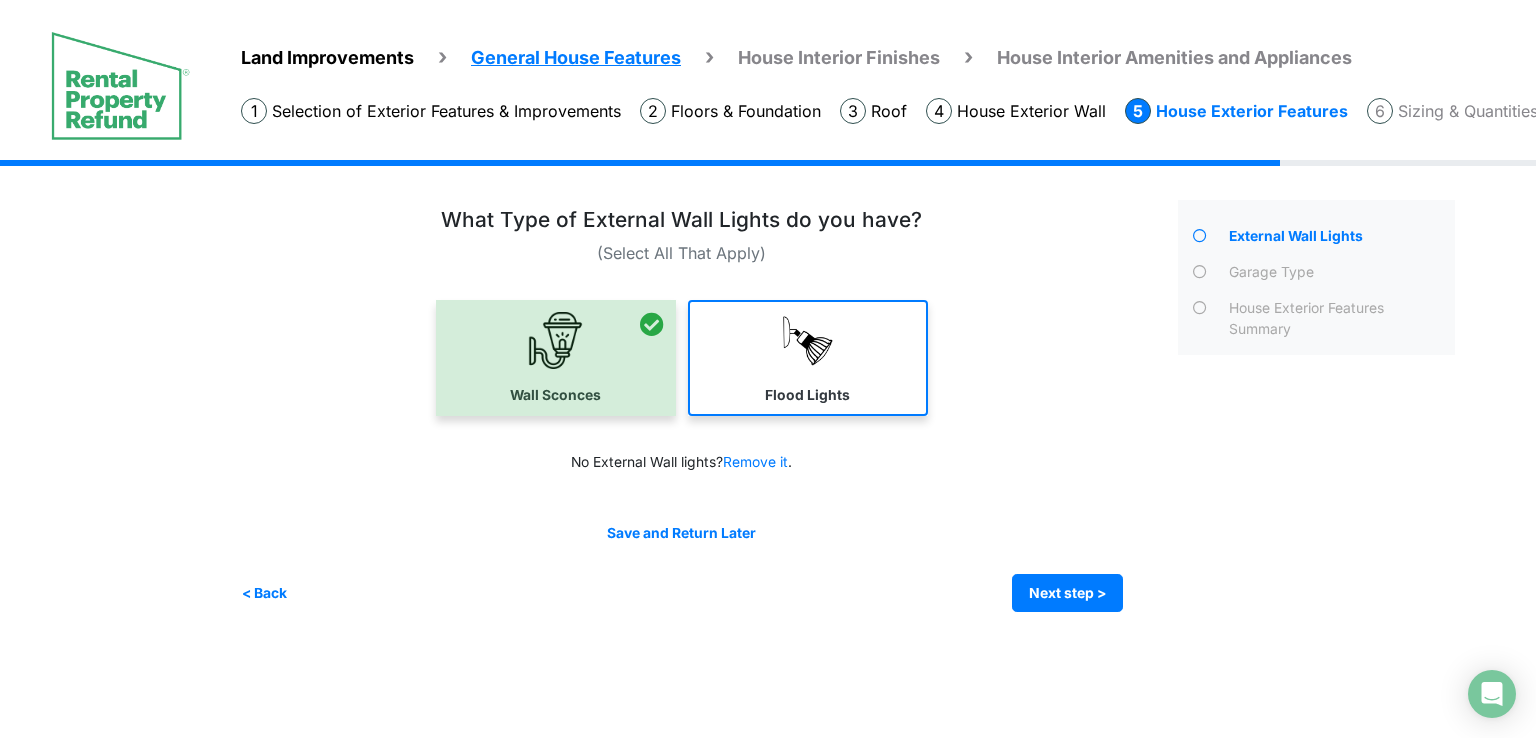 click on "Flood Lights" at bounding box center [556, 358] 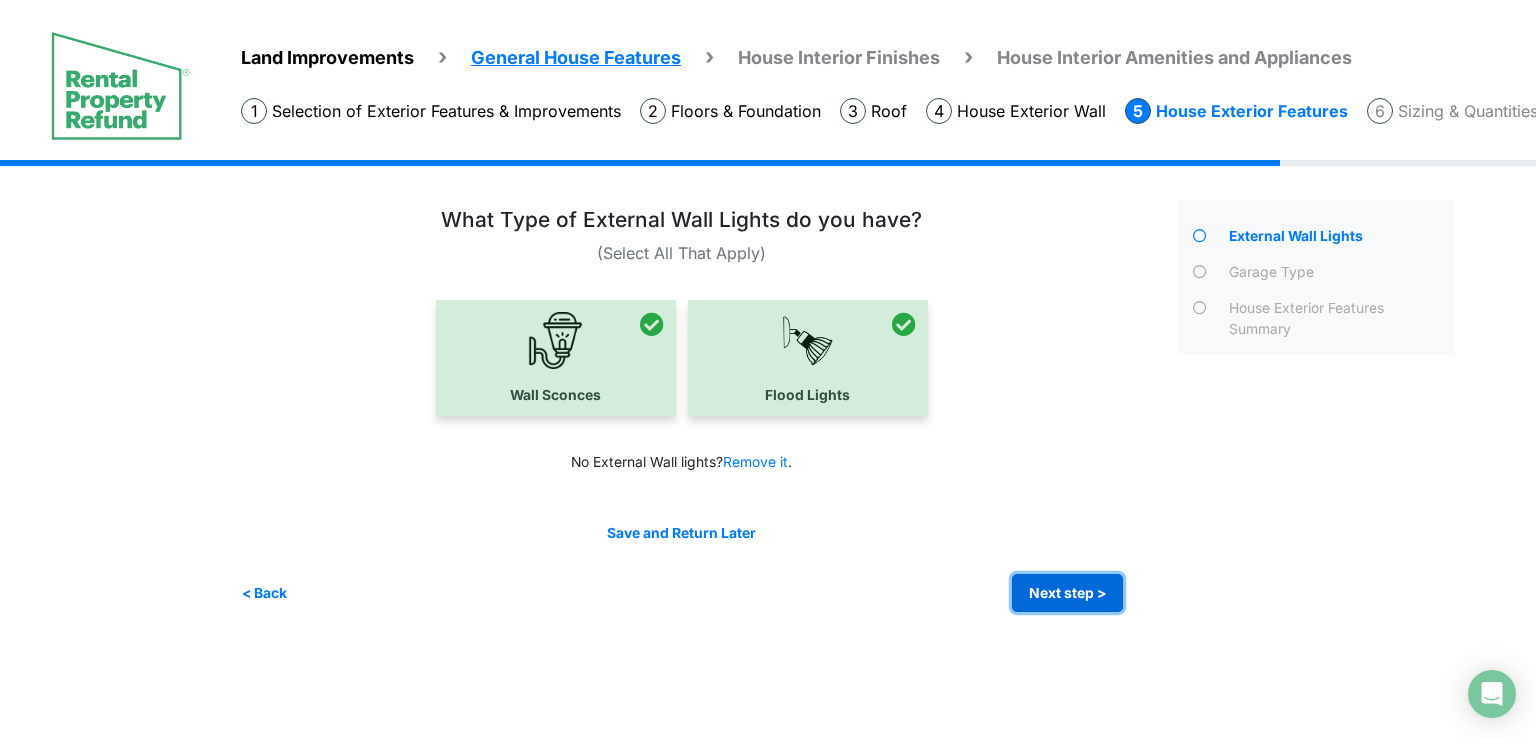 click on "Next step >" at bounding box center [1067, 593] 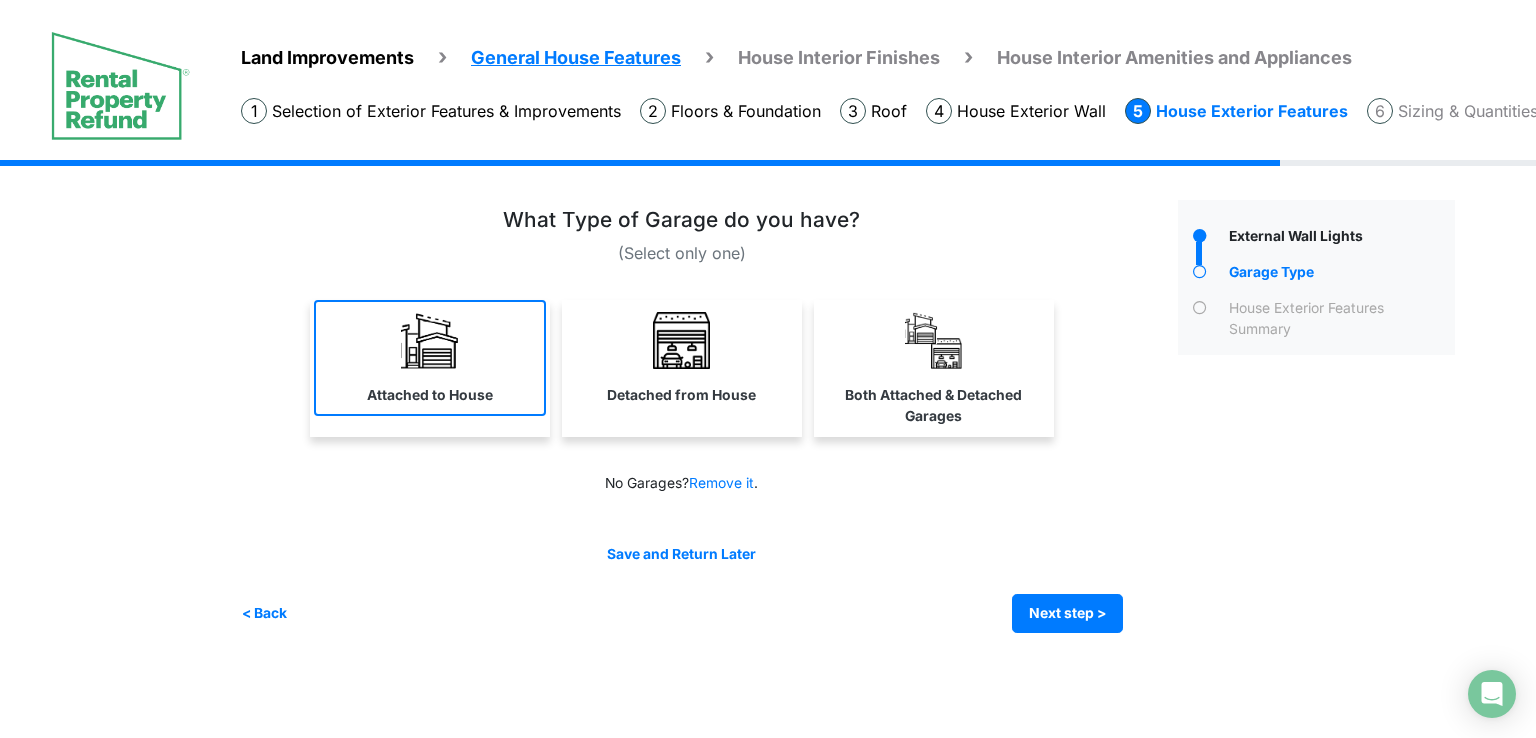 click at bounding box center (429, 340) 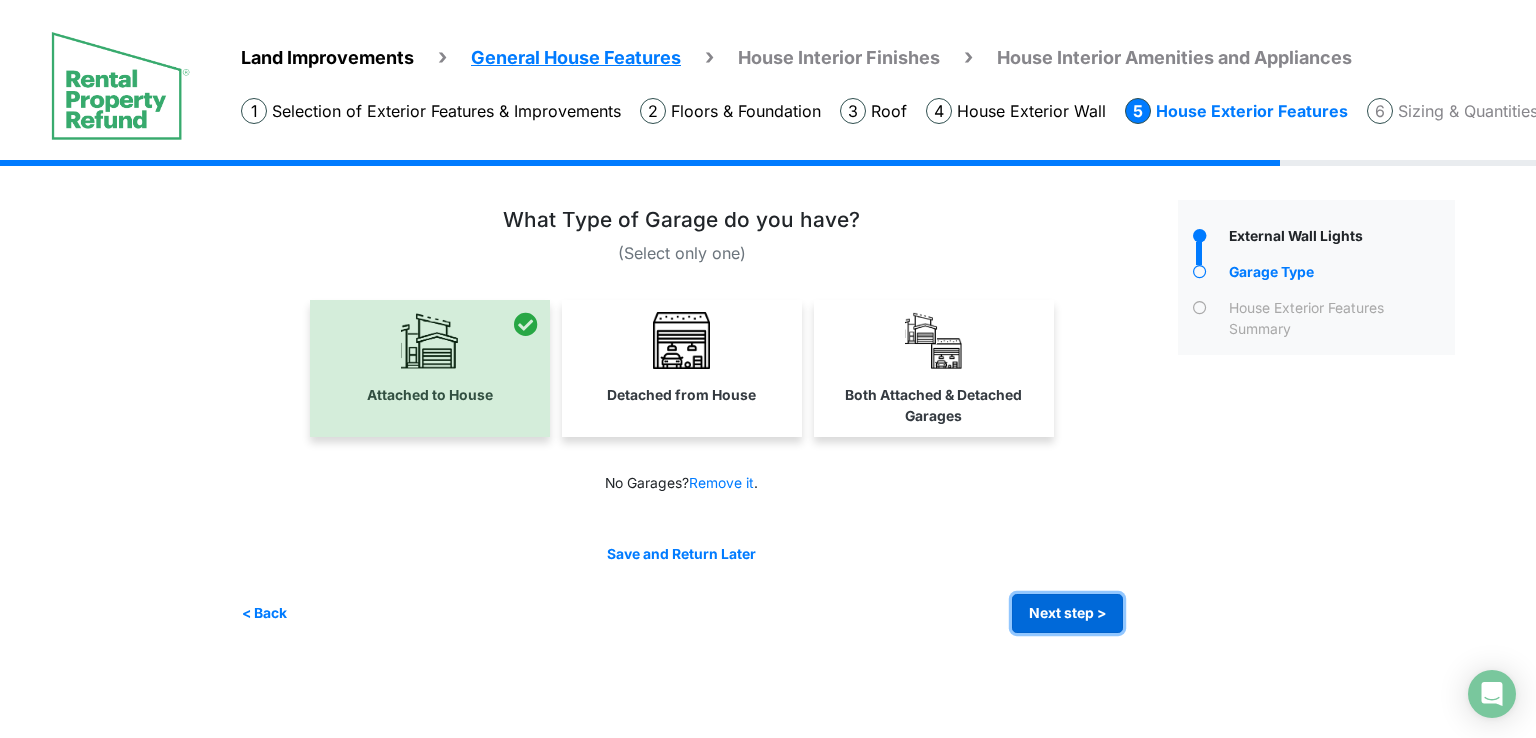 click on "Next step >" at bounding box center [1067, 613] 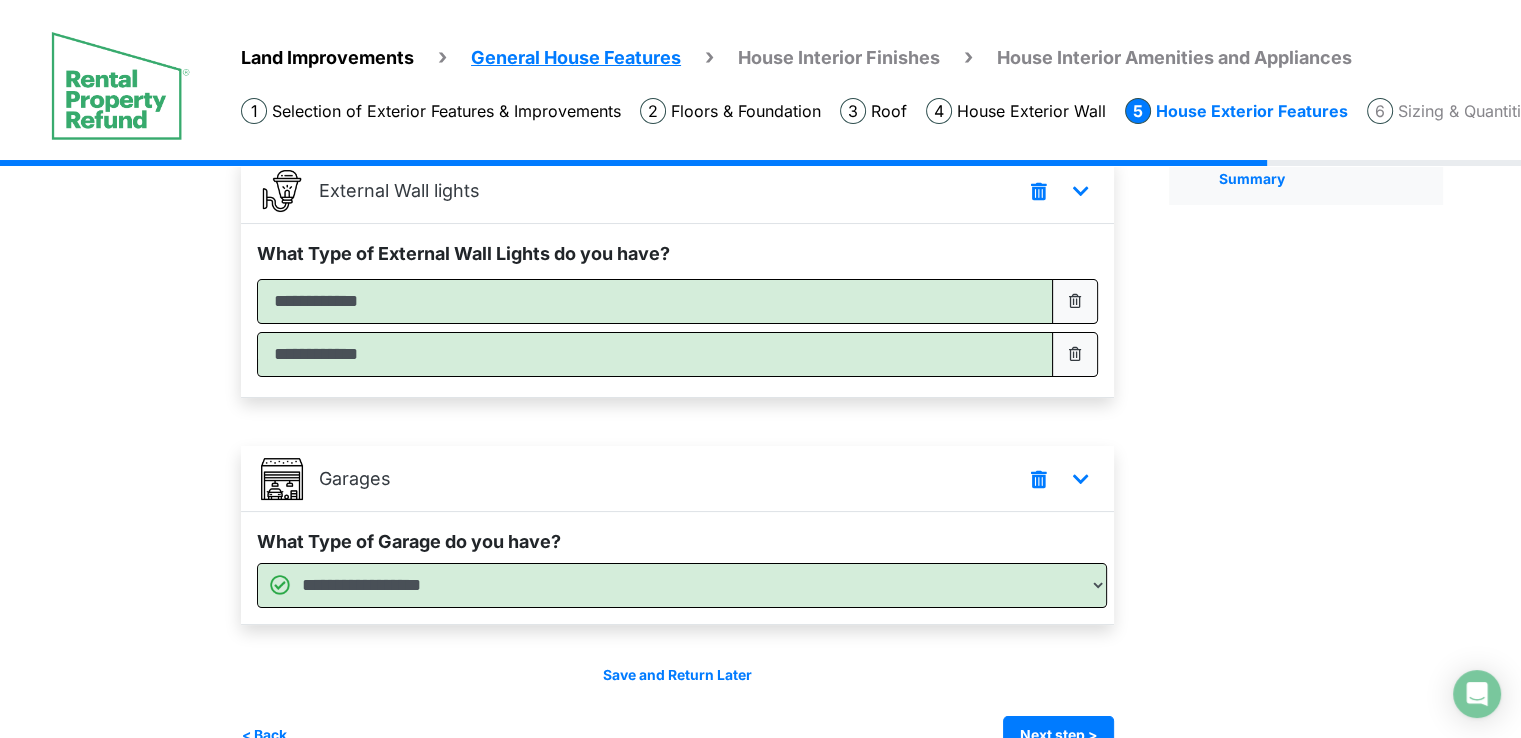 scroll, scrollTop: 196, scrollLeft: 0, axis: vertical 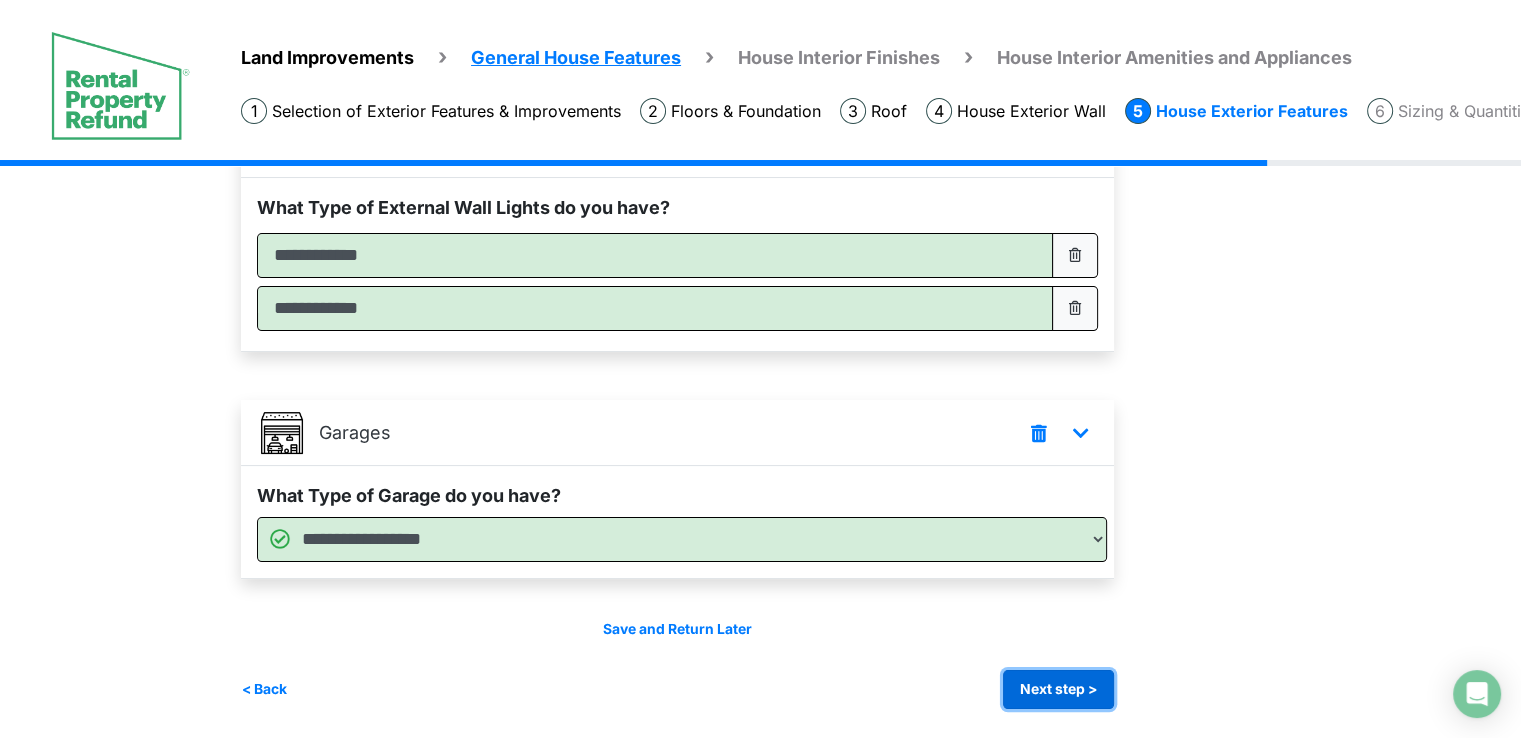click on "Next step >" at bounding box center [1058, 689] 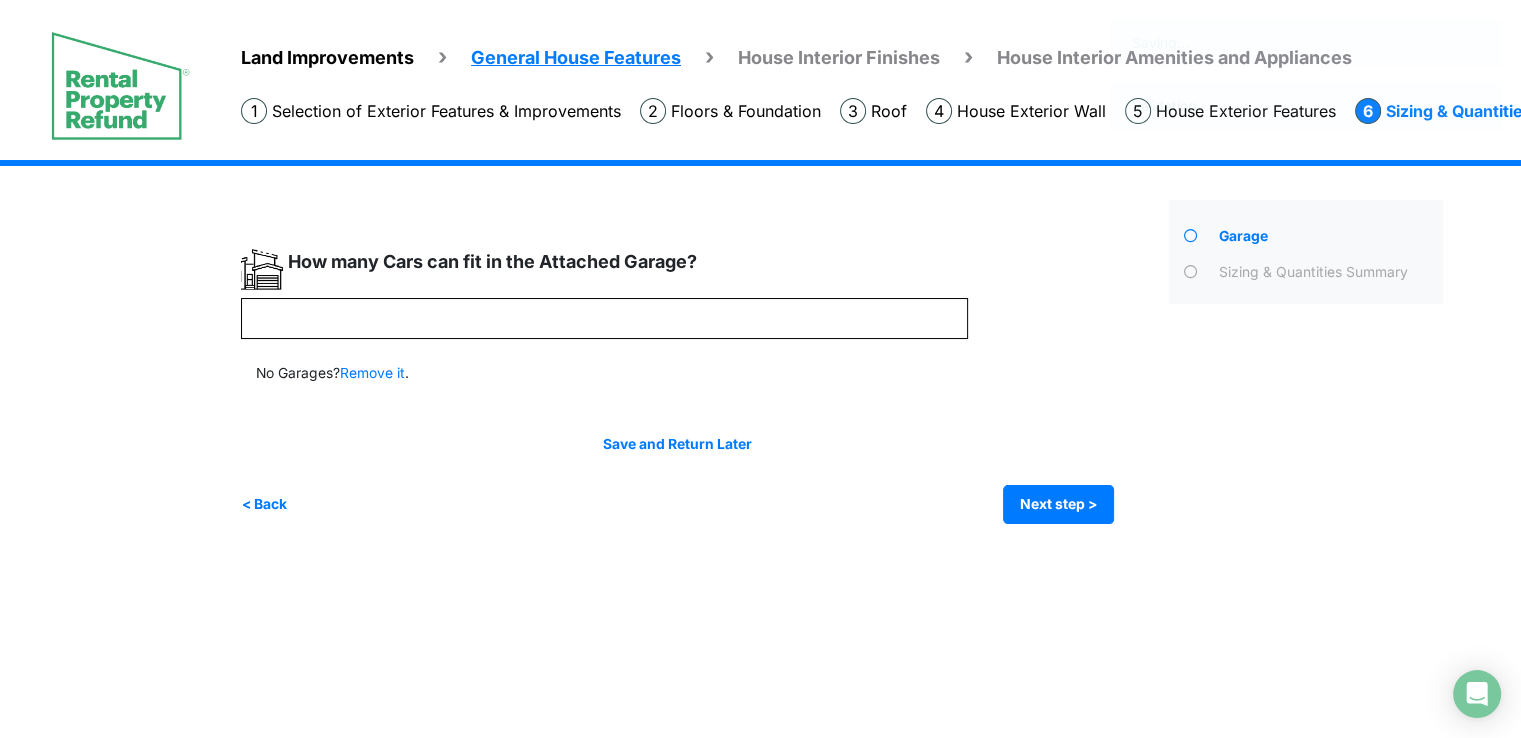 scroll, scrollTop: 0, scrollLeft: 0, axis: both 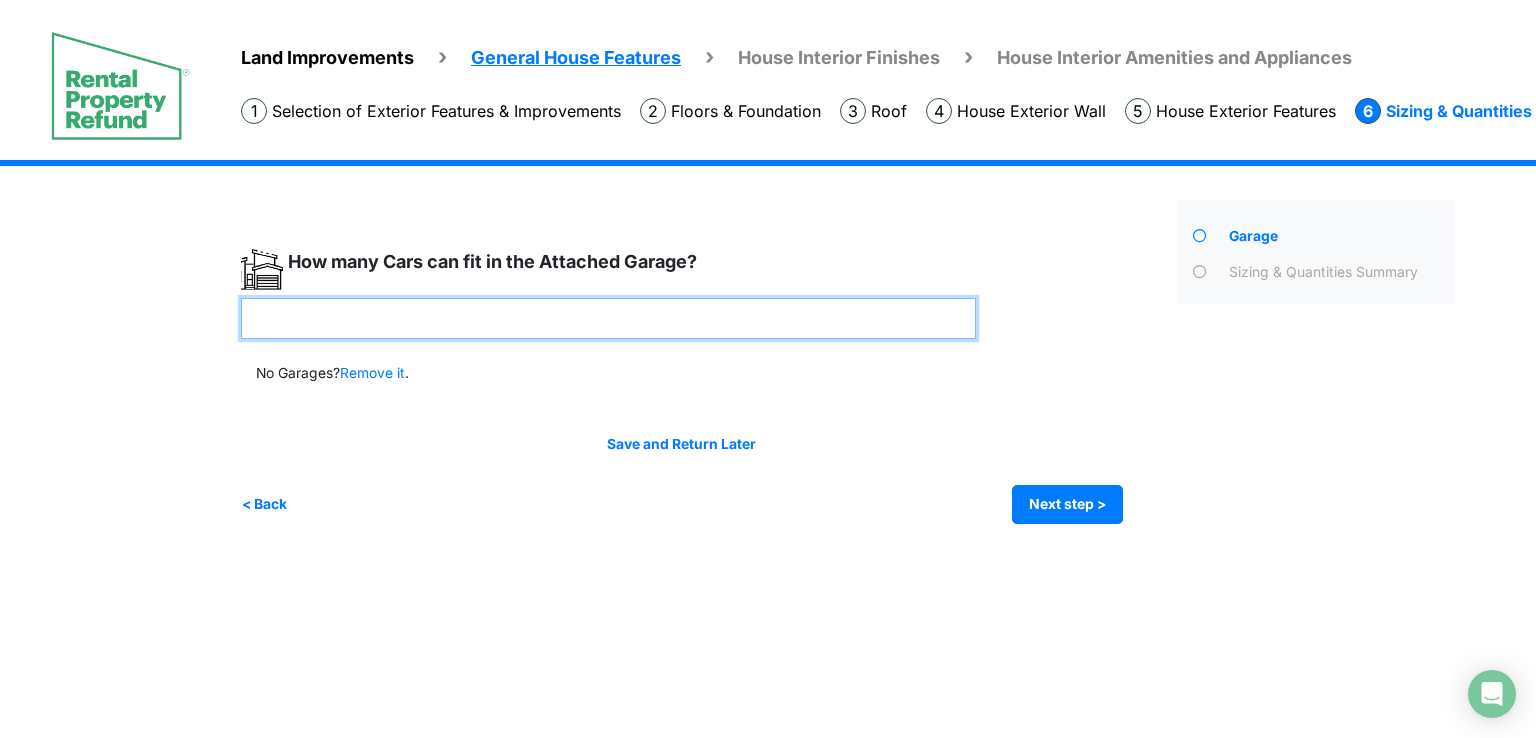 click at bounding box center (608, 318) 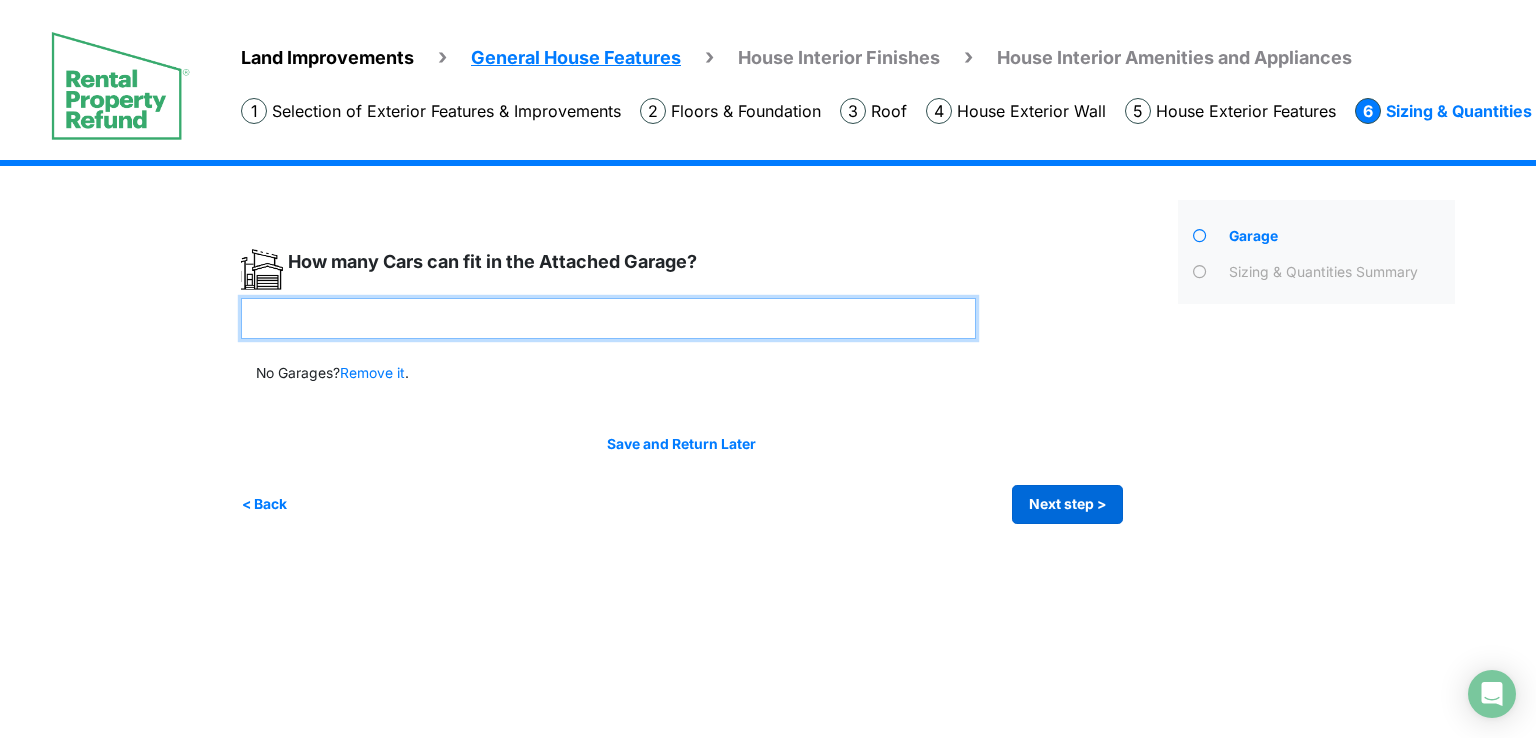 type on "*" 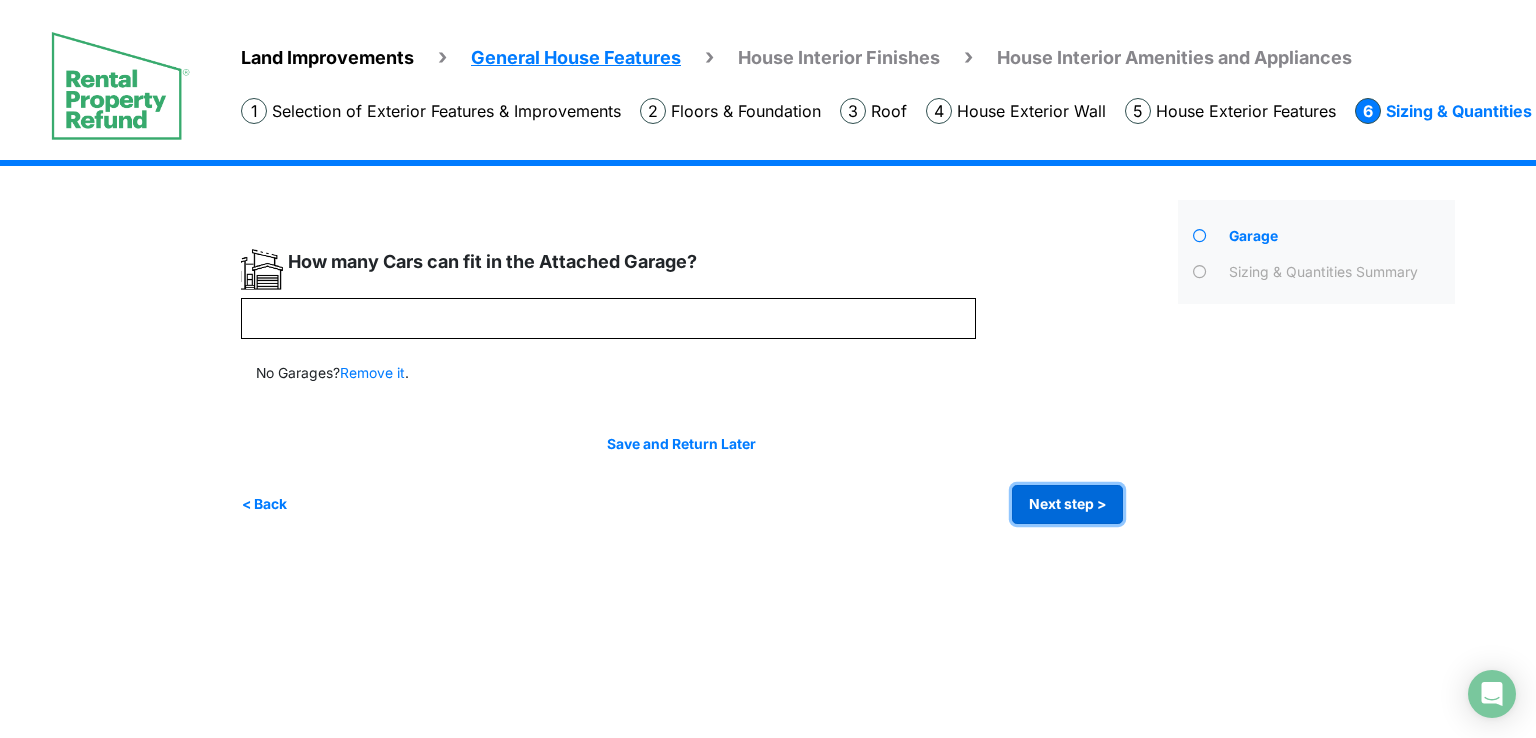 click on "Next step >" at bounding box center [1067, 504] 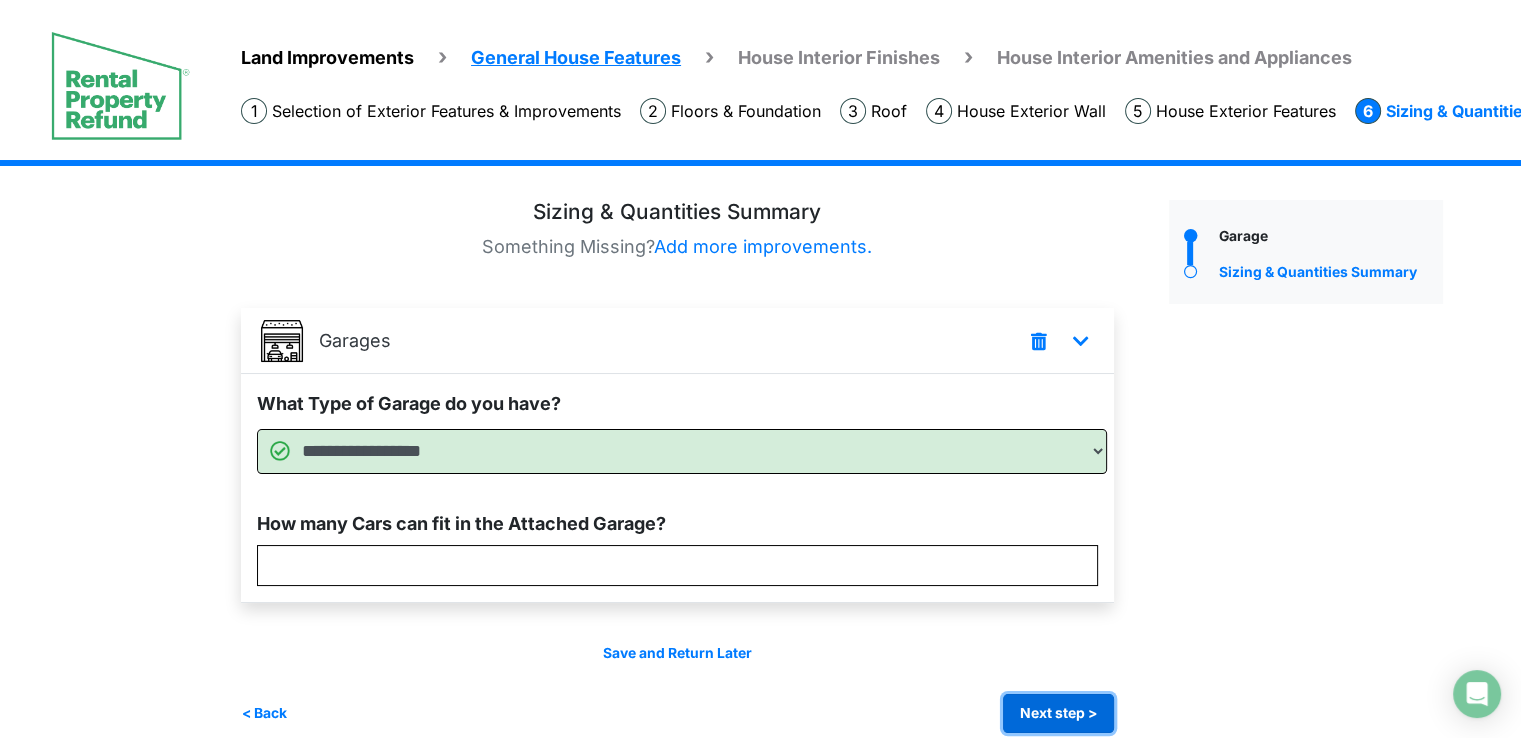 click on "Next step >" at bounding box center (1058, 713) 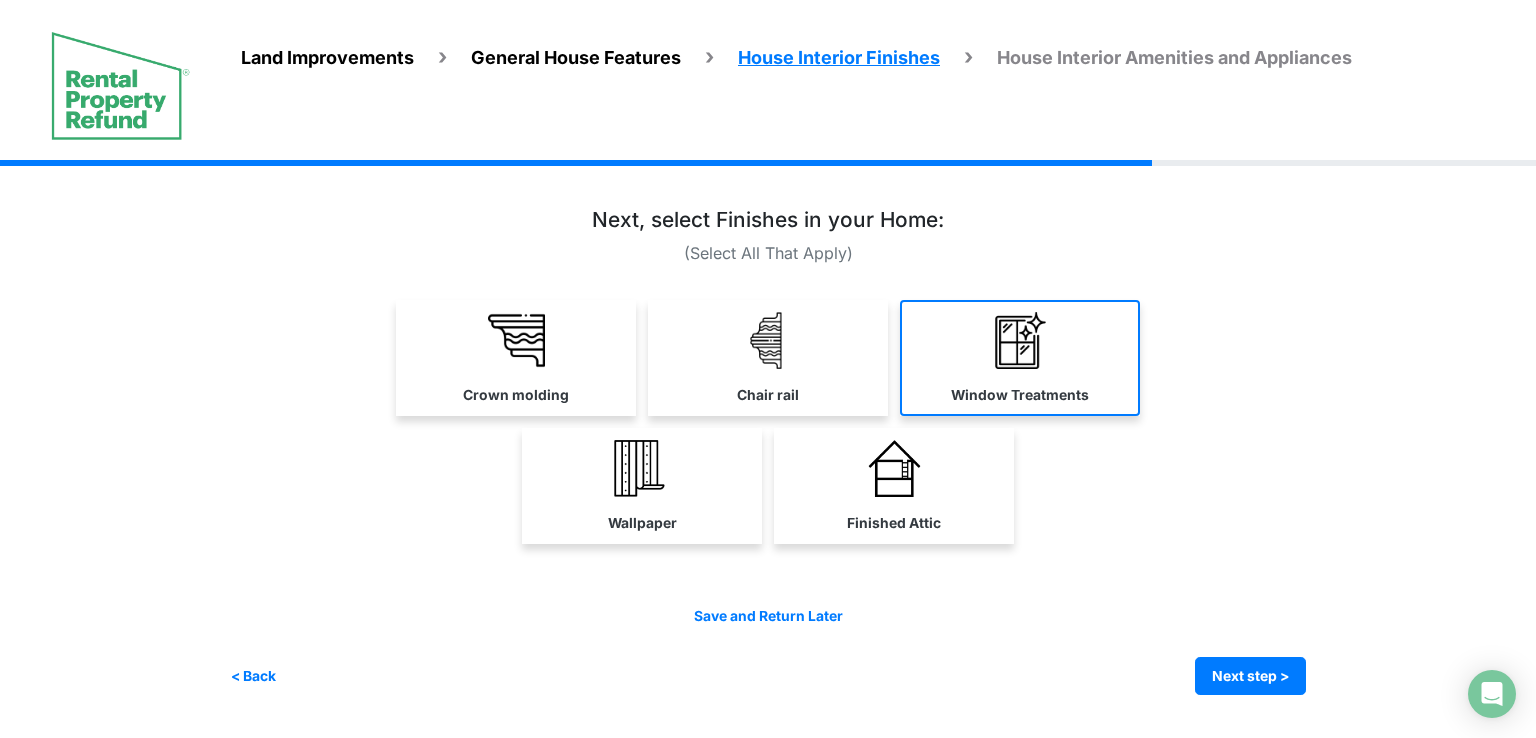 click on "Window Treatments" at bounding box center [516, 358] 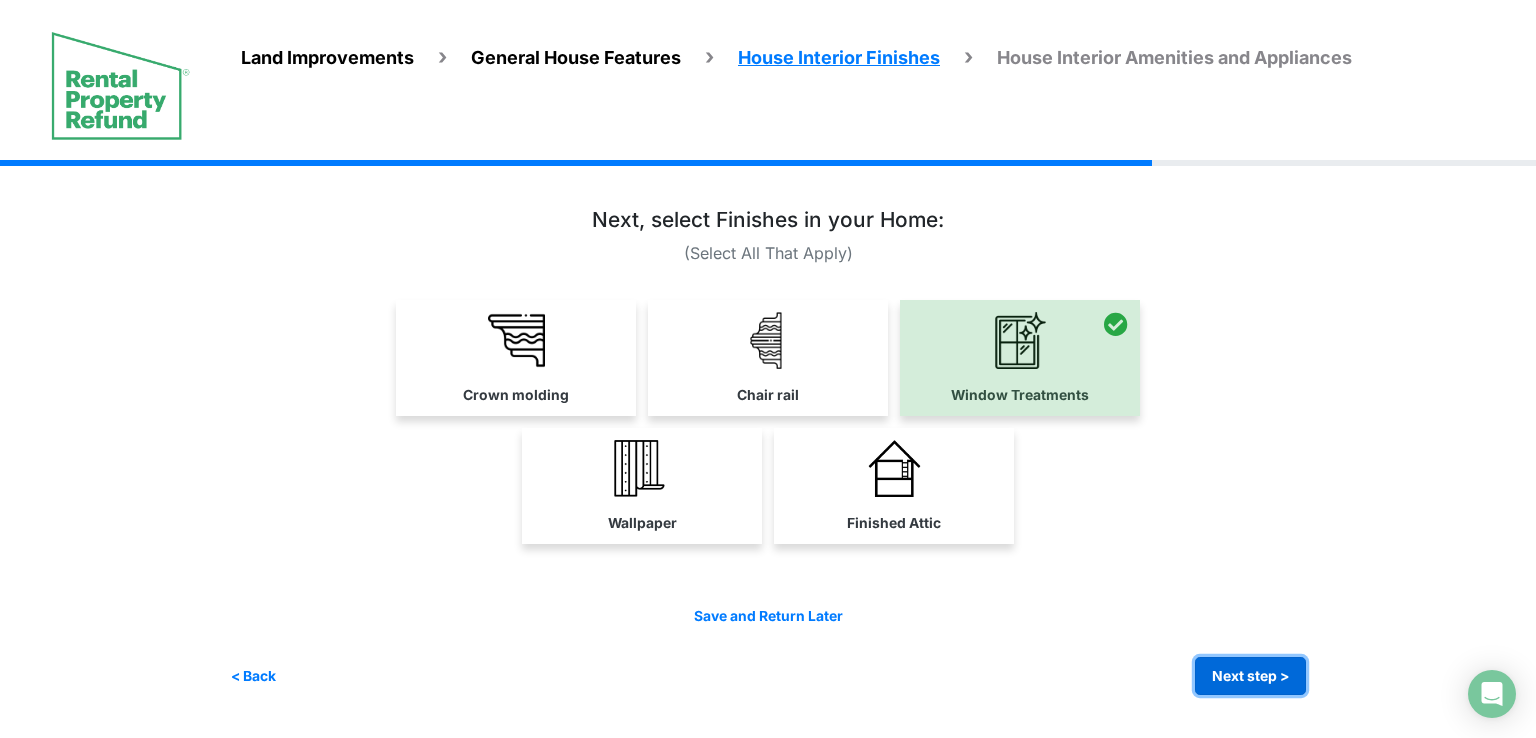 click on "Next step >" at bounding box center (1250, 676) 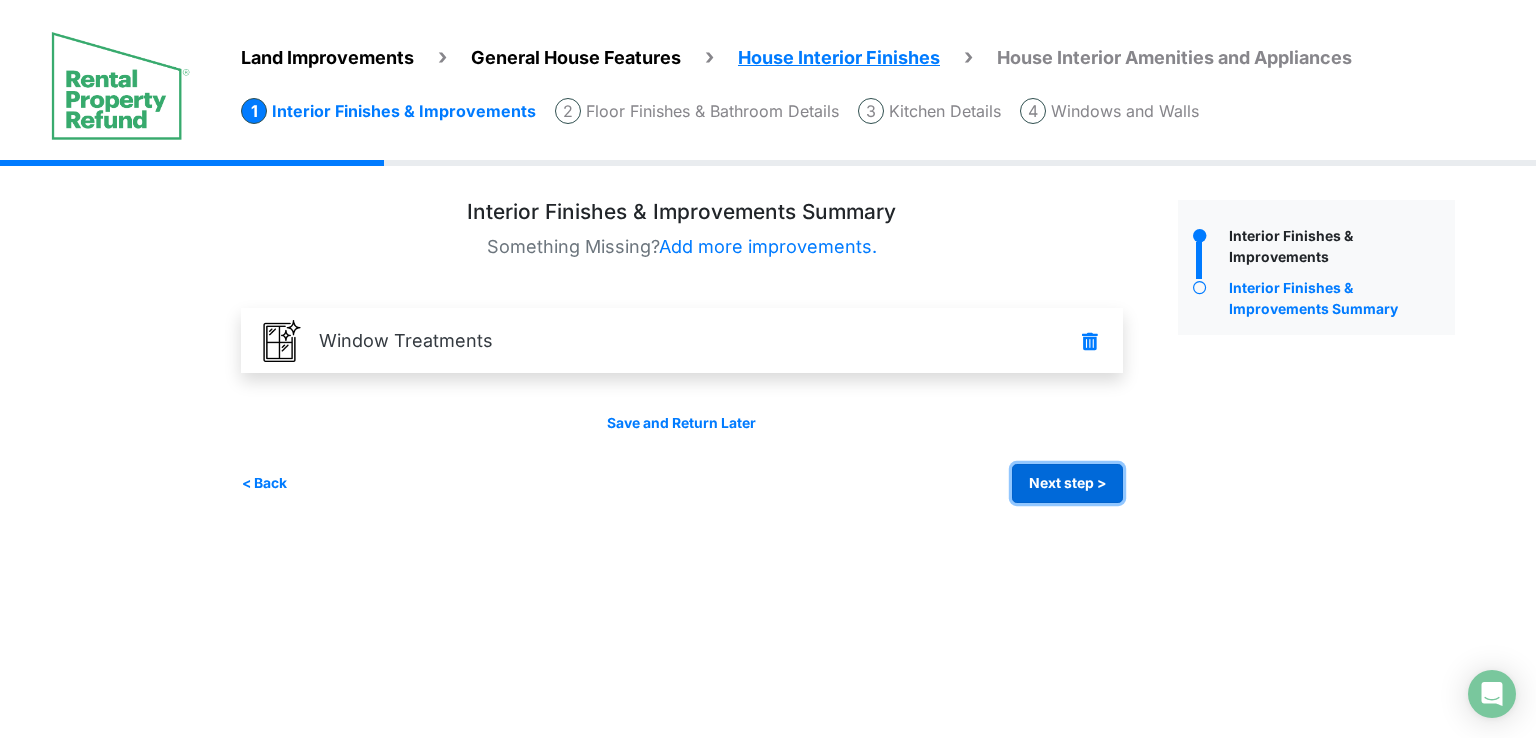 click on "Next step >" at bounding box center [1067, 483] 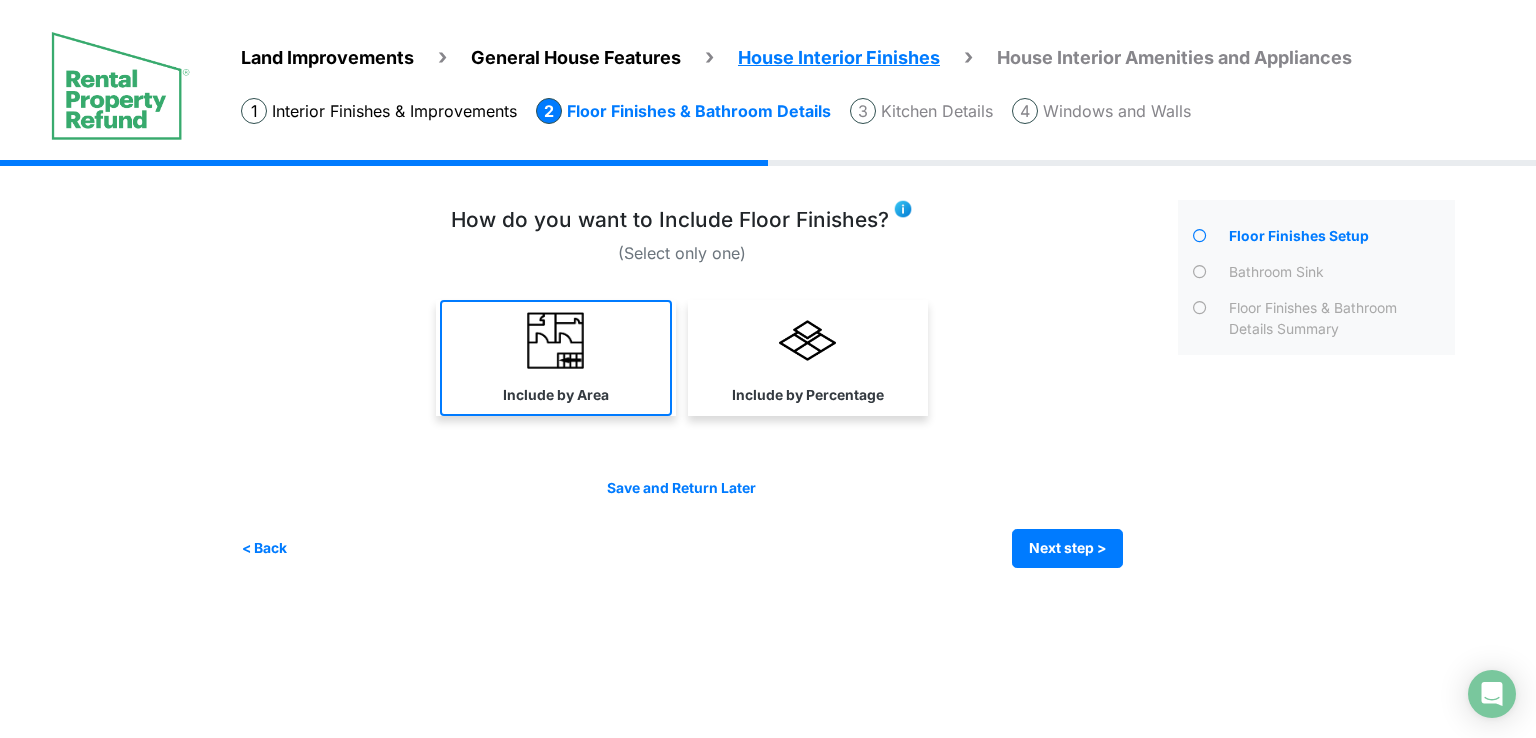 click on "Include by Area" at bounding box center (556, 358) 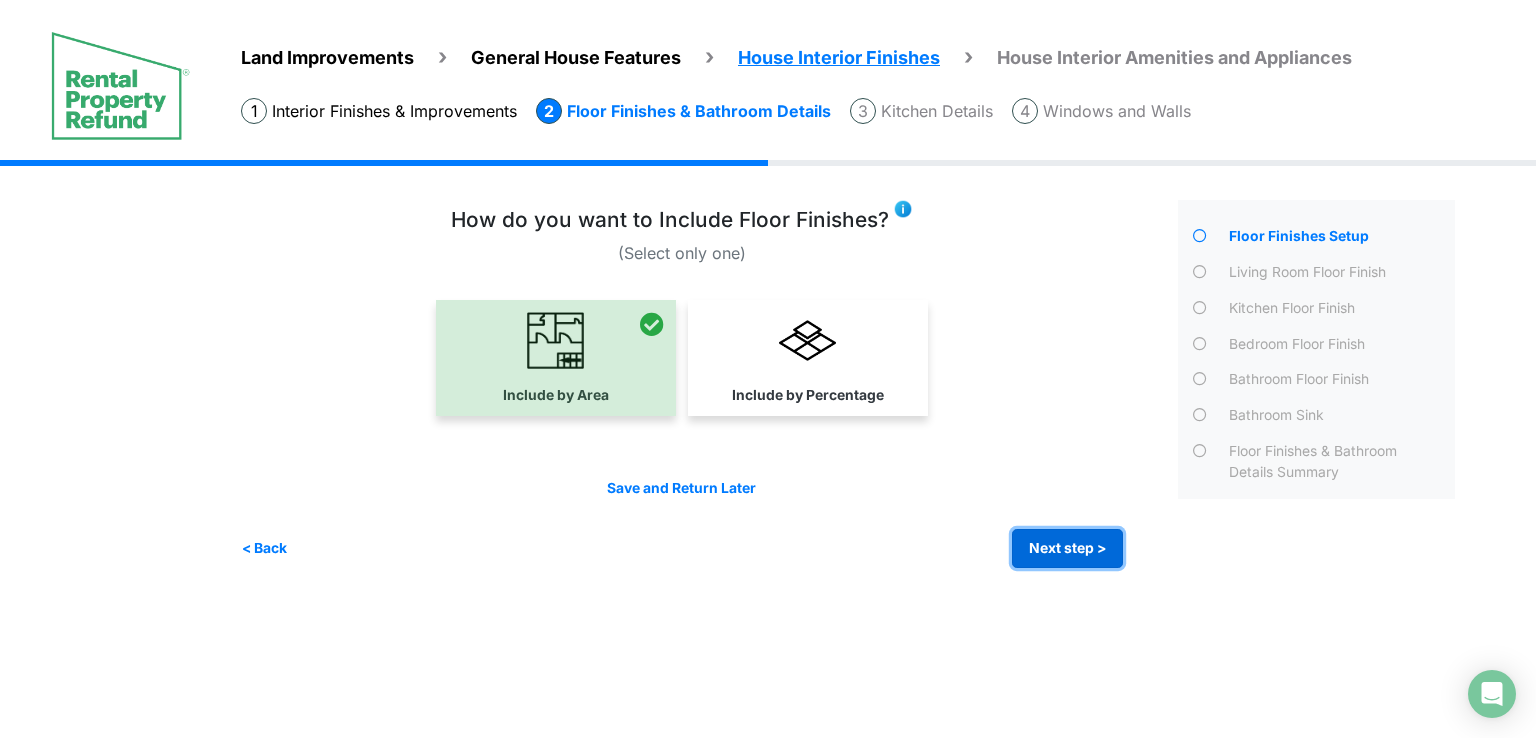 click on "Next step >" at bounding box center (1067, 548) 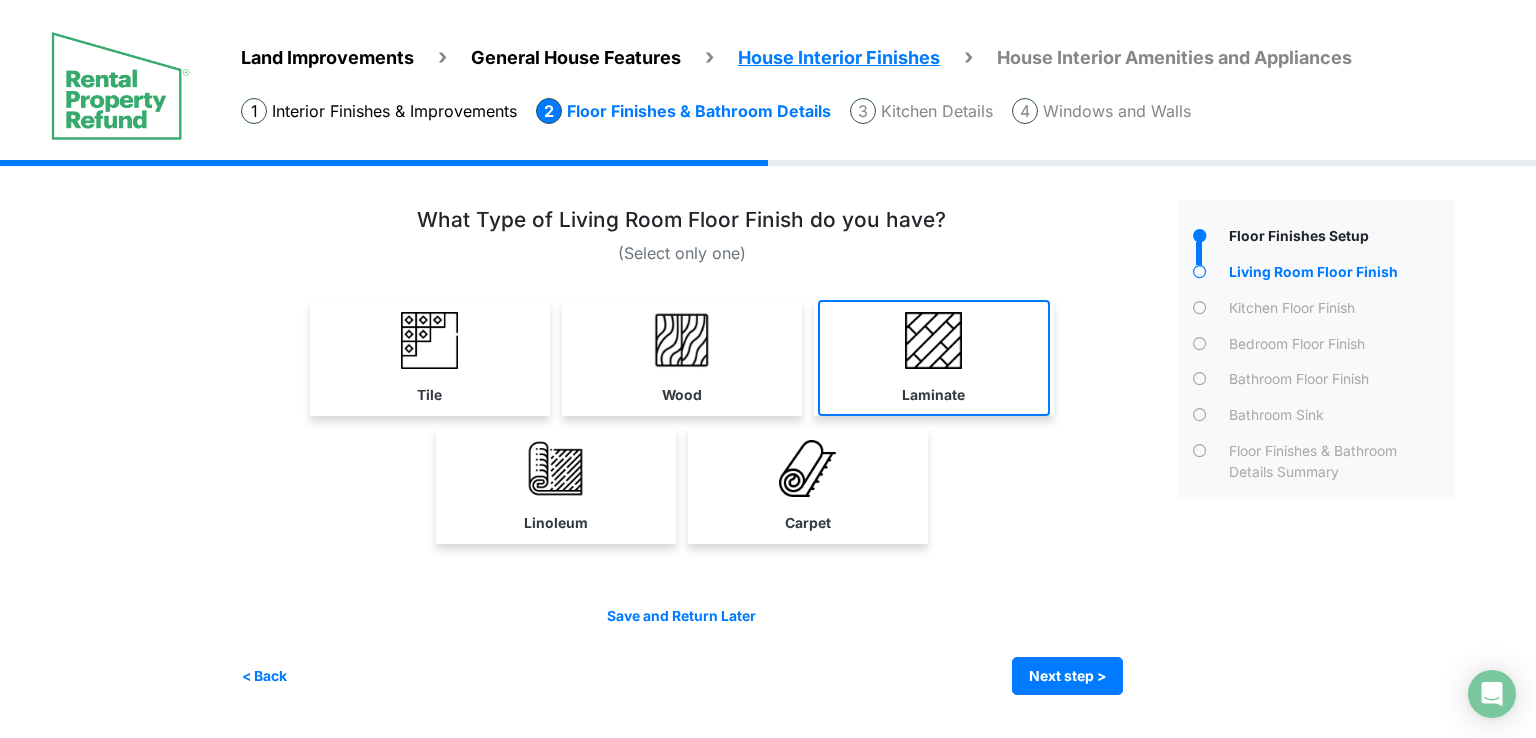 click at bounding box center [429, 340] 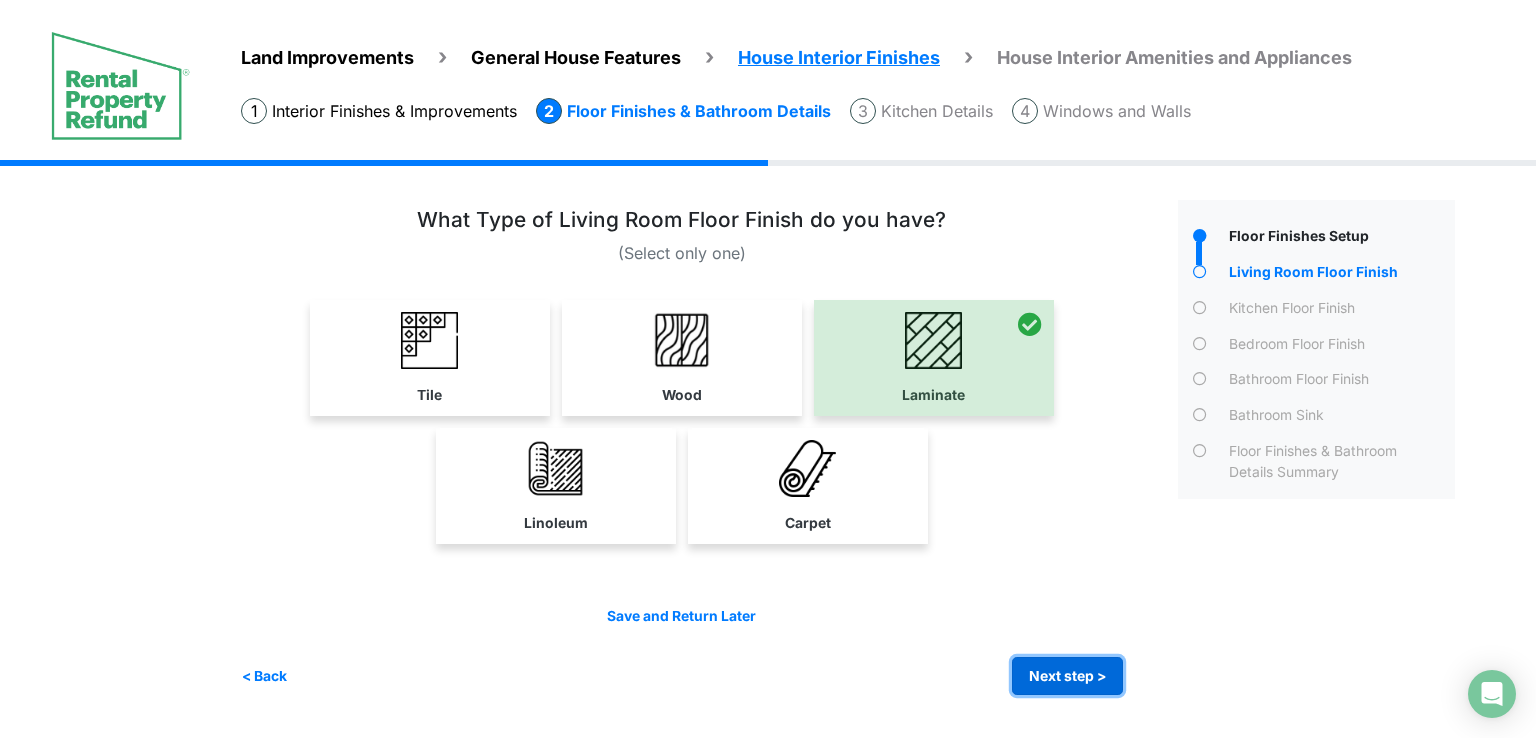 click on "Next step >" at bounding box center (1067, 676) 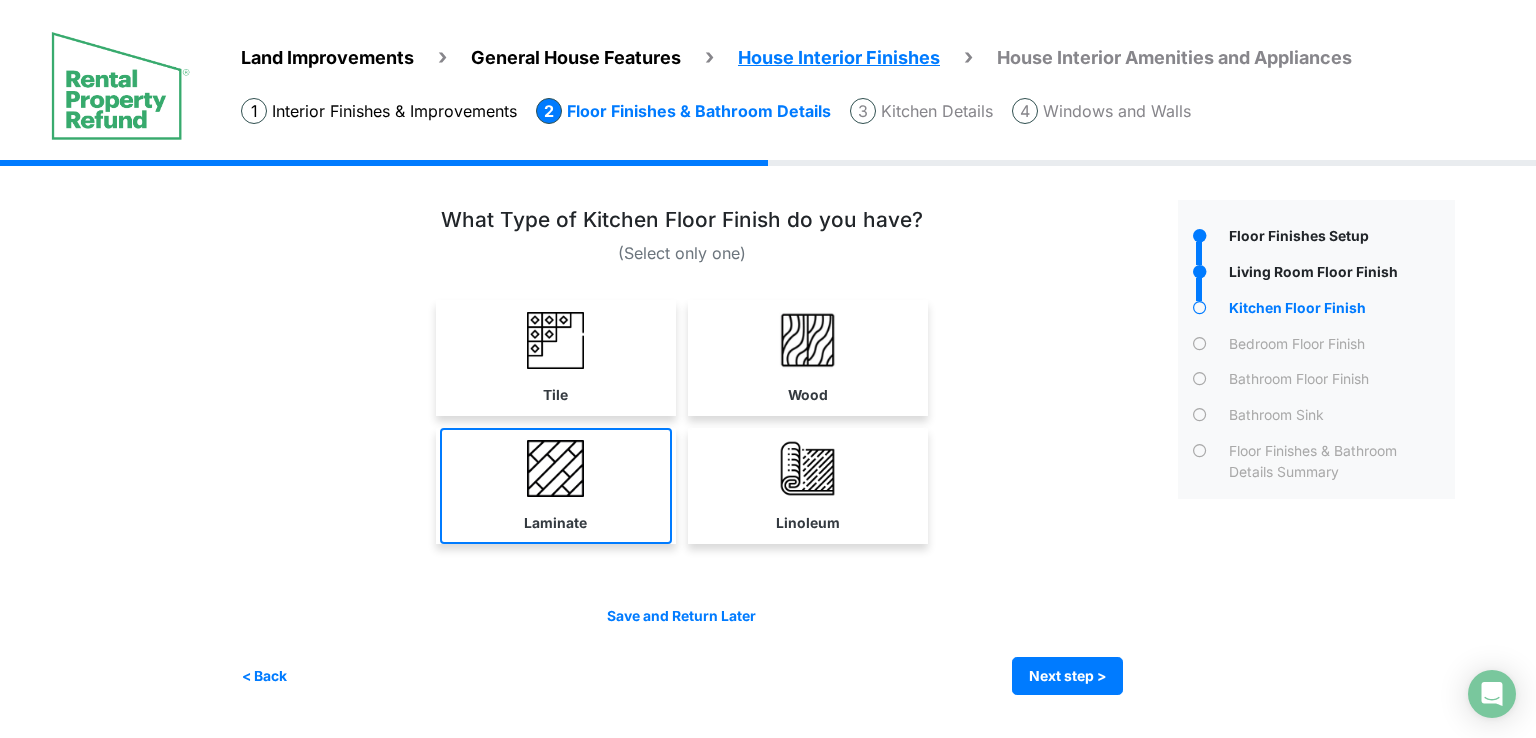 click on "Laminate" at bounding box center (556, 358) 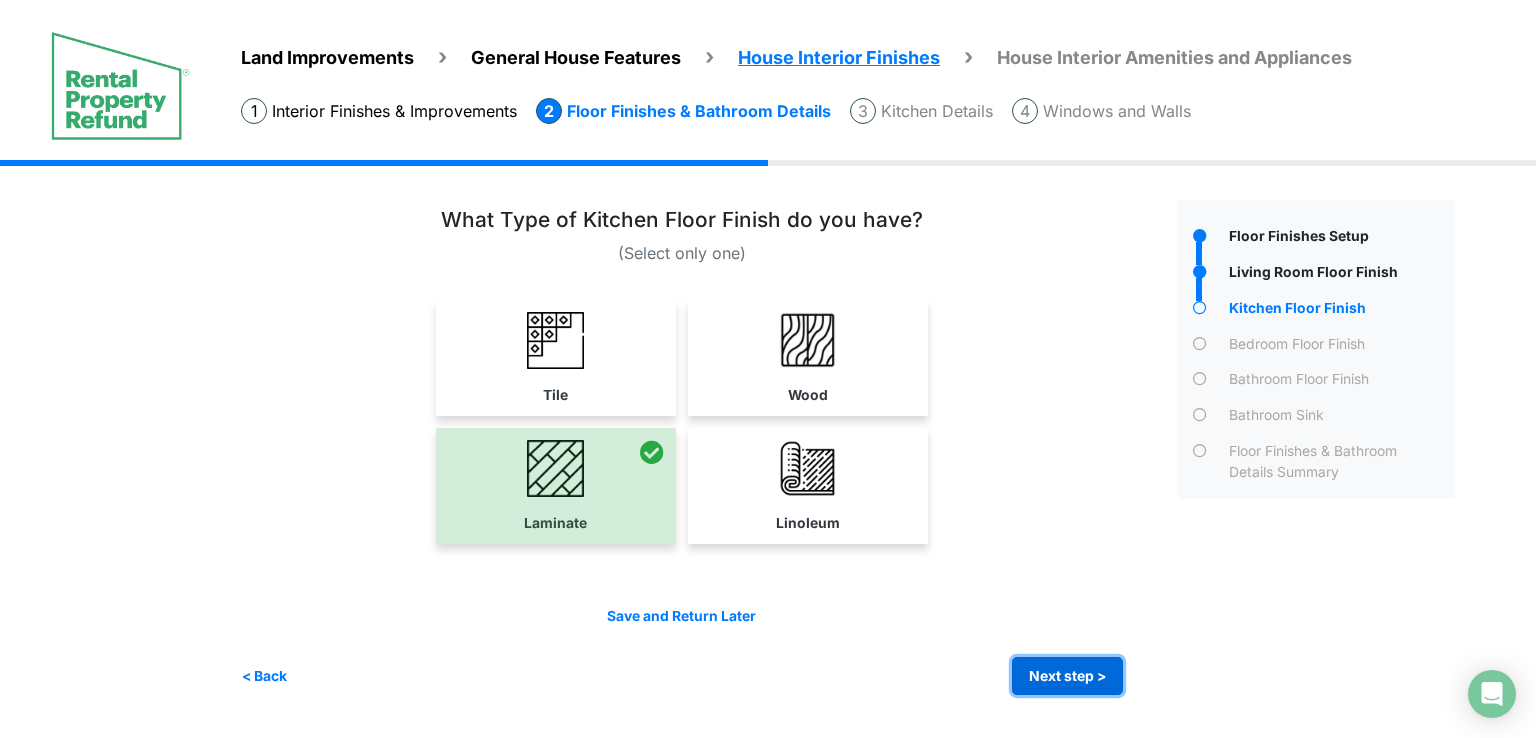 click on "Next step >" at bounding box center (1067, 676) 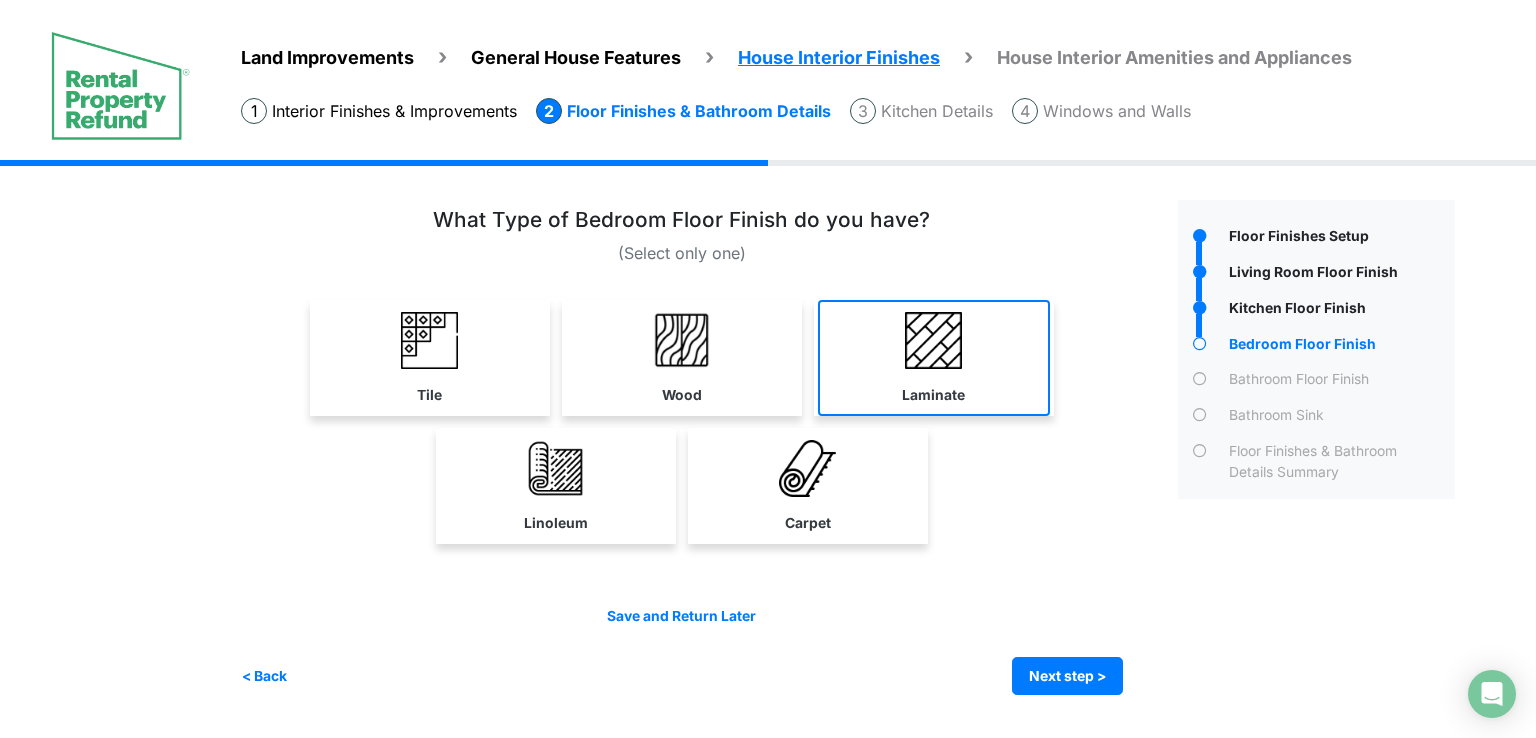 click at bounding box center [429, 340] 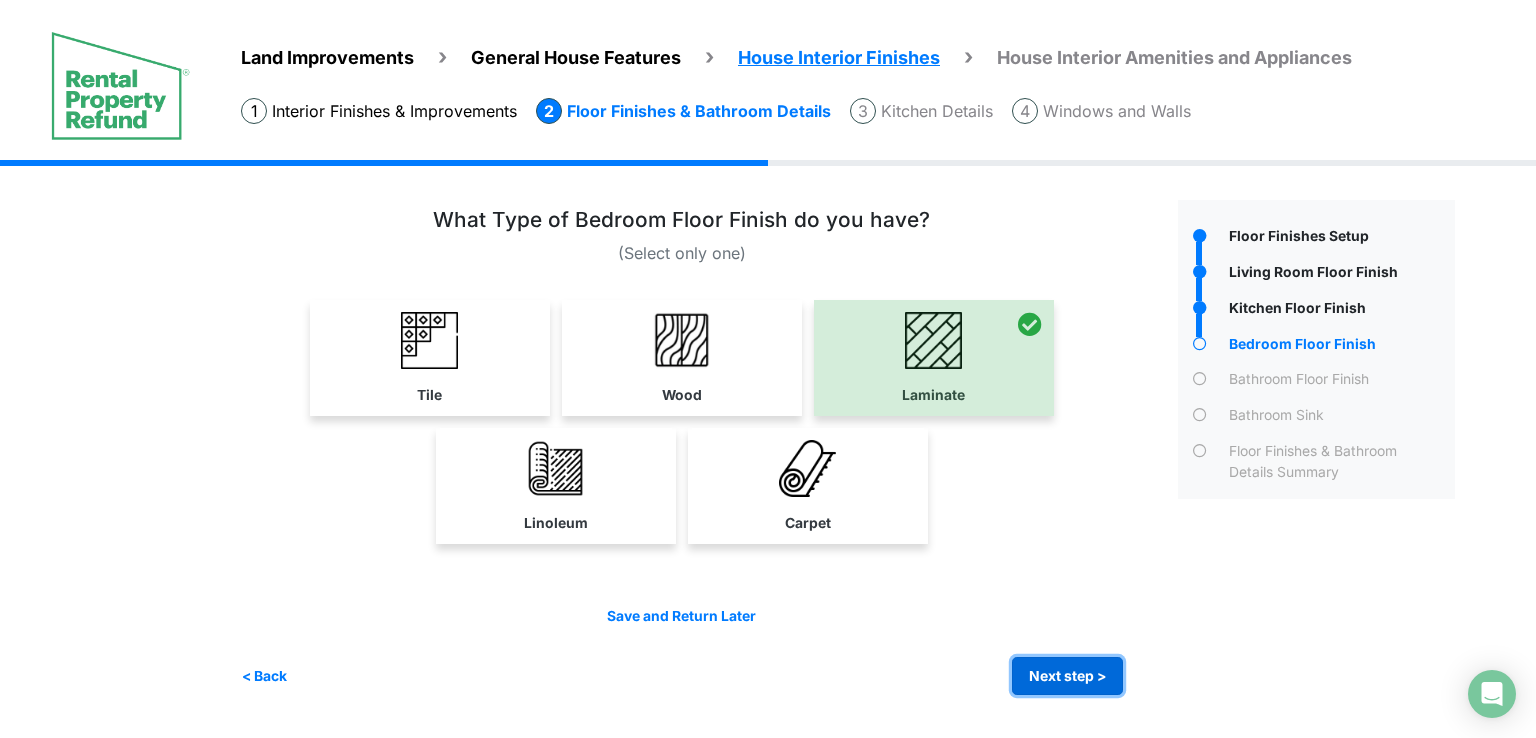 click on "Next step >" at bounding box center [1067, 676] 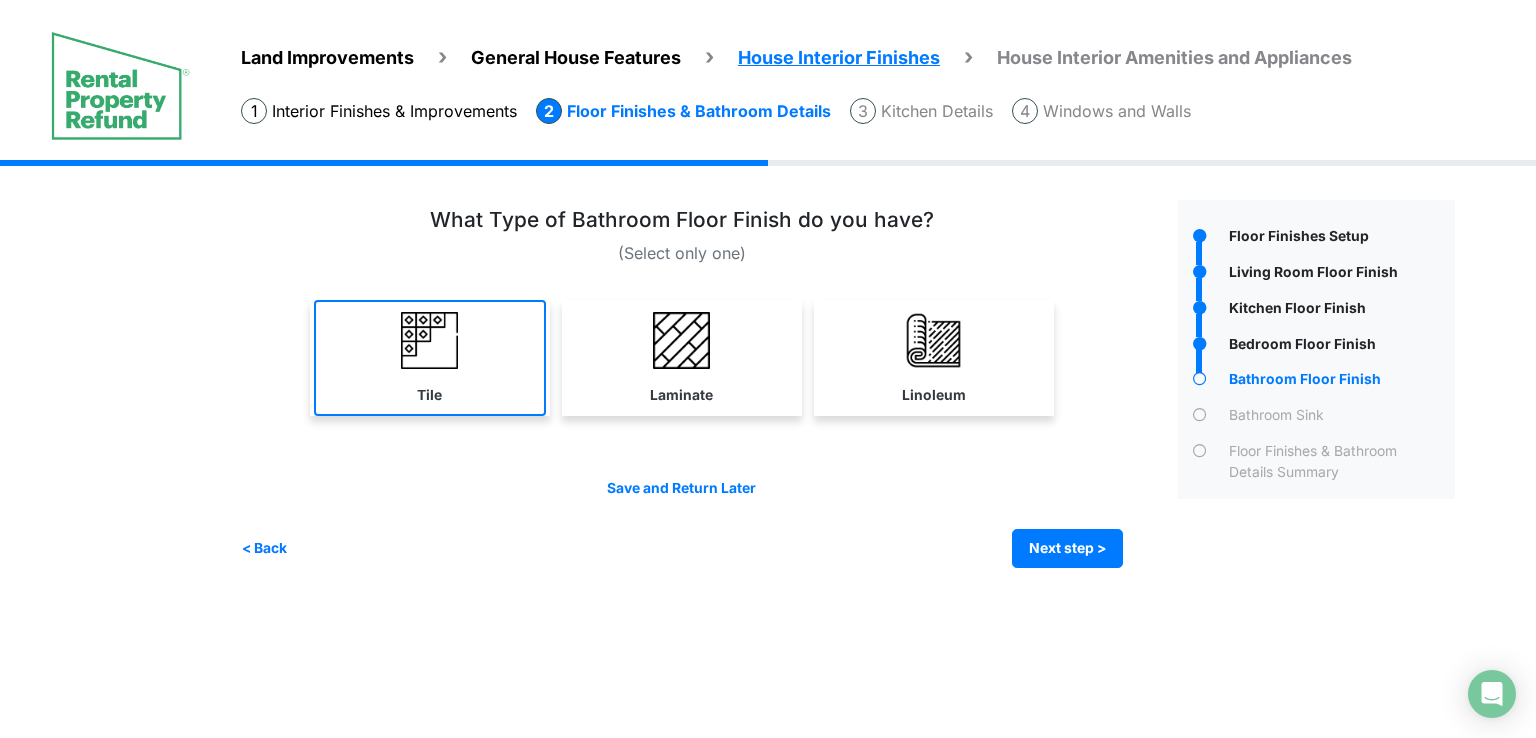 click at bounding box center [429, 340] 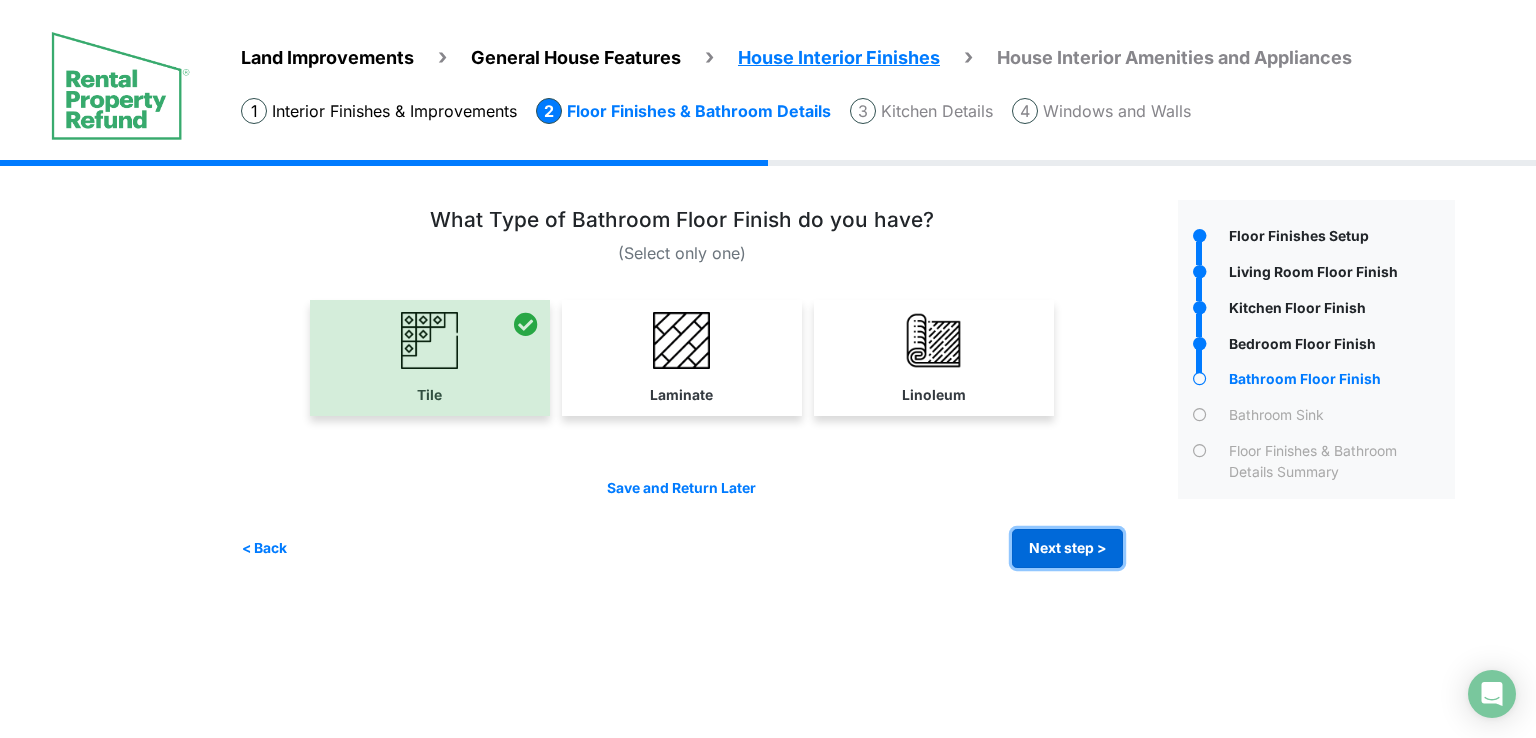 click on "Next step >" at bounding box center (1067, 548) 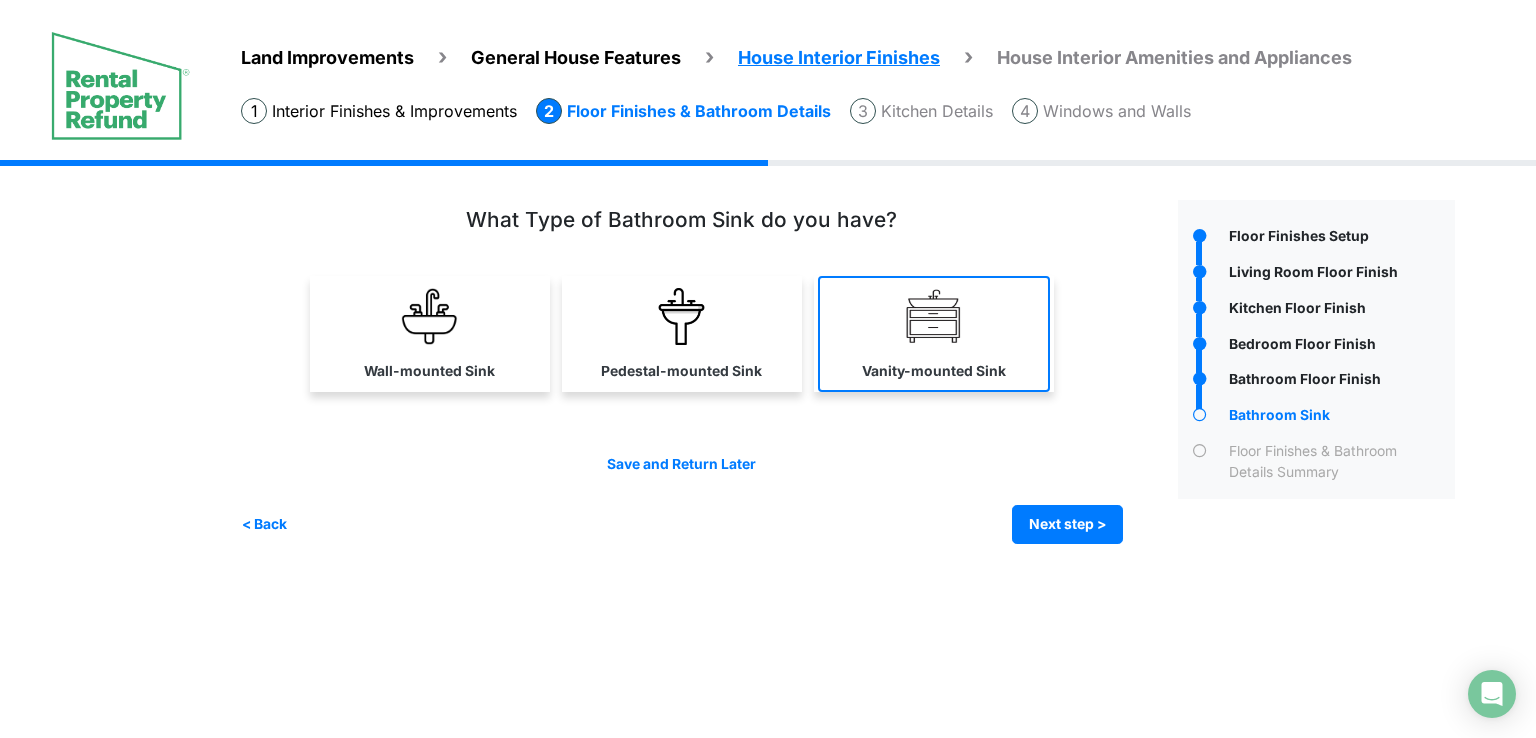 click on "Vanity-mounted Sink" at bounding box center (429, 371) 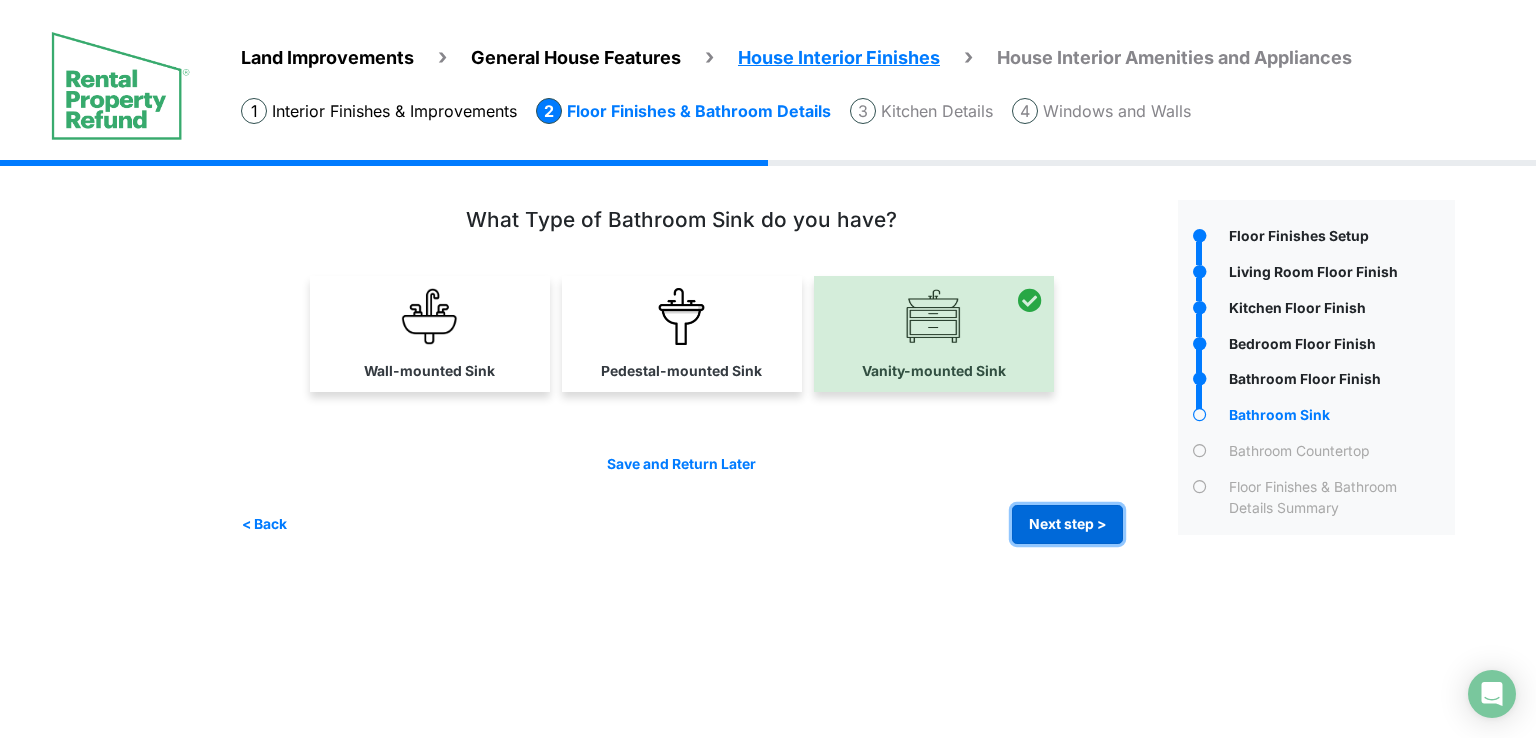 click on "Next step >" at bounding box center (1067, 524) 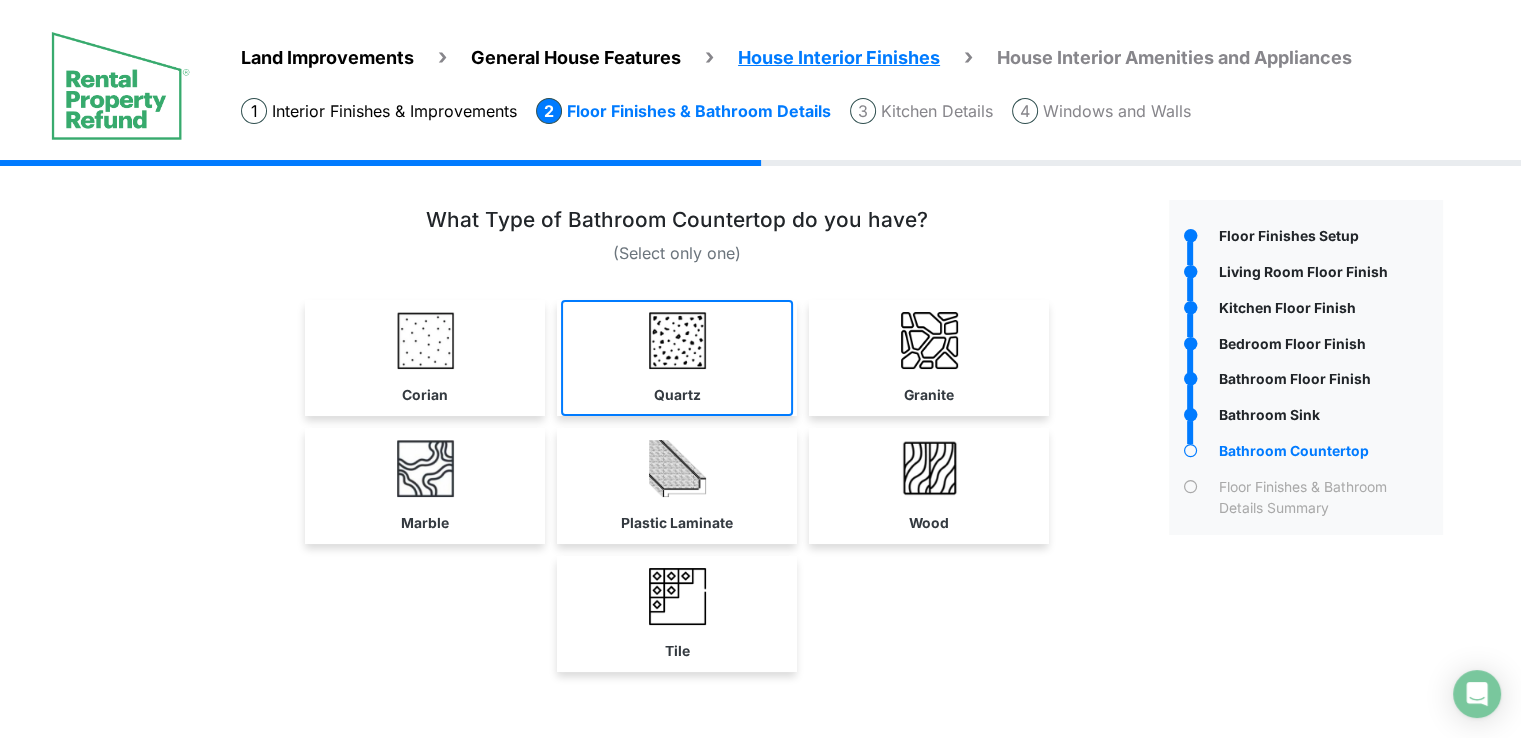 click on "Quartz" at bounding box center [425, 358] 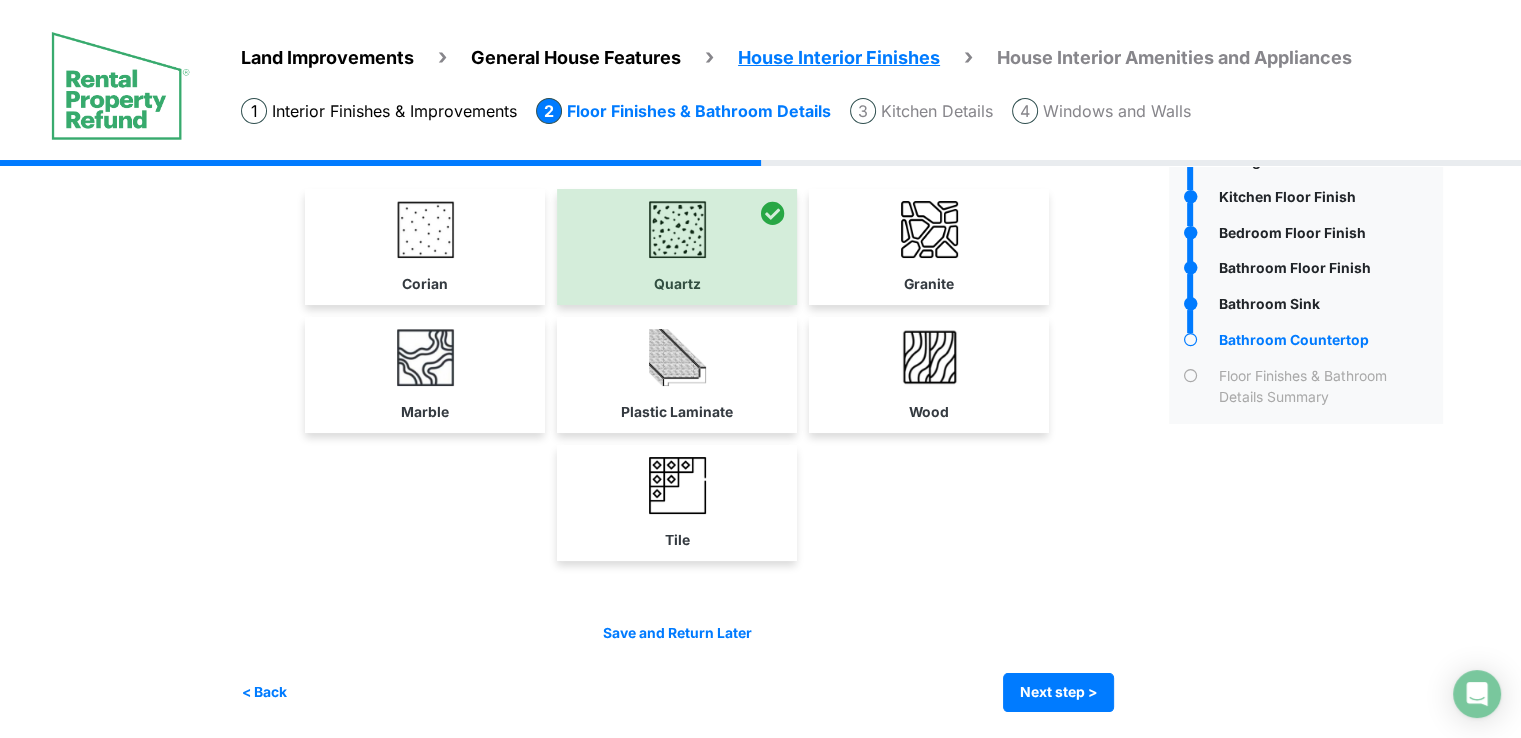scroll, scrollTop: 112, scrollLeft: 0, axis: vertical 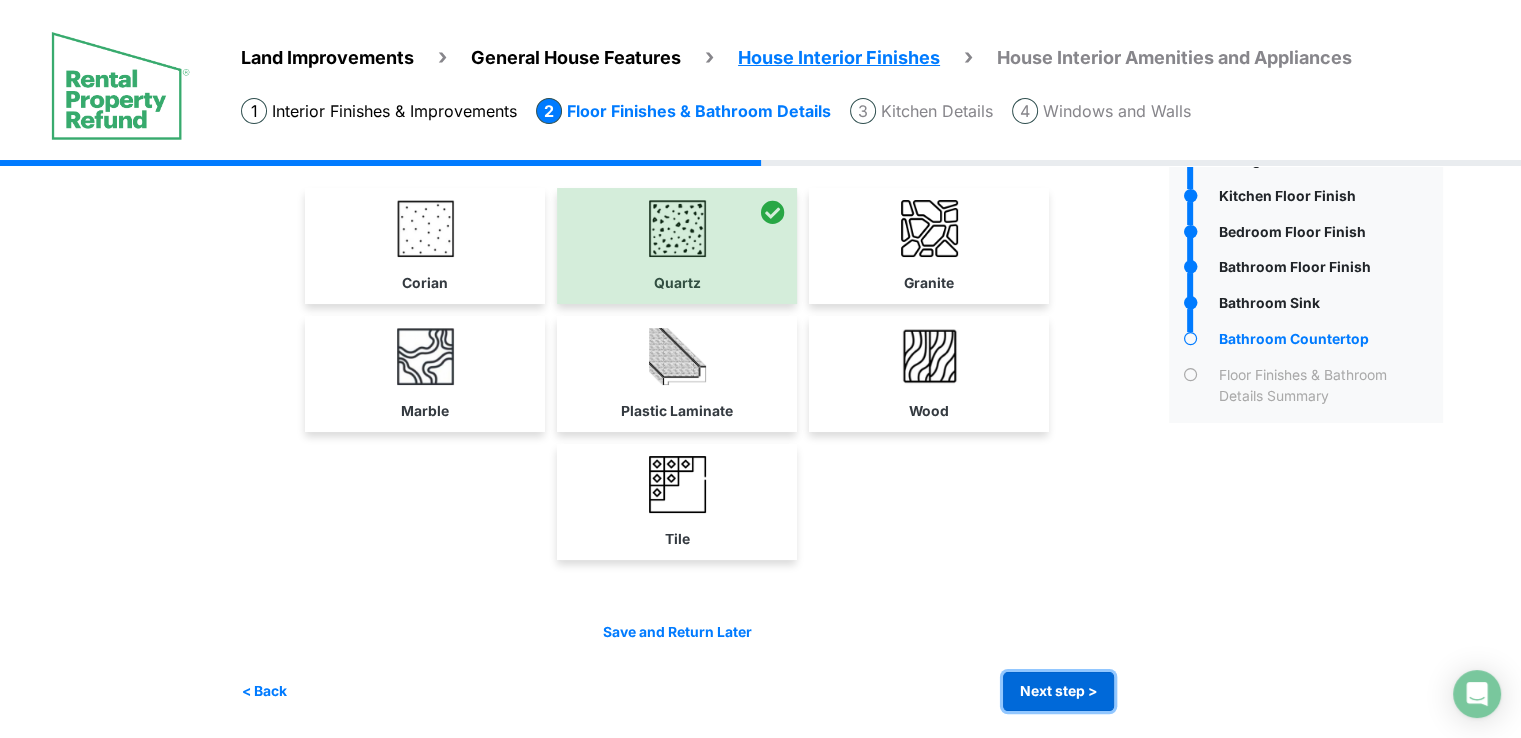 click on "Next step >" at bounding box center [1058, 691] 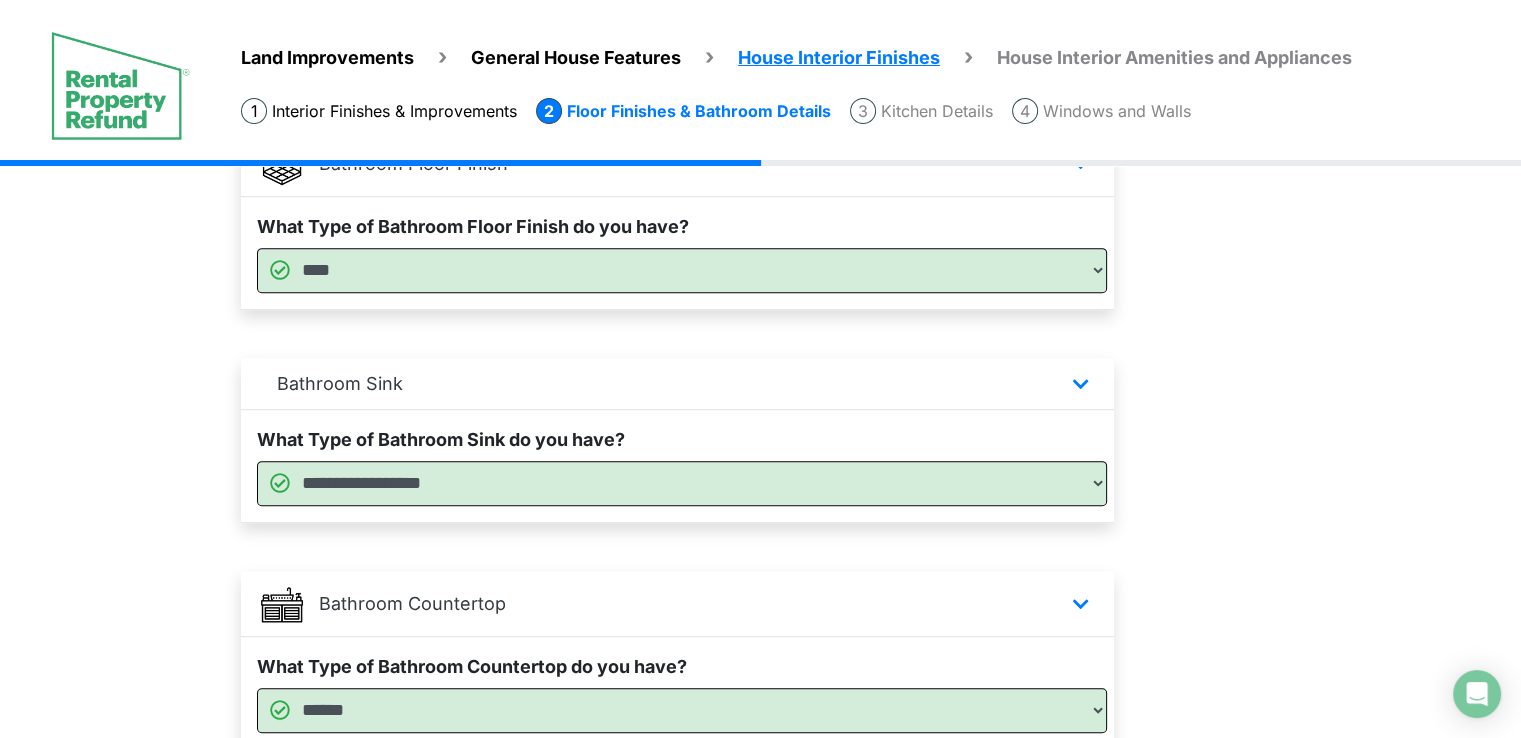 scroll, scrollTop: 1253, scrollLeft: 0, axis: vertical 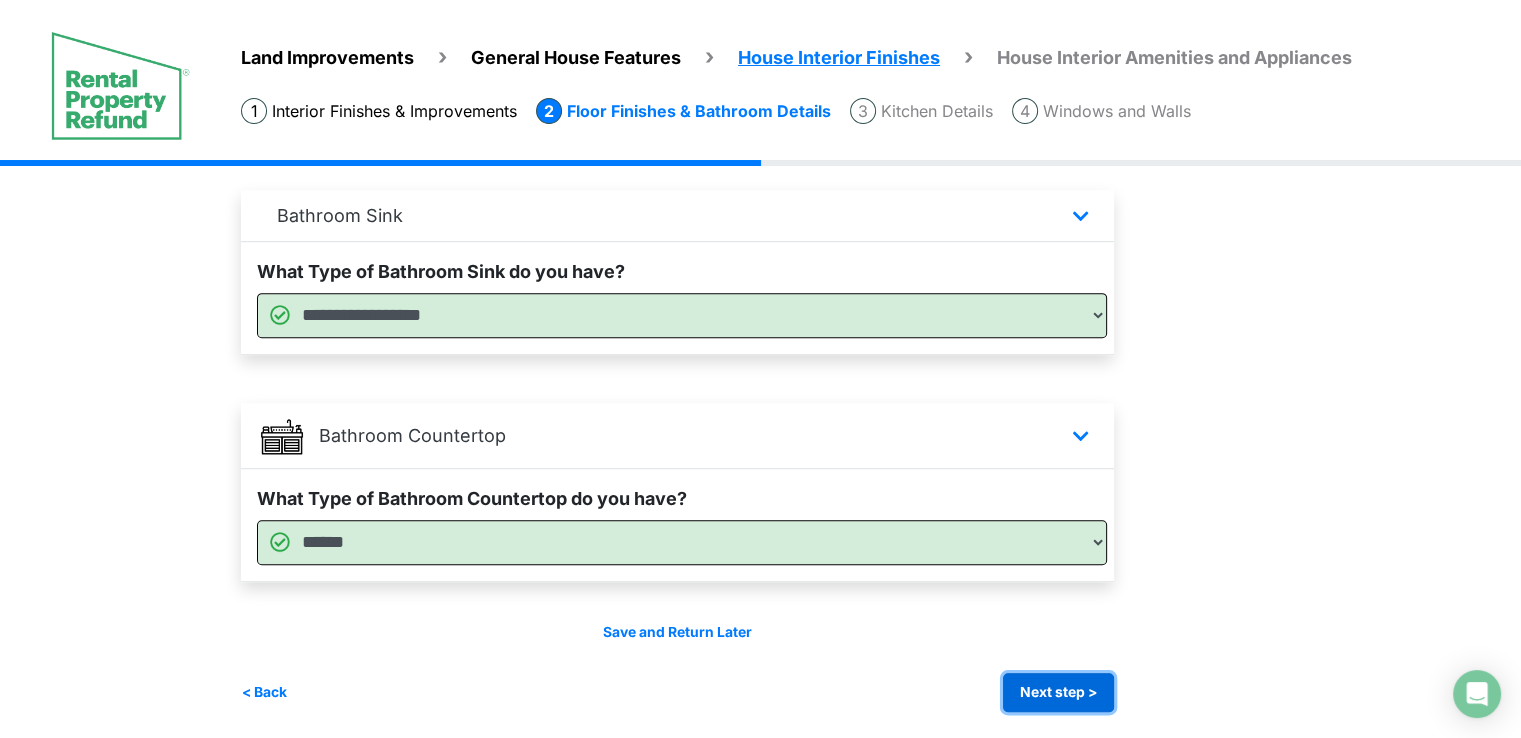 click on "Next step >" at bounding box center [1058, 692] 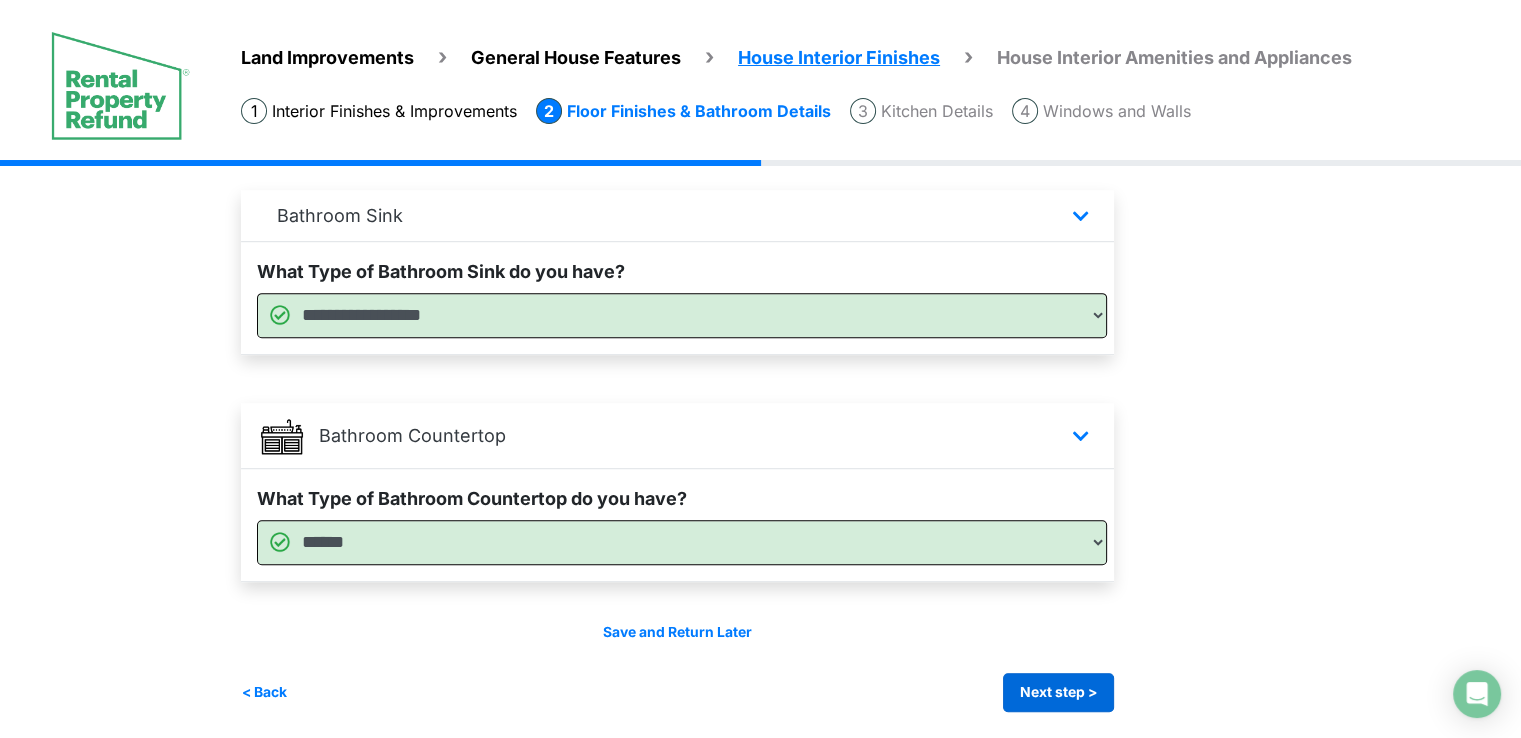 scroll, scrollTop: 0, scrollLeft: 0, axis: both 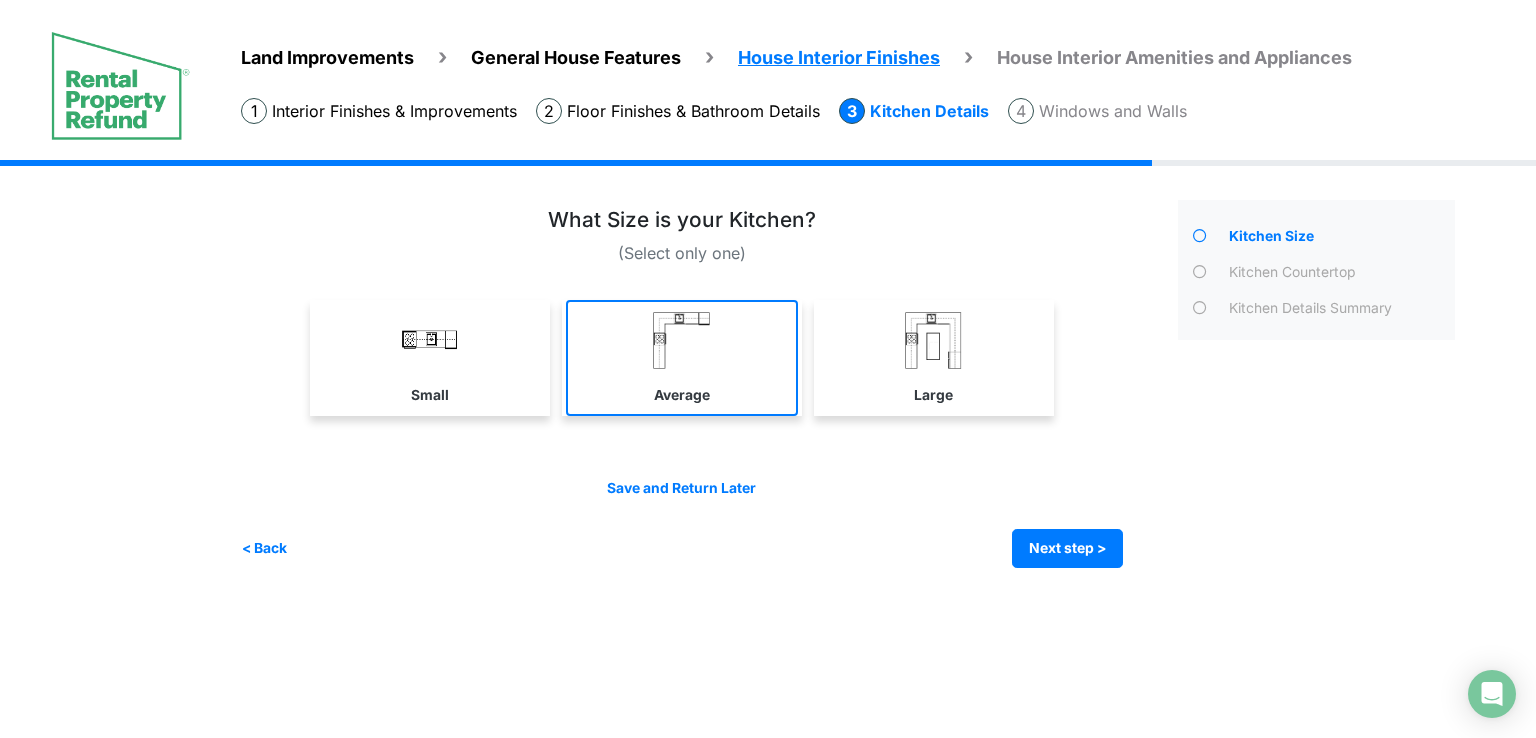 click on "Average" at bounding box center [430, 358] 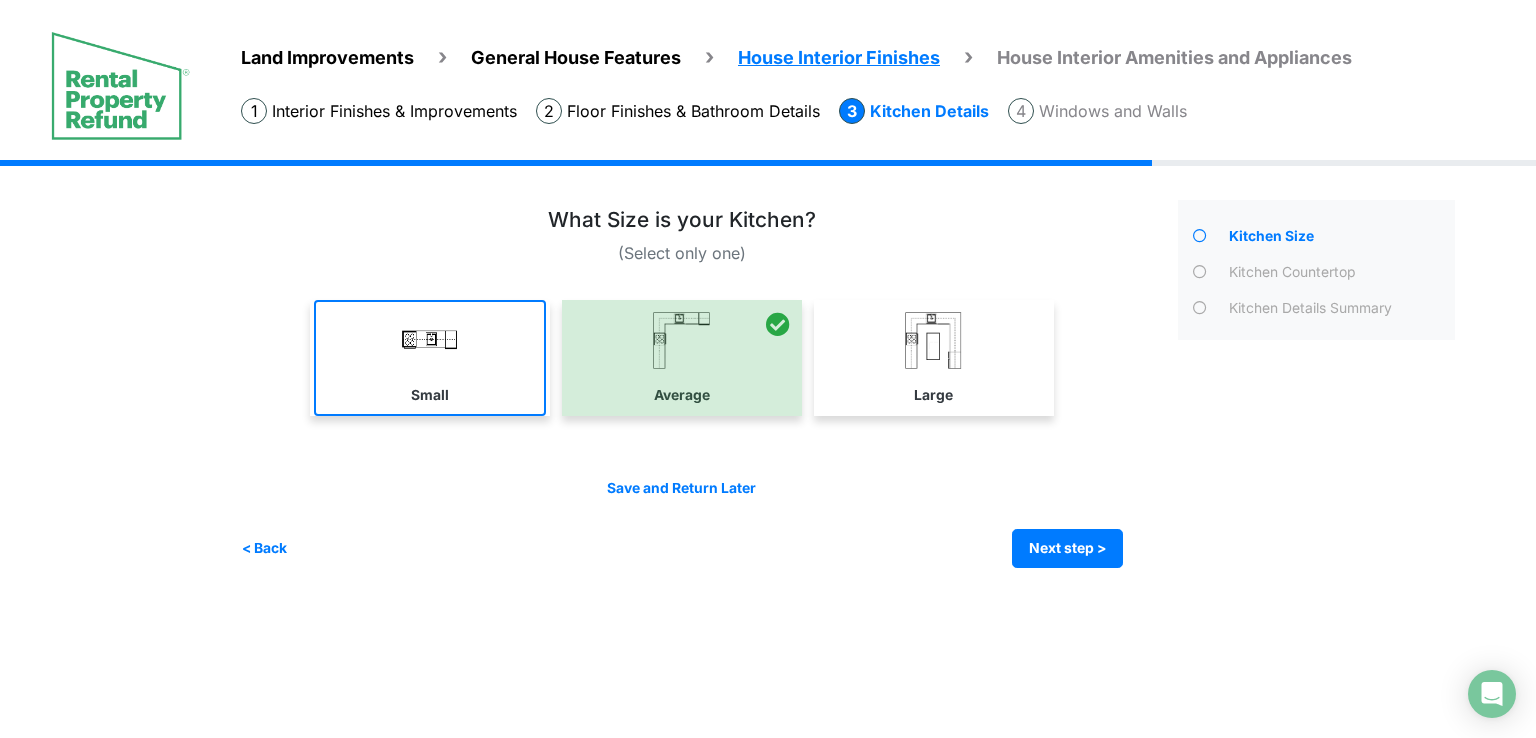 click on "Small" at bounding box center (430, 395) 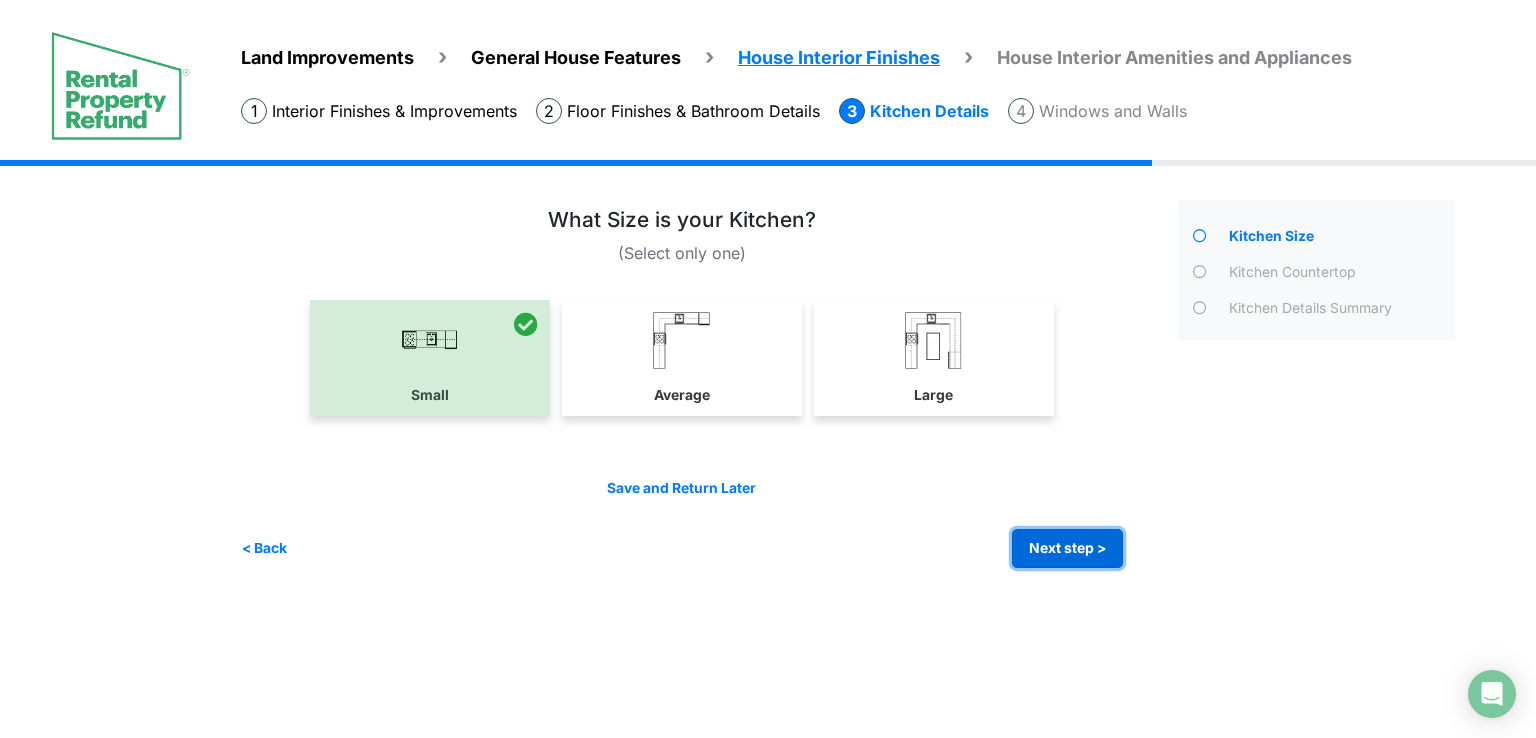 click on "Next step >" at bounding box center (1067, 548) 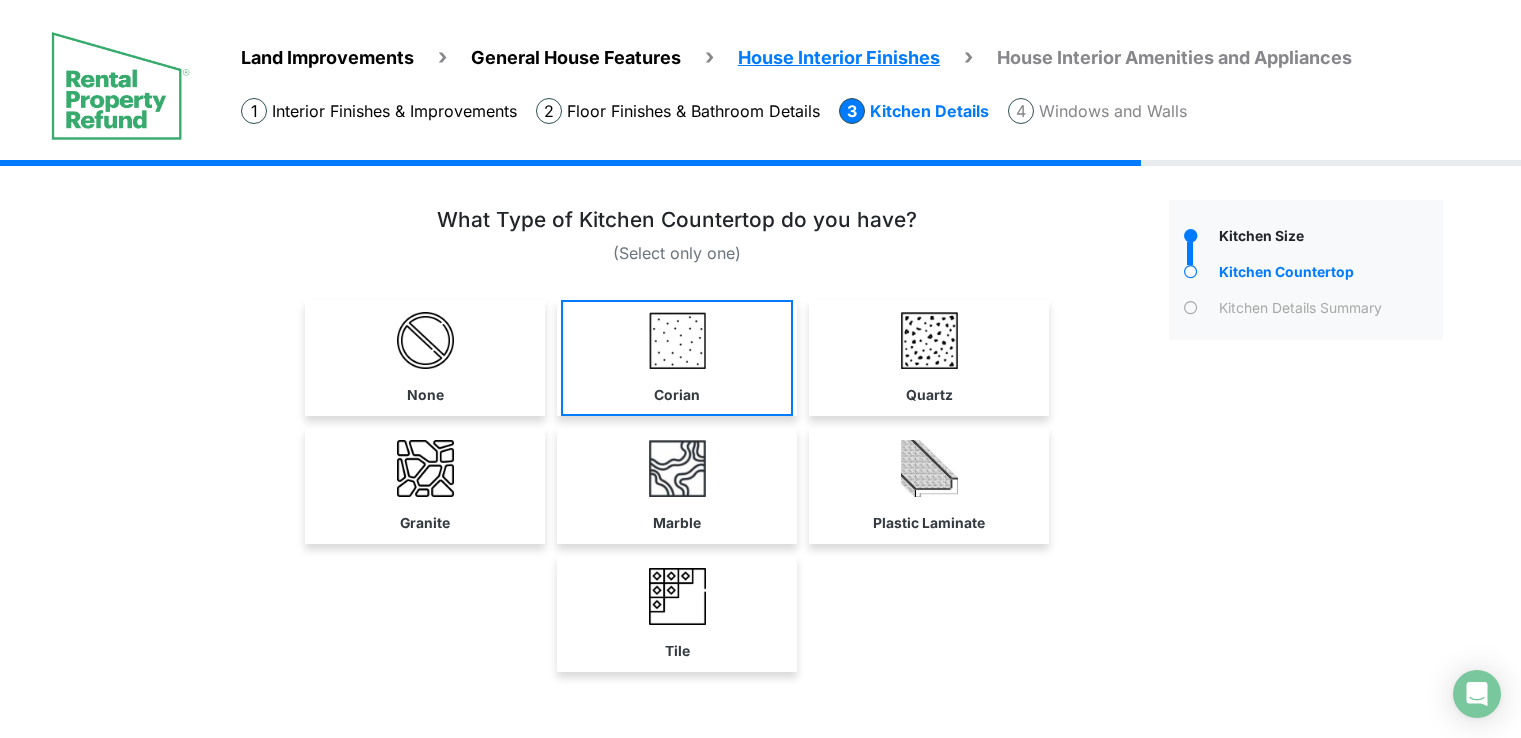 scroll, scrollTop: 0, scrollLeft: 0, axis: both 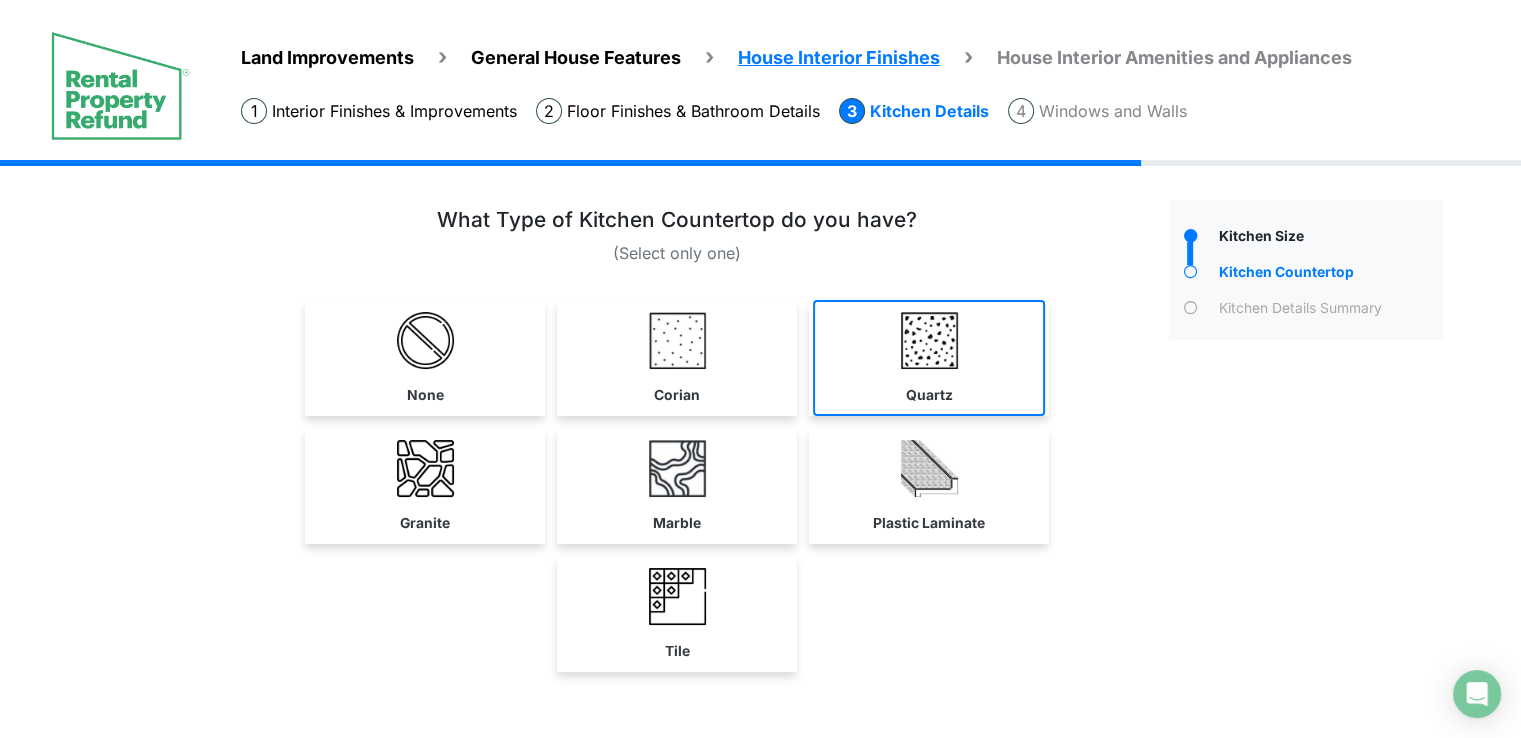 click at bounding box center [425, 340] 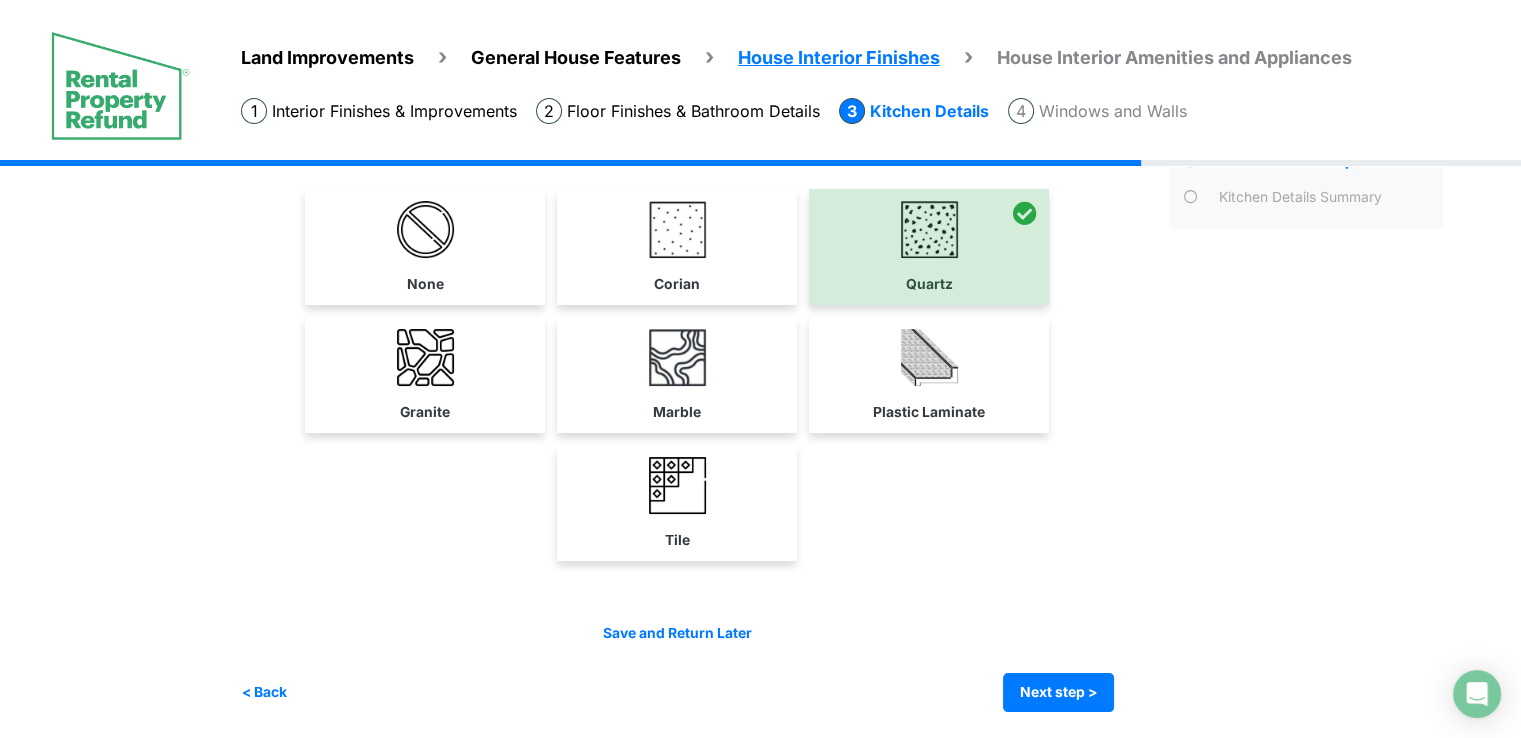scroll, scrollTop: 112, scrollLeft: 0, axis: vertical 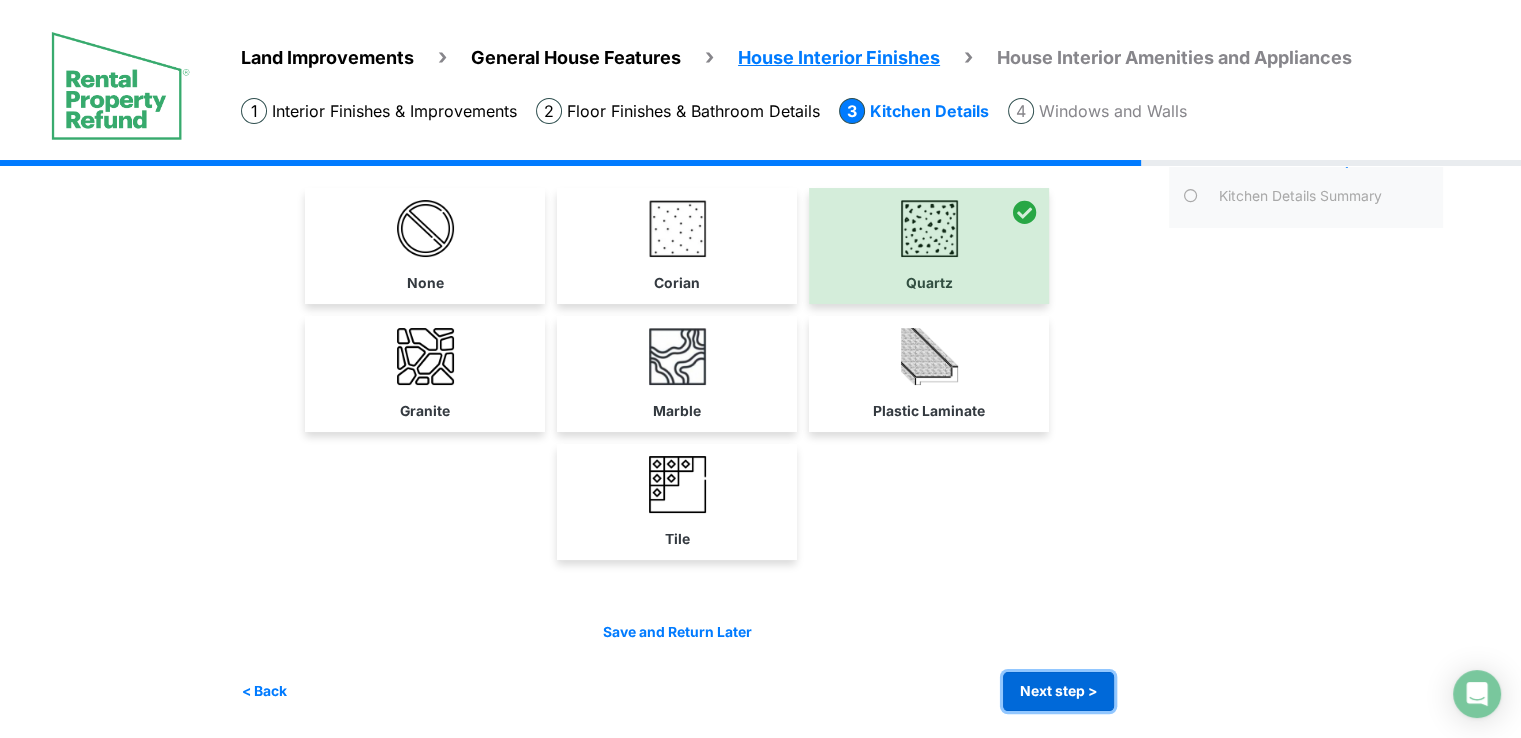 click on "Next step >" at bounding box center [1058, 691] 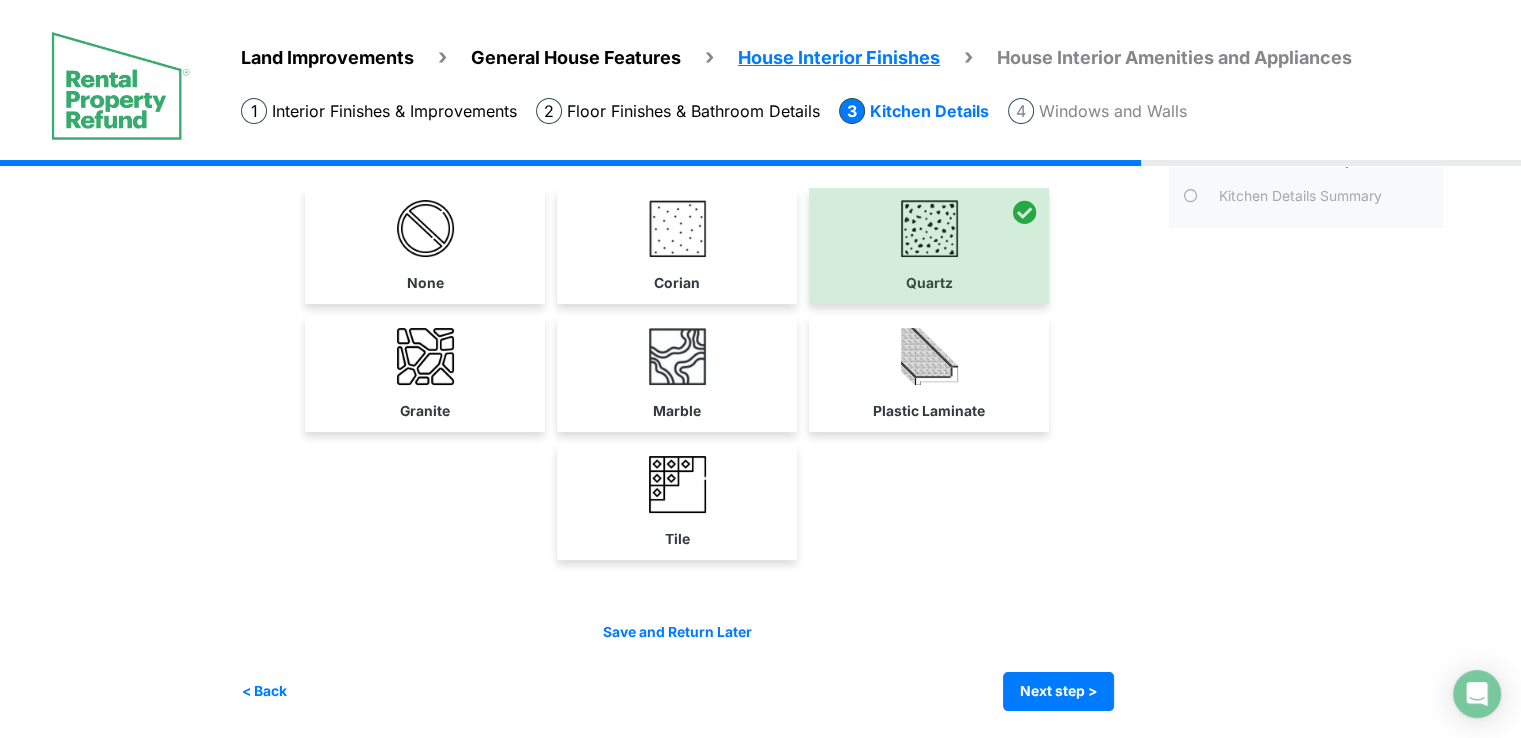 scroll, scrollTop: 0, scrollLeft: 0, axis: both 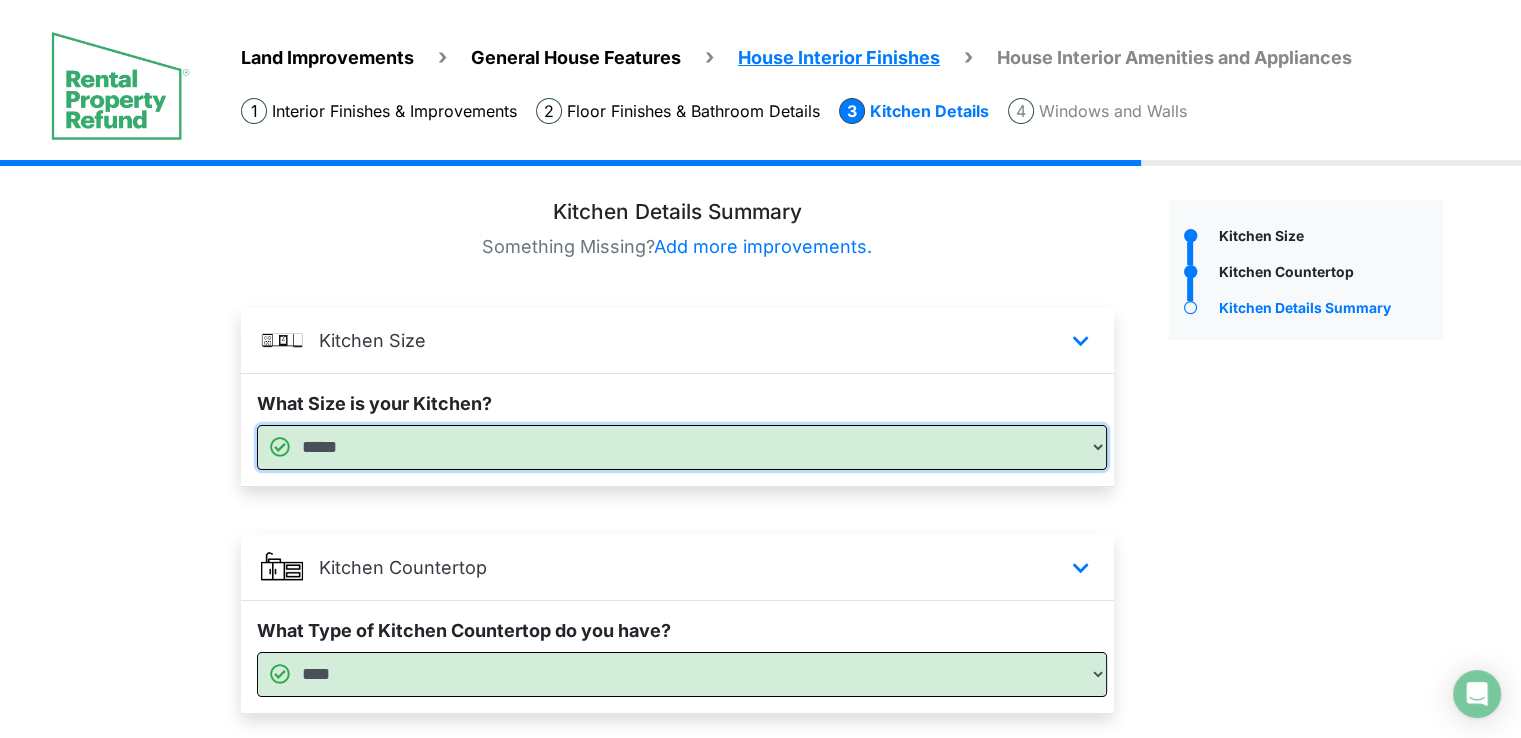 click on "*****
*******
*****" at bounding box center [682, 447] 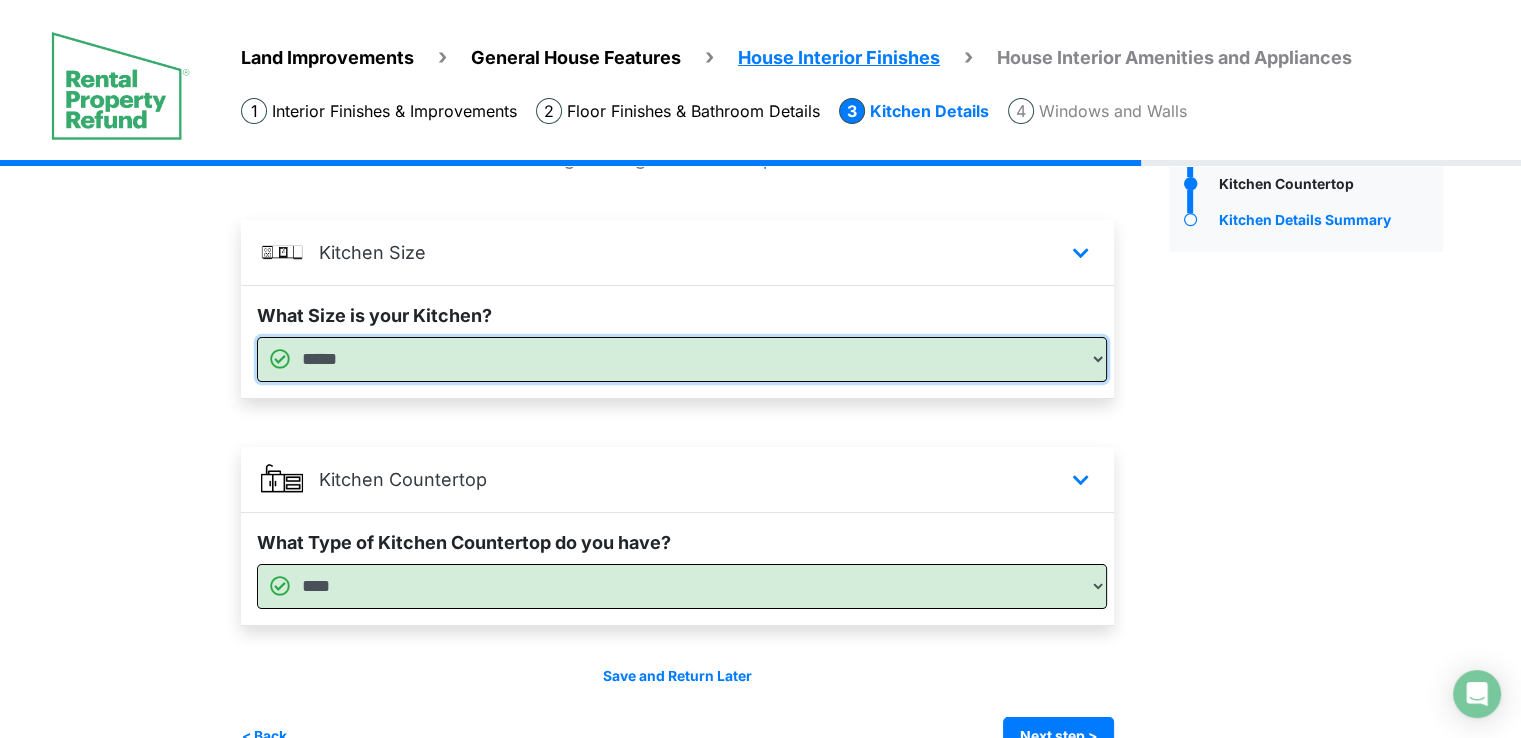 scroll, scrollTop: 135, scrollLeft: 0, axis: vertical 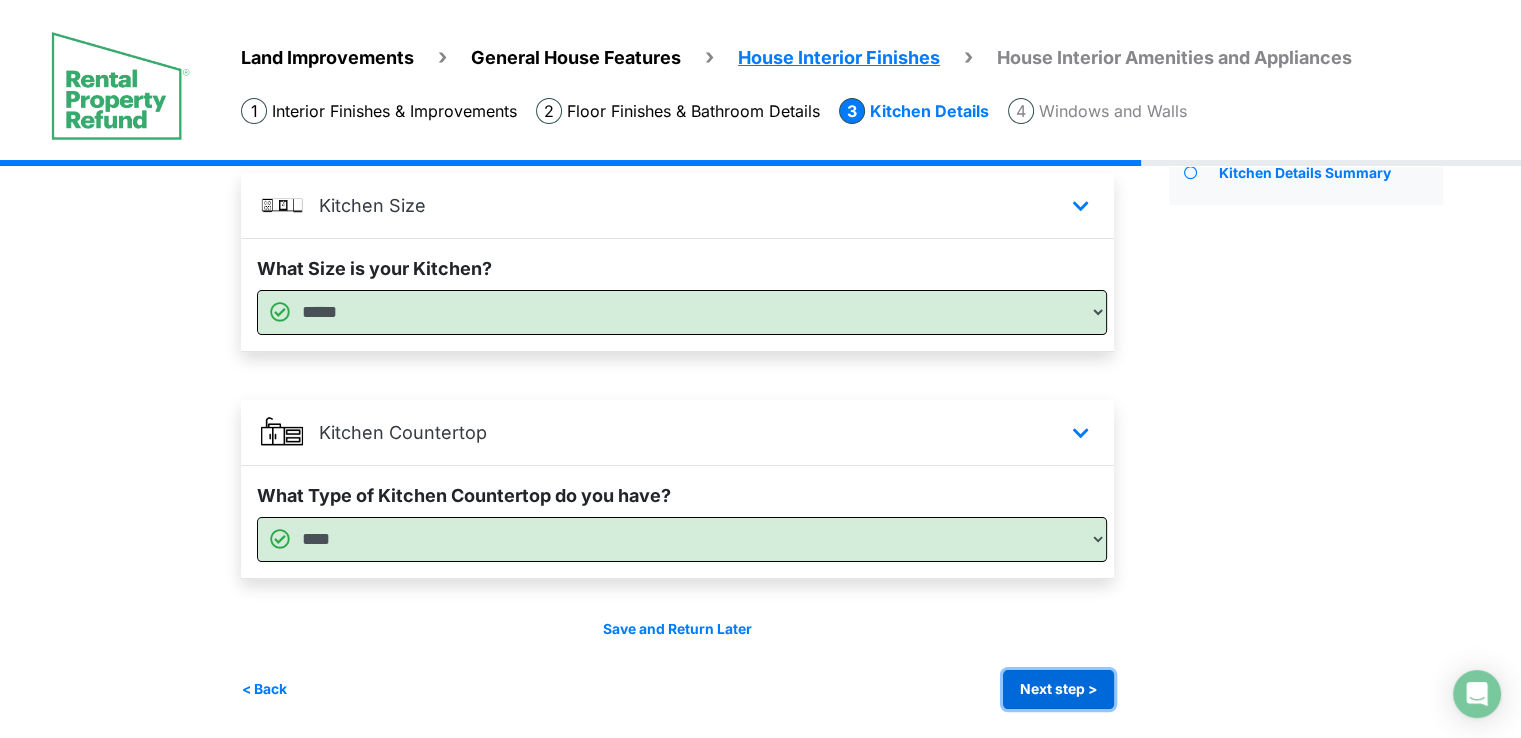 click on "Next step >" at bounding box center (1058, 689) 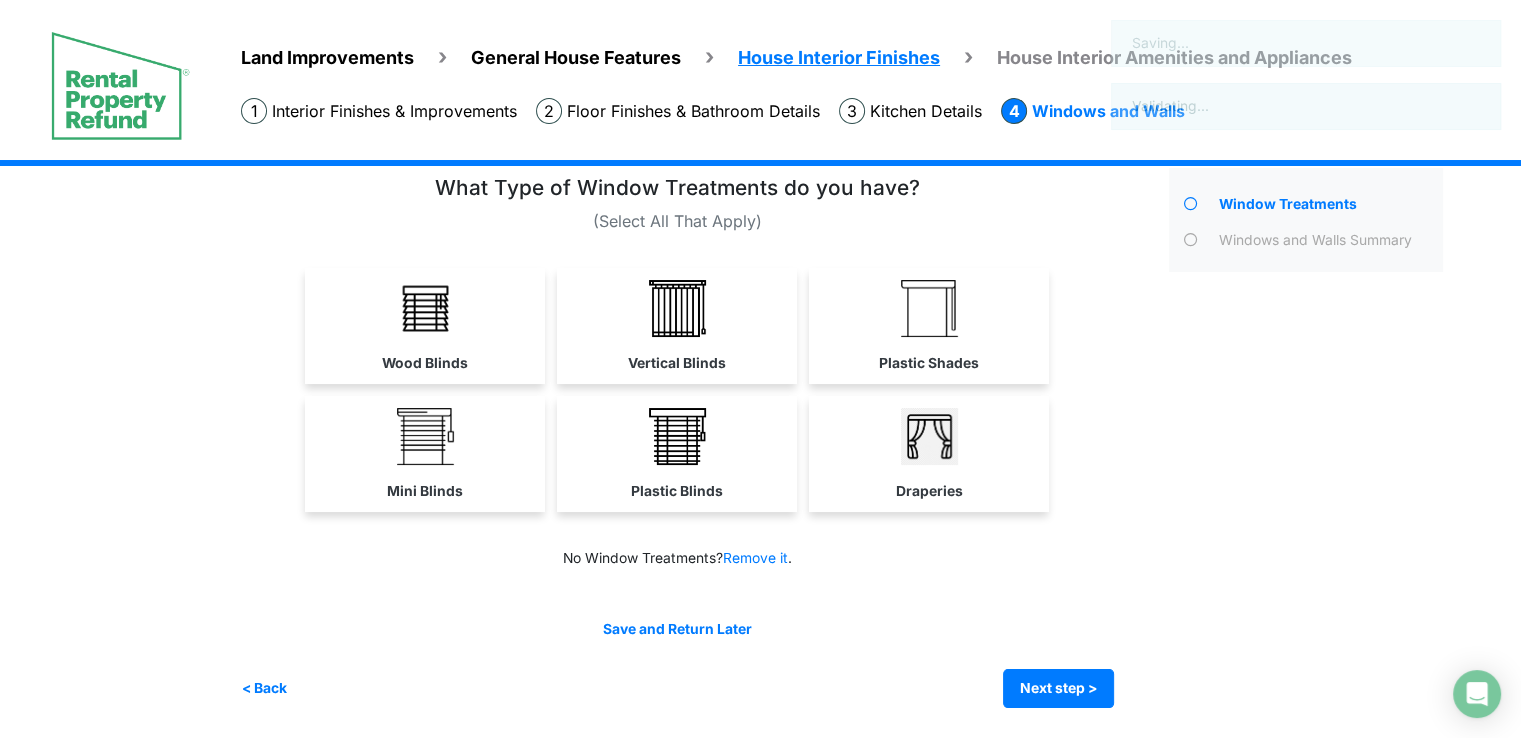 scroll, scrollTop: 0, scrollLeft: 0, axis: both 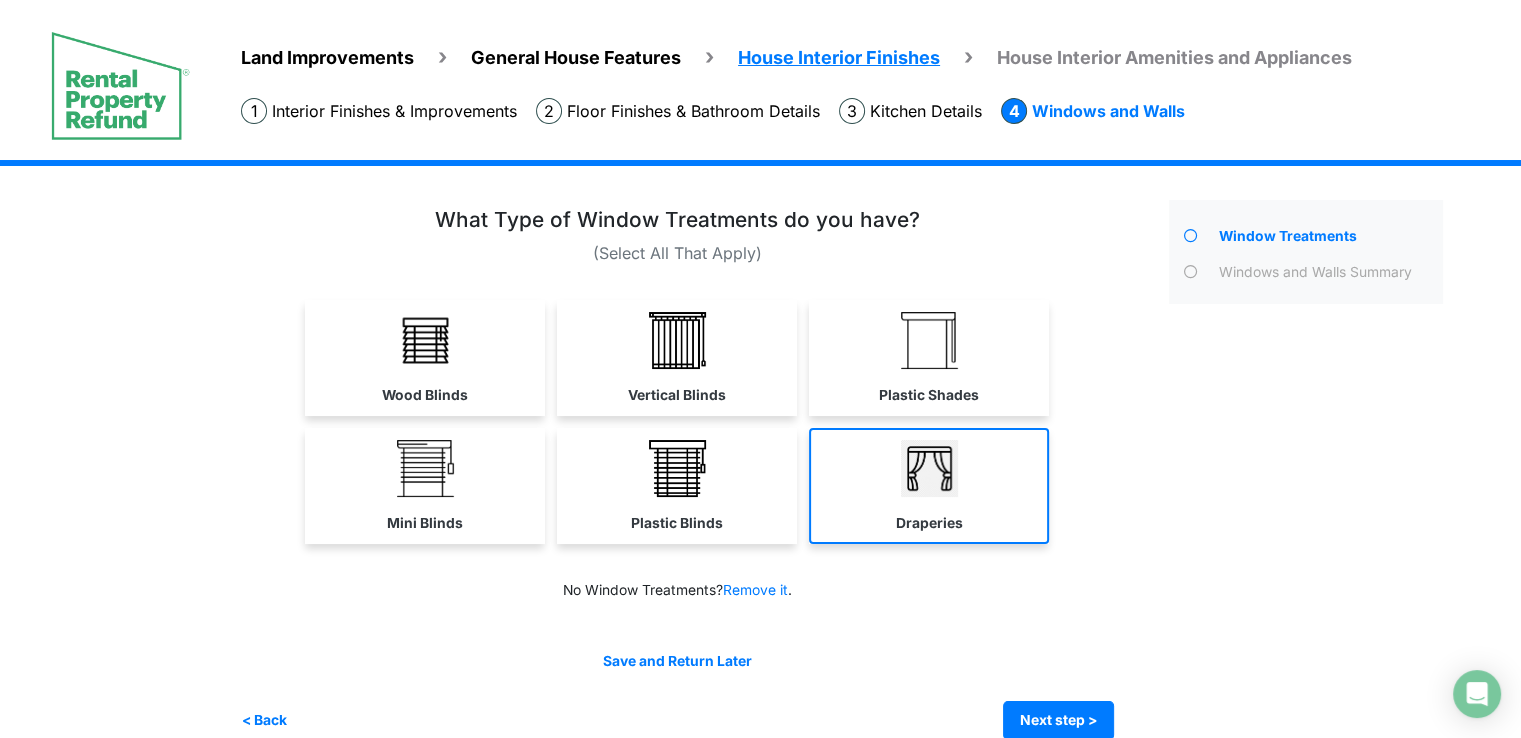 click on "Draperies" at bounding box center (425, 358) 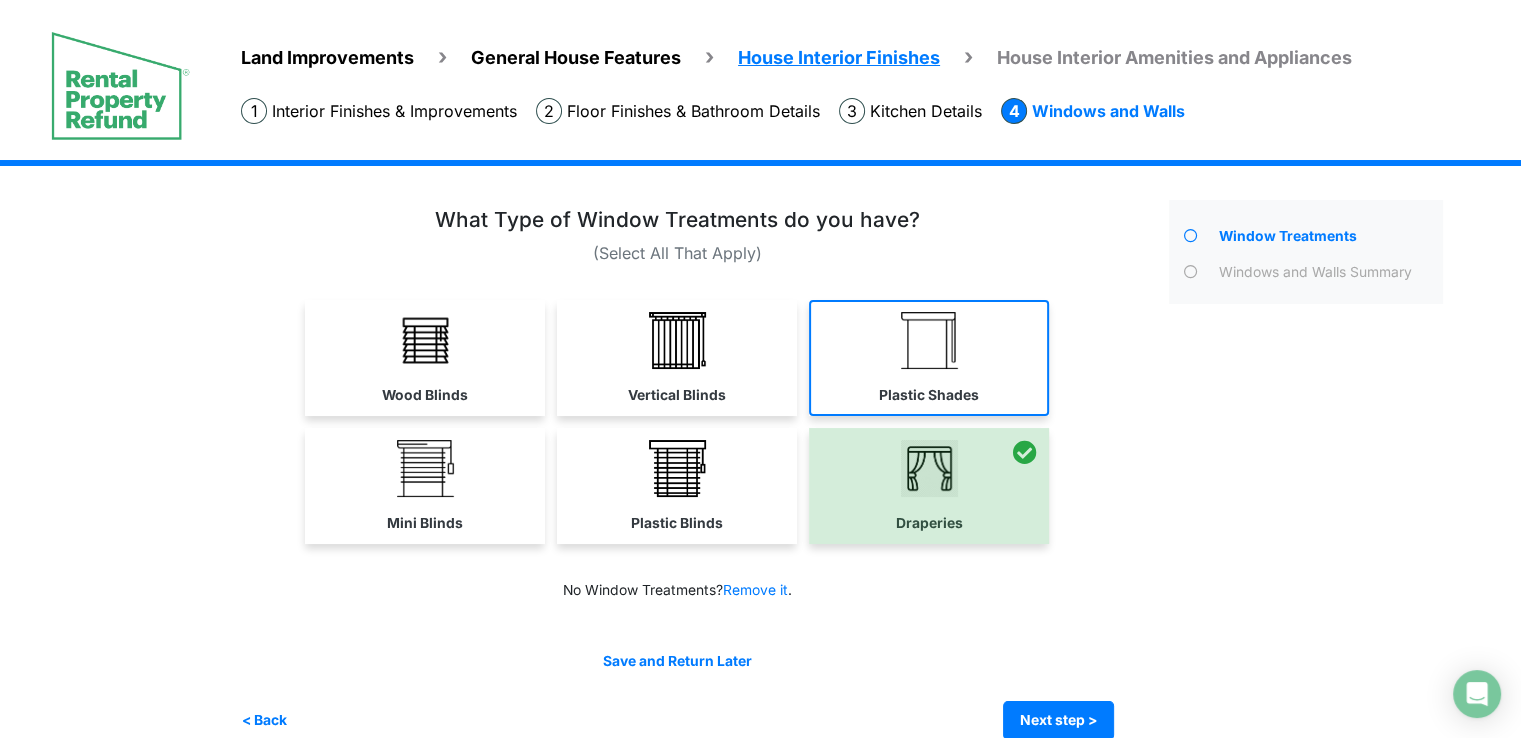 click on "Plastic Shades" at bounding box center (425, 395) 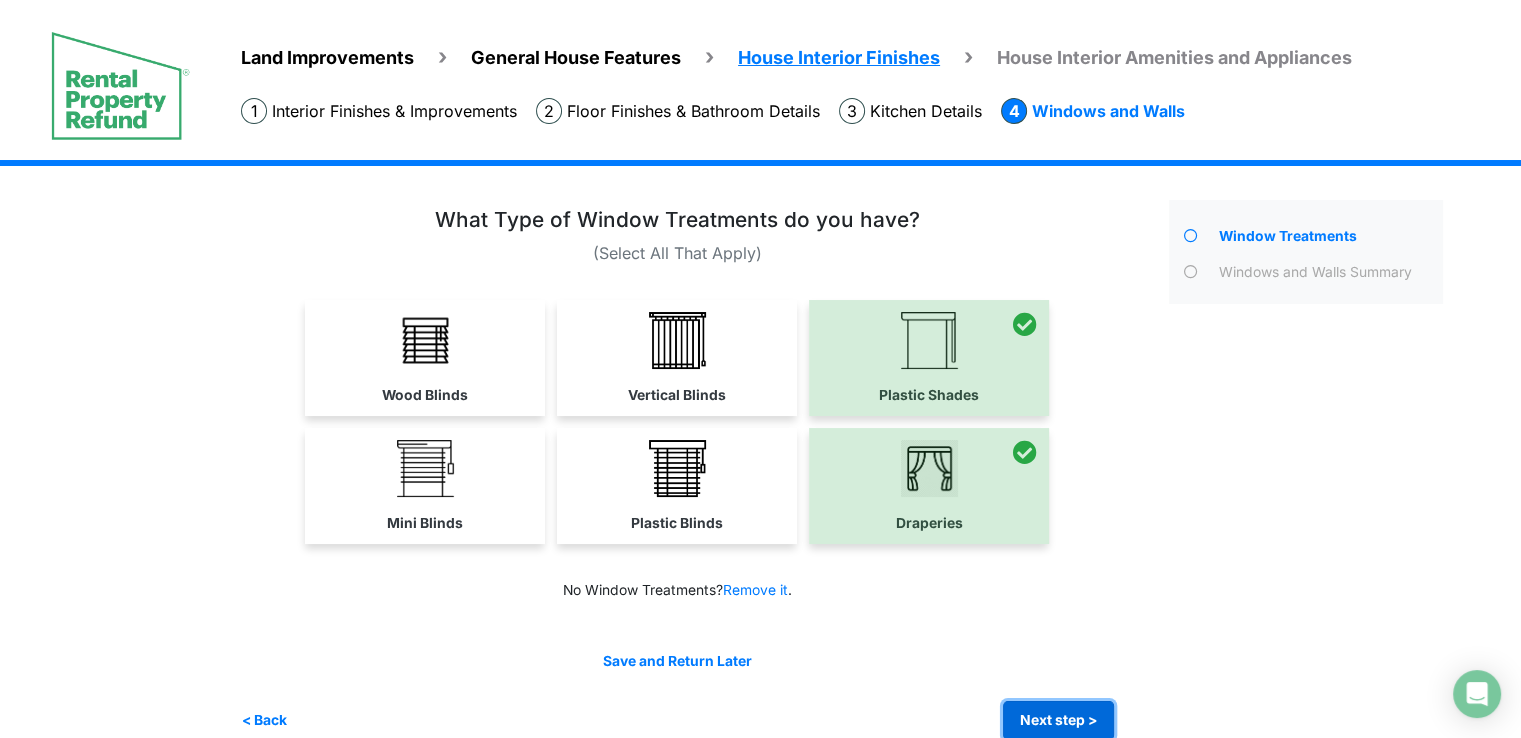 click on "Next step >" at bounding box center (1058, 720) 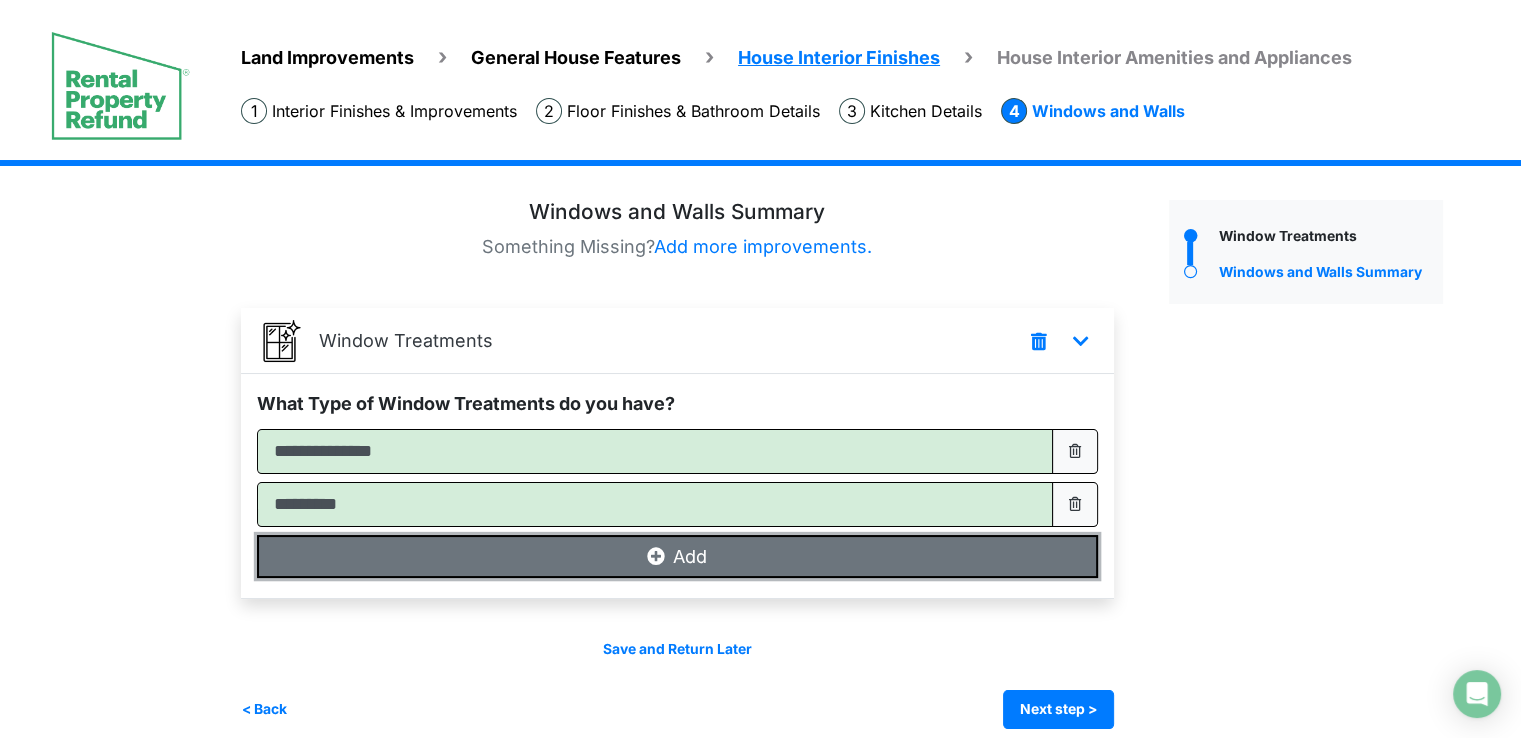 click on "Add" at bounding box center [677, 556] 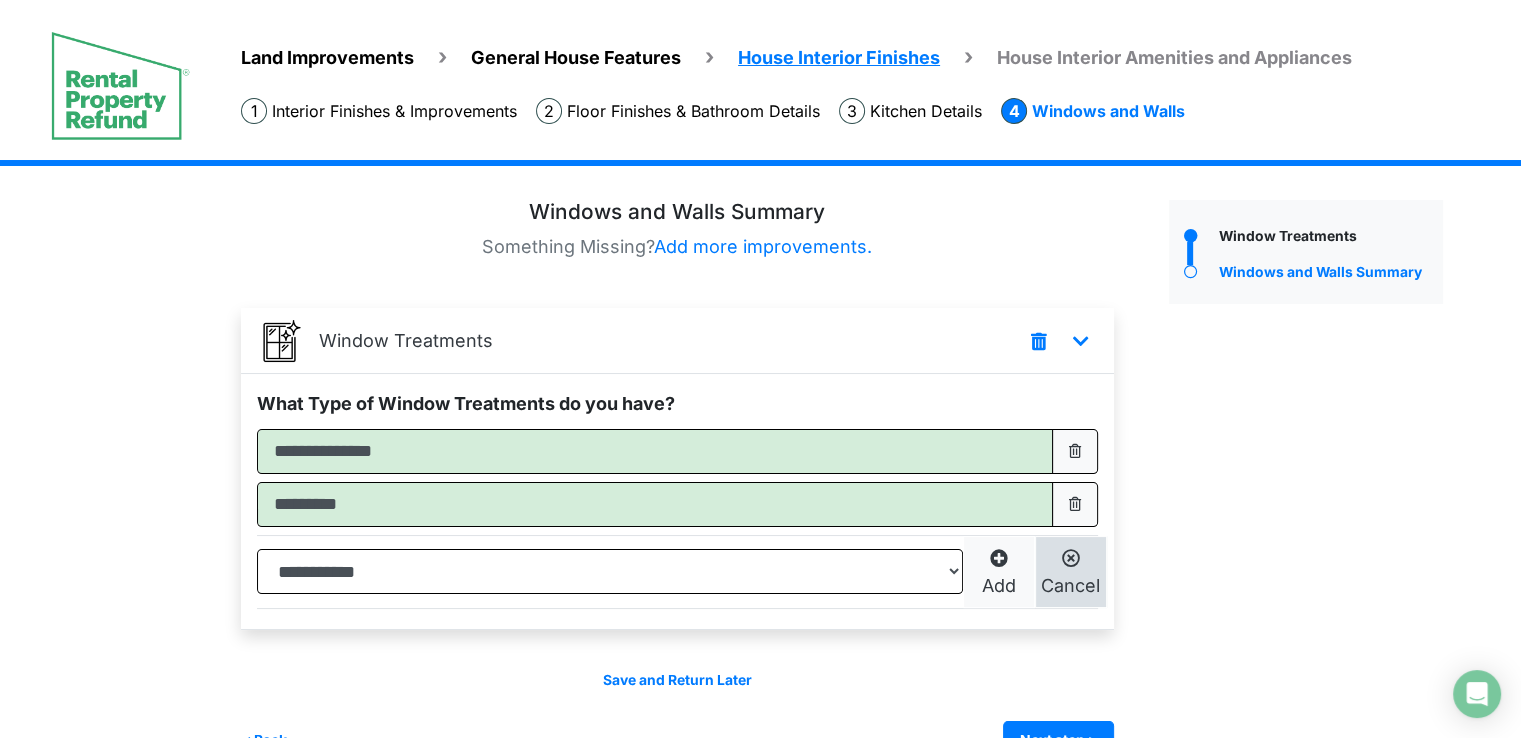 click at bounding box center [1071, 558] 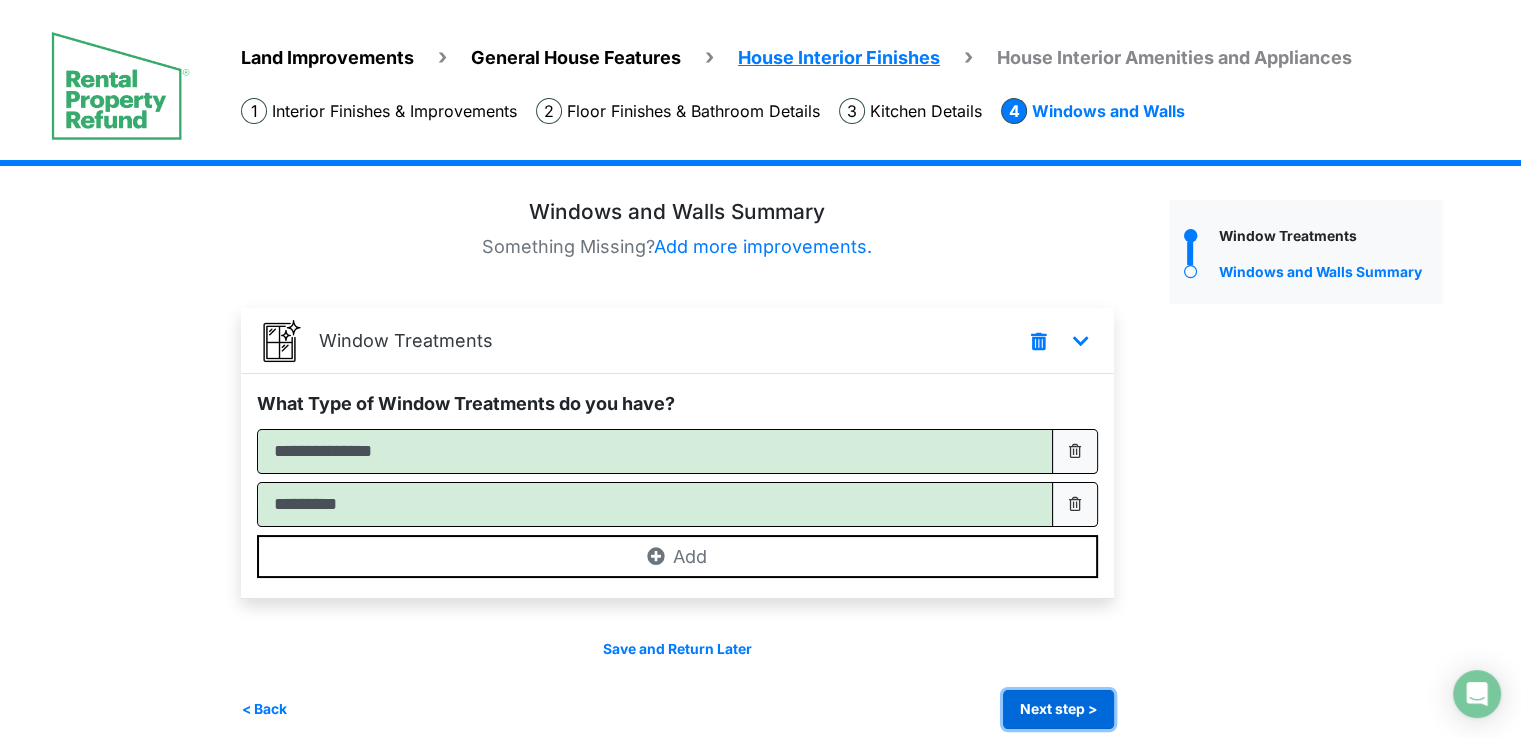 click on "Next step >" at bounding box center [1058, 709] 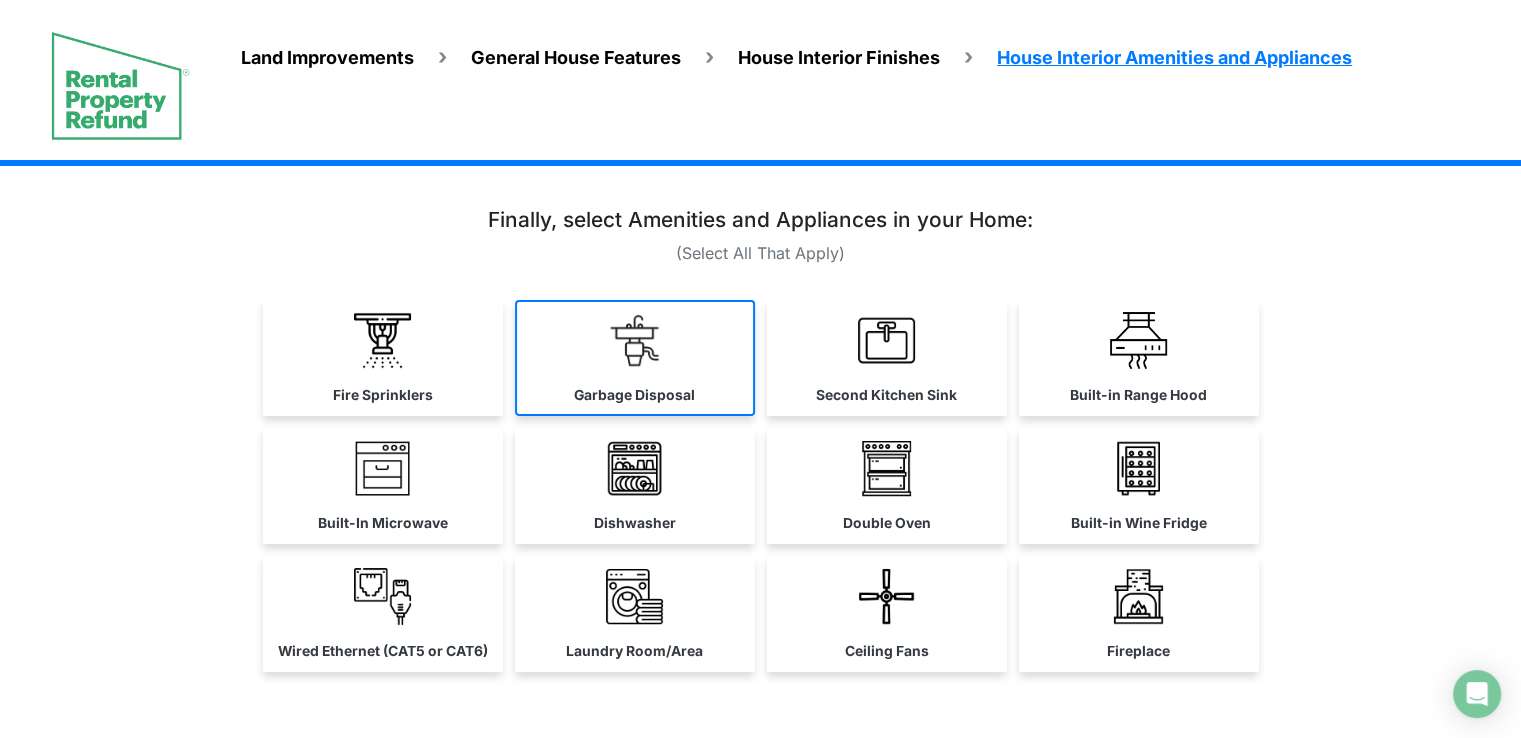 click at bounding box center (382, 340) 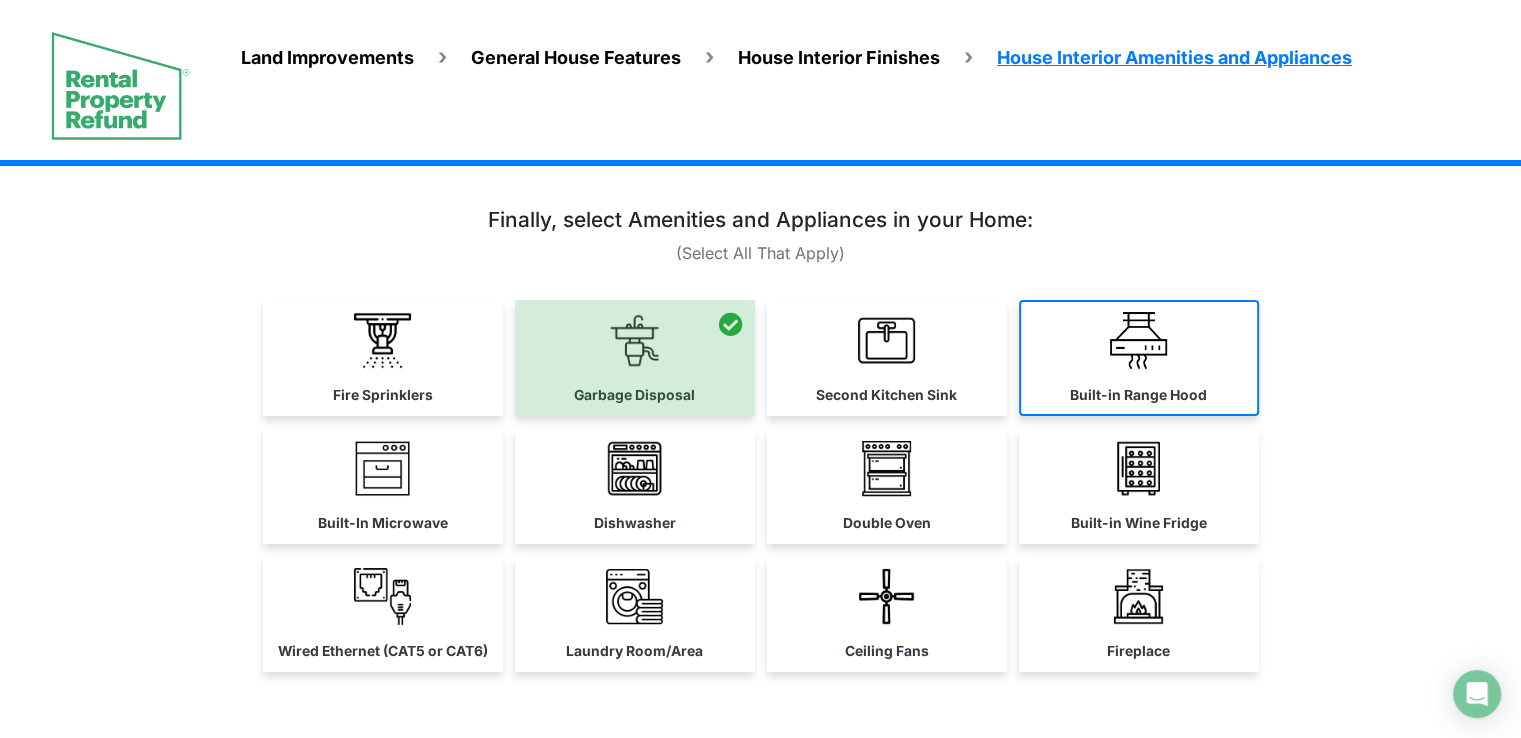 click on "Built-in Range Hood" at bounding box center [383, 358] 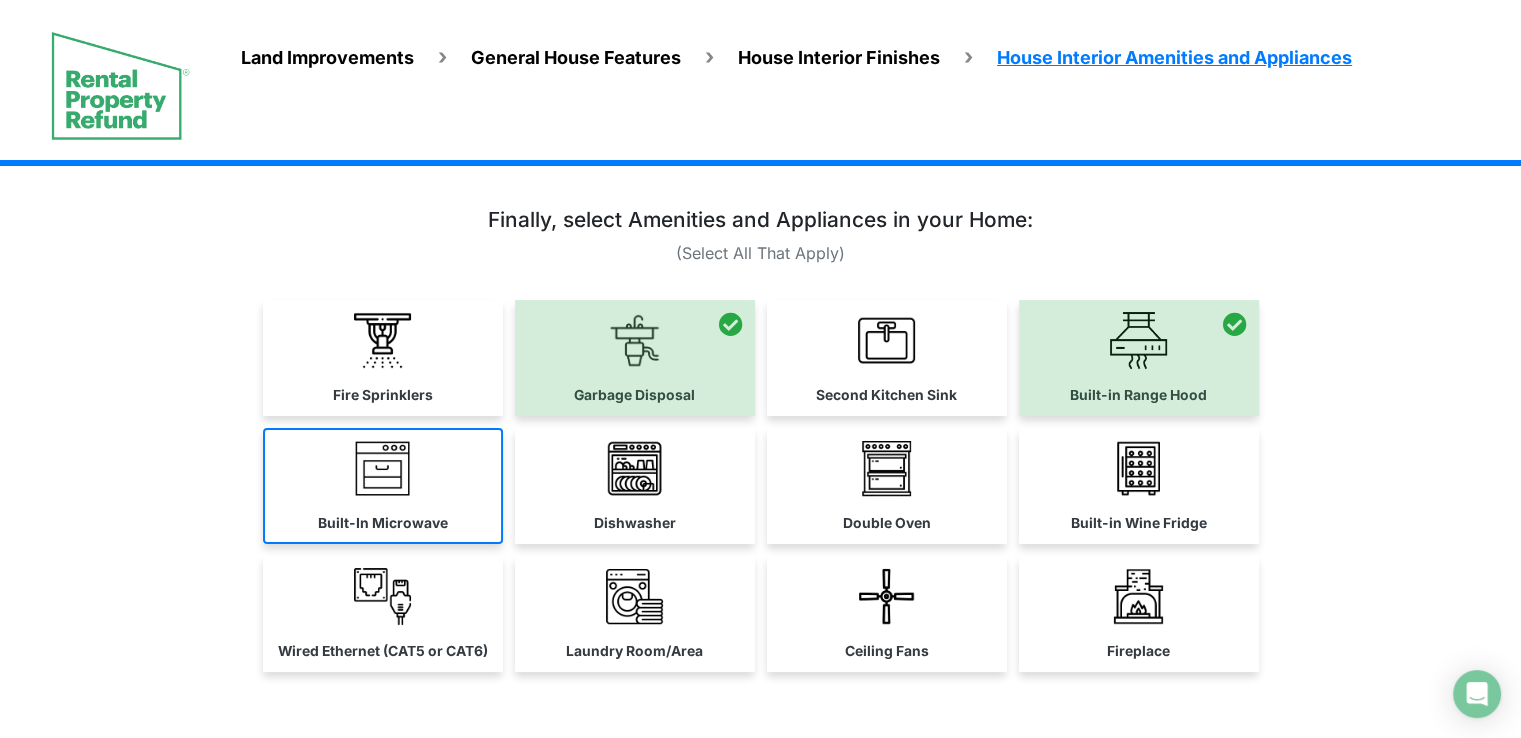 click on "Built-In Microwave" at bounding box center (383, 358) 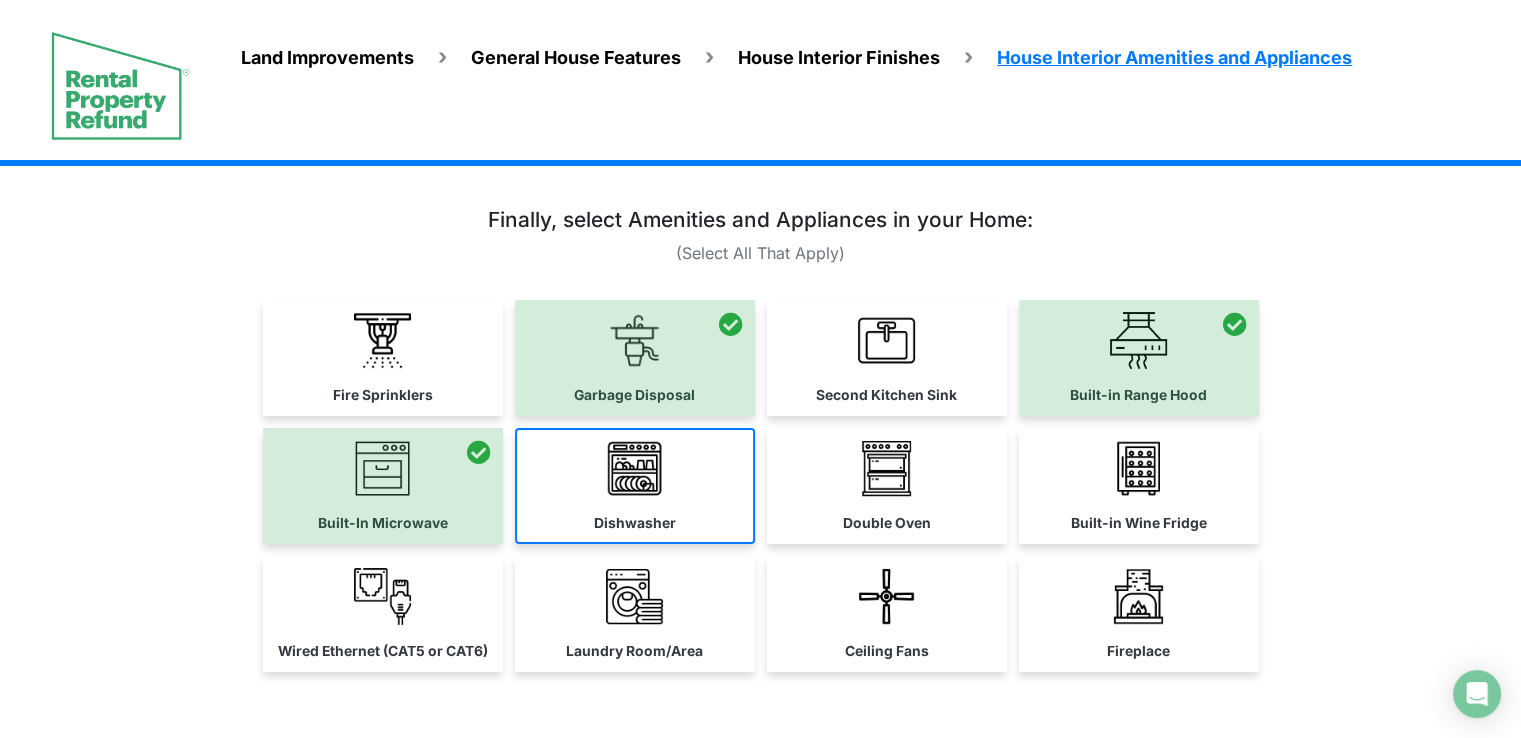 click on "Dishwasher" at bounding box center [383, 358] 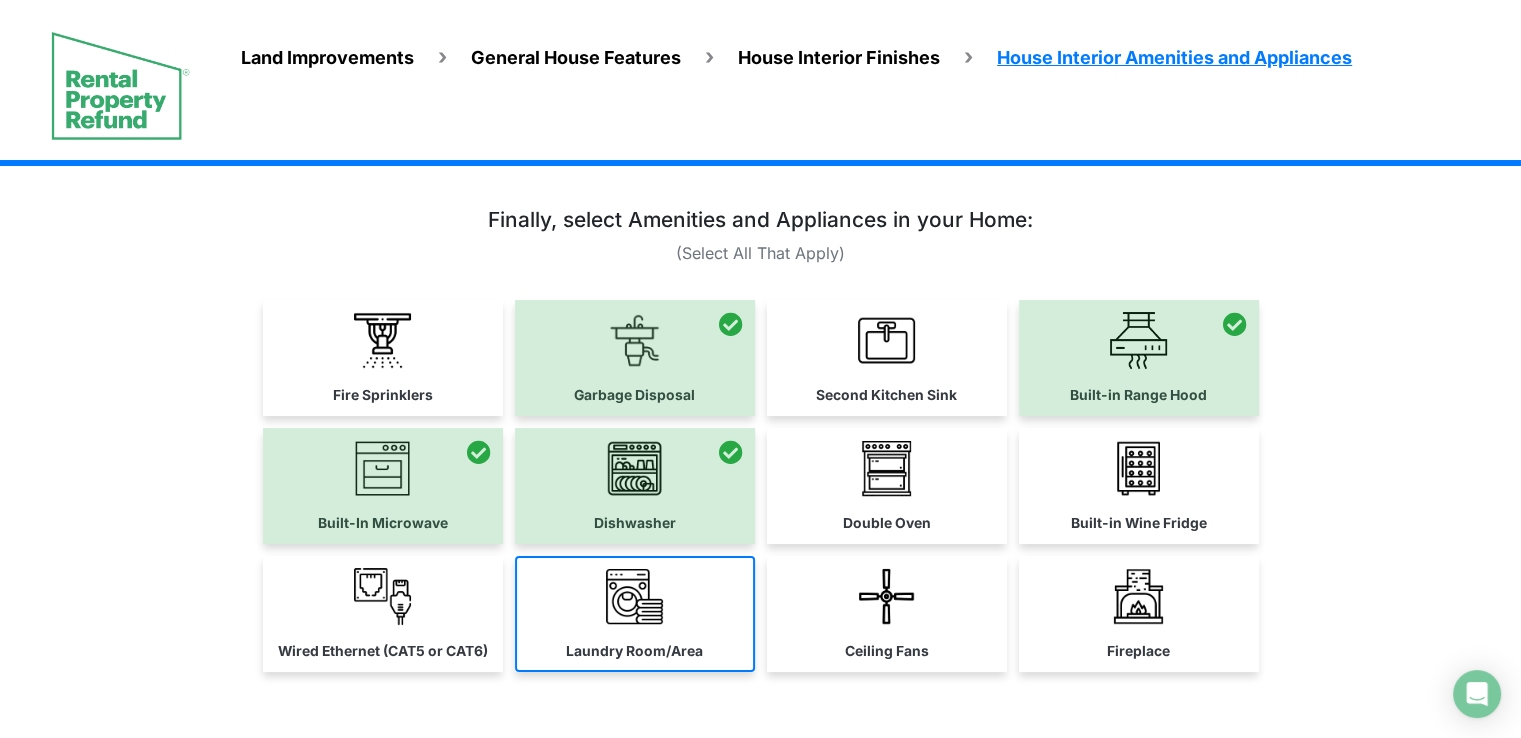 click on "Laundry Room/Area" at bounding box center [383, 358] 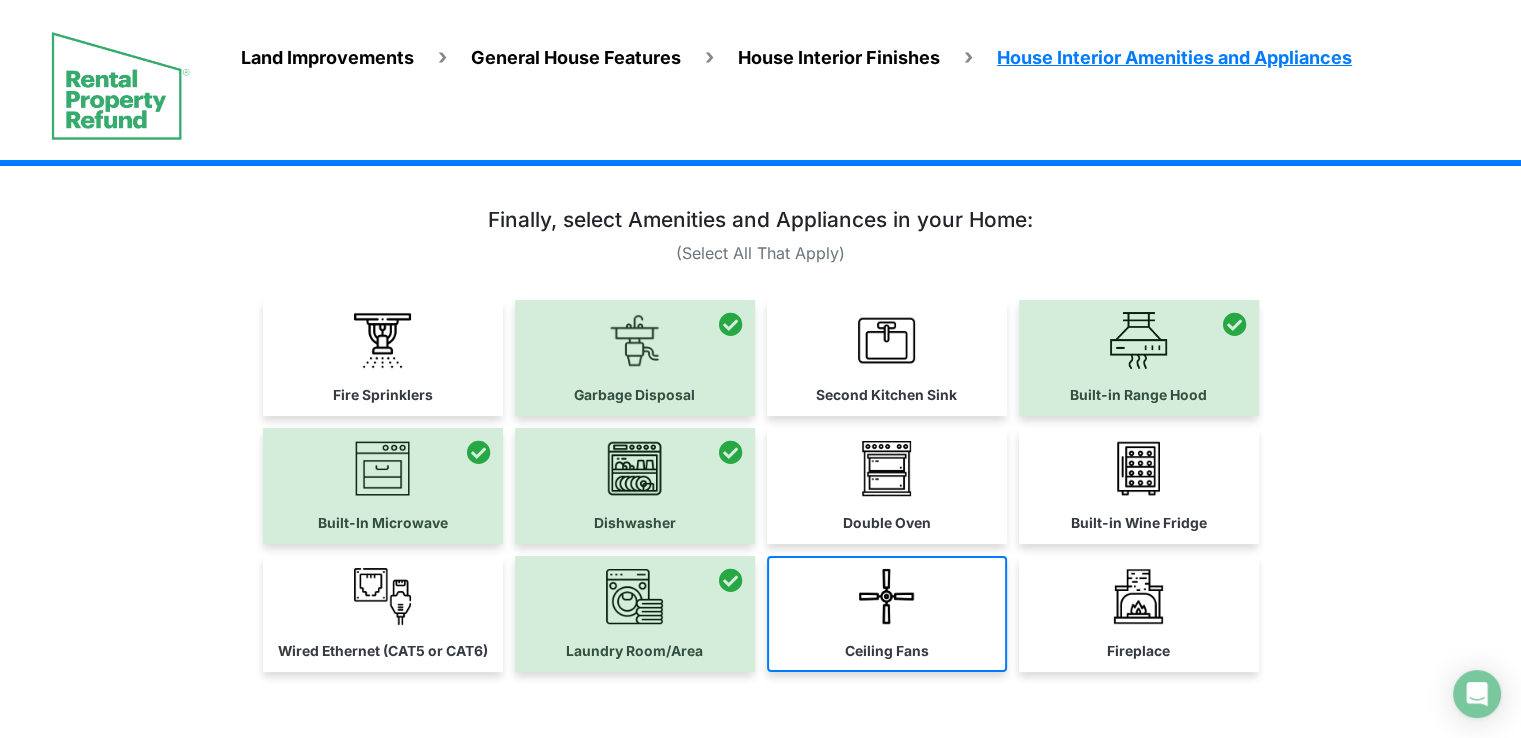 click on "Ceiling Fans" at bounding box center [383, 358] 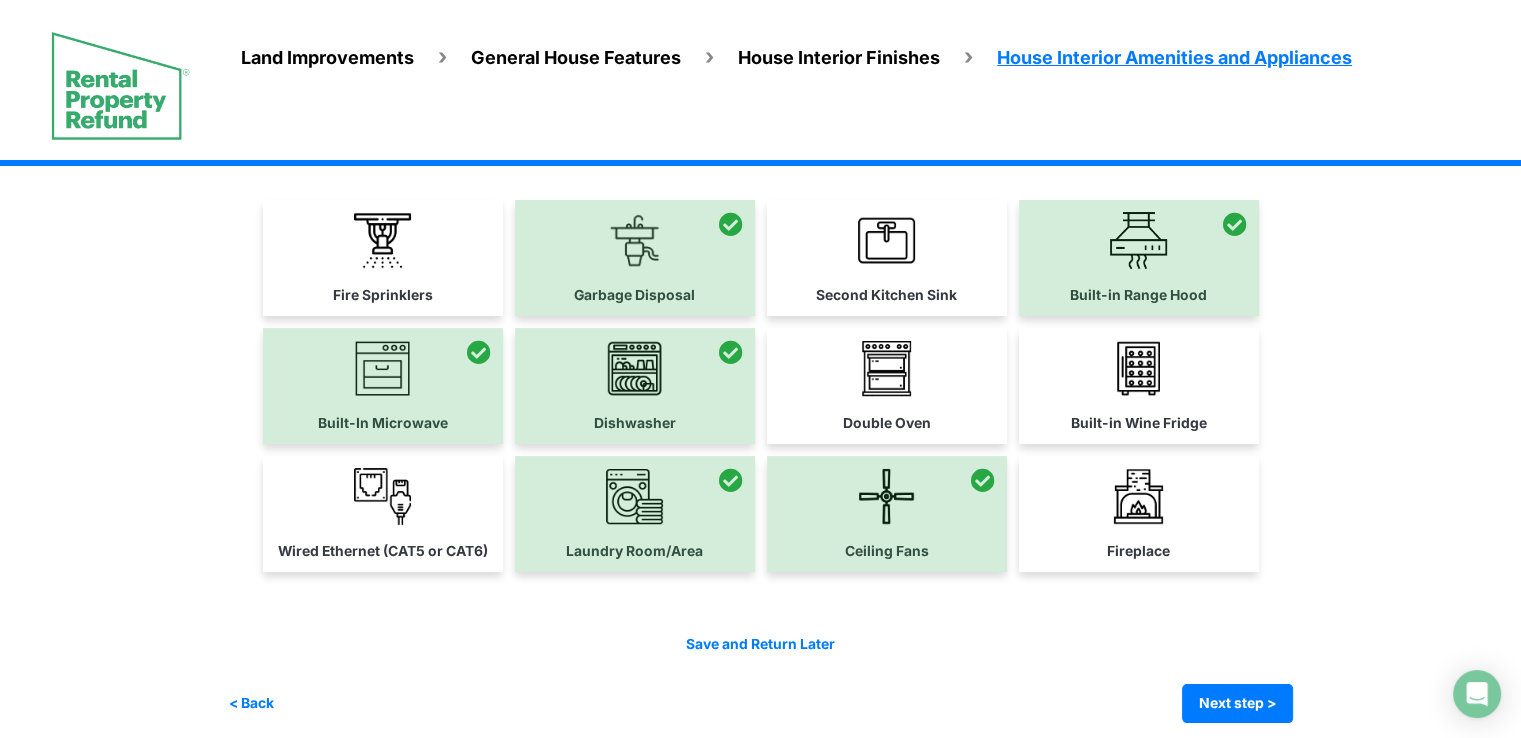 scroll, scrollTop: 112, scrollLeft: 0, axis: vertical 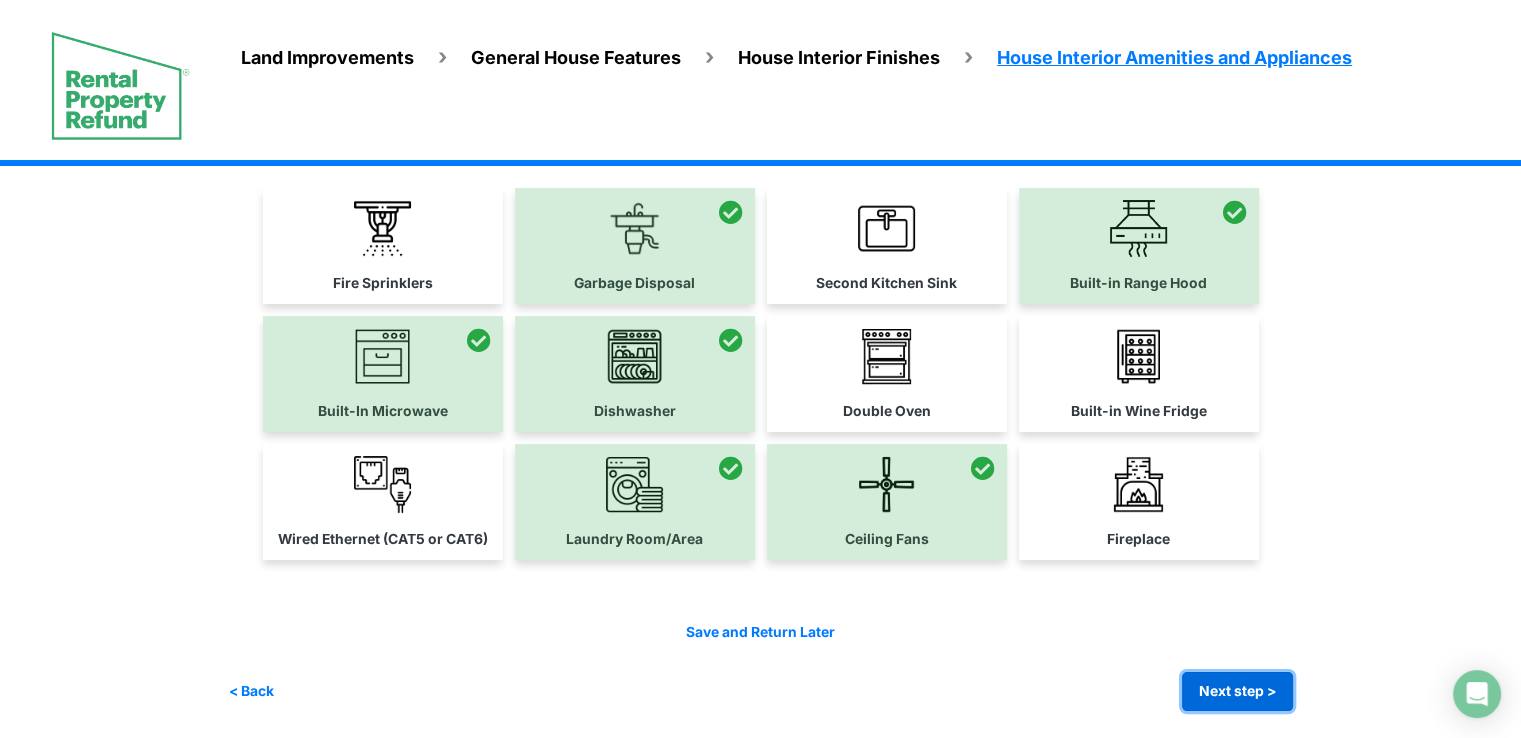 click on "Next step >" at bounding box center [1237, 691] 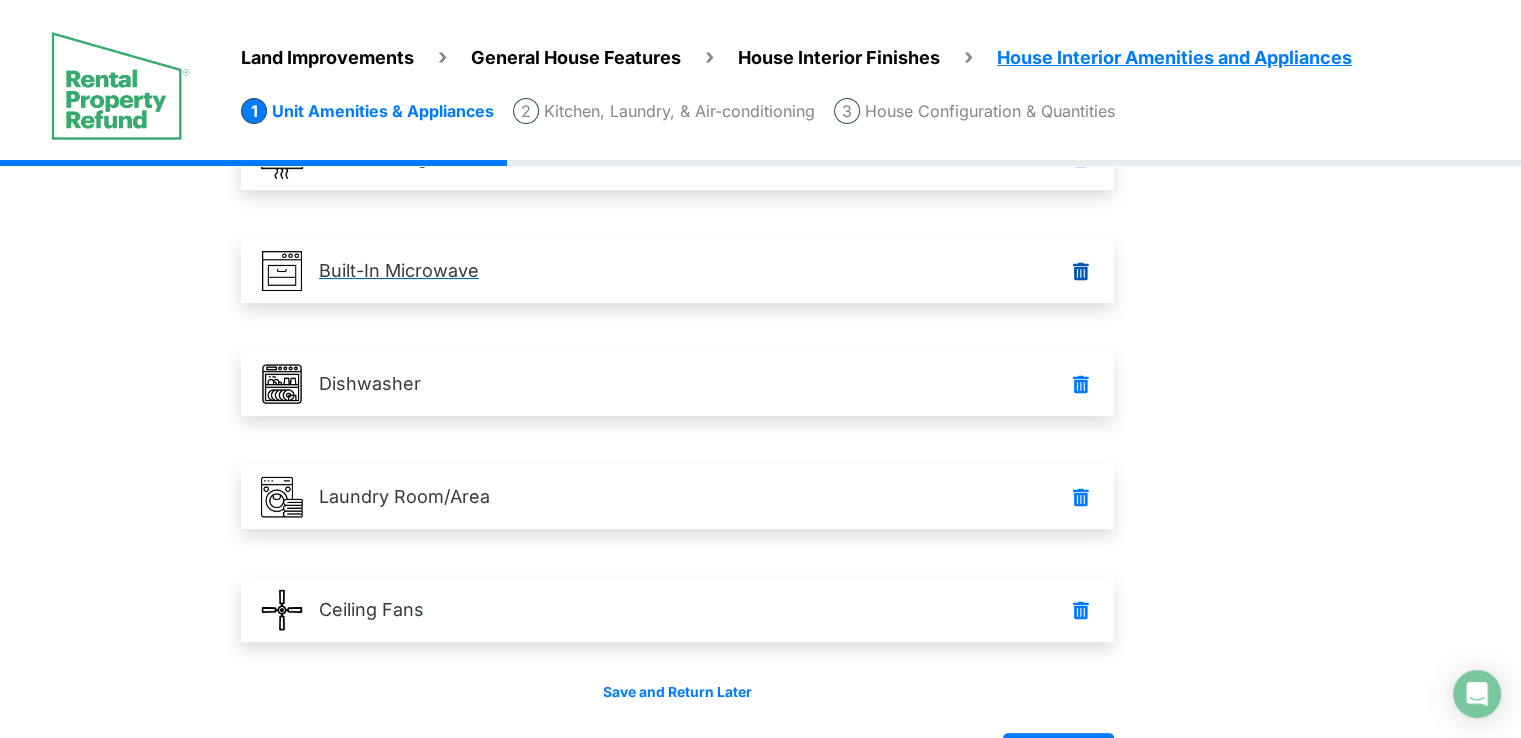scroll, scrollTop: 360, scrollLeft: 0, axis: vertical 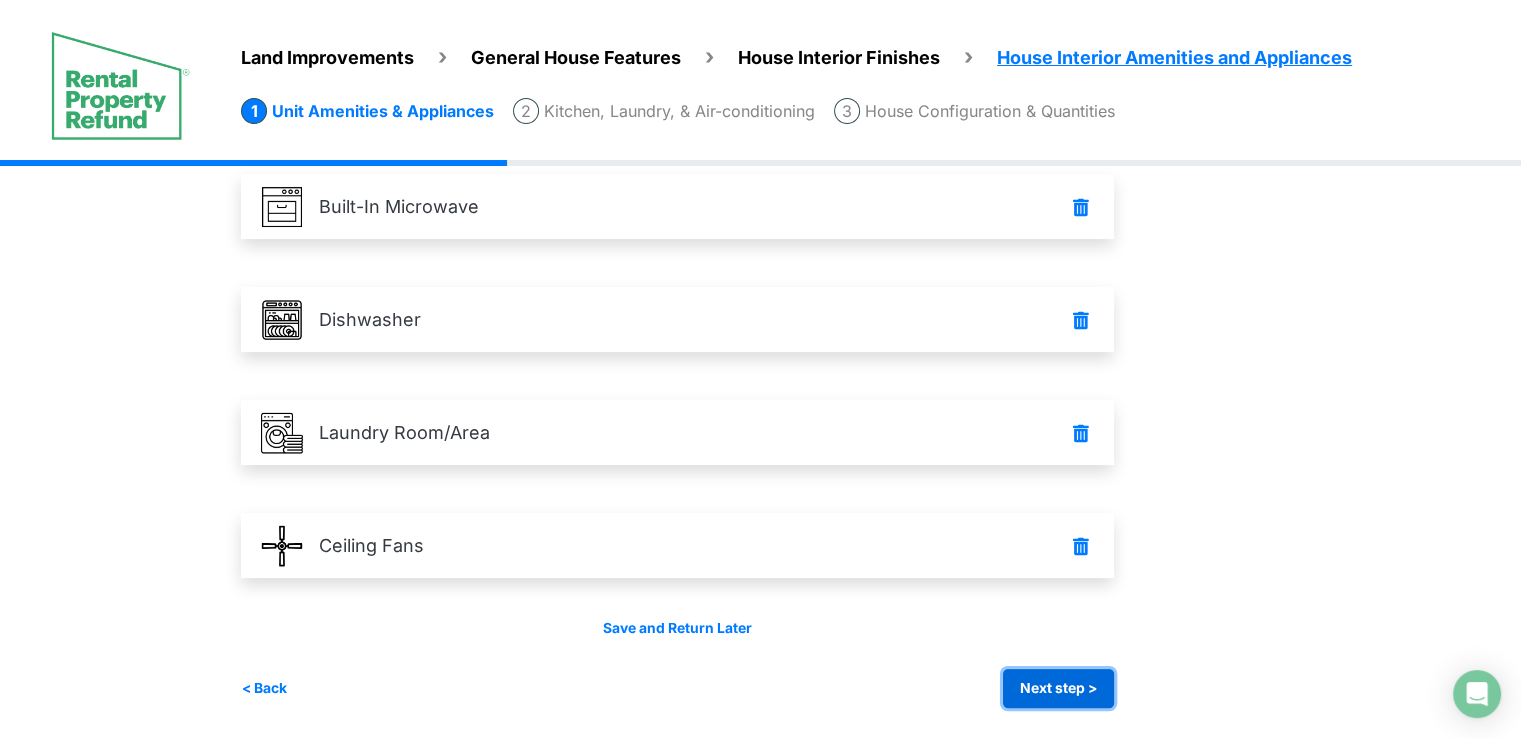 click on "Next step >" at bounding box center [1058, 688] 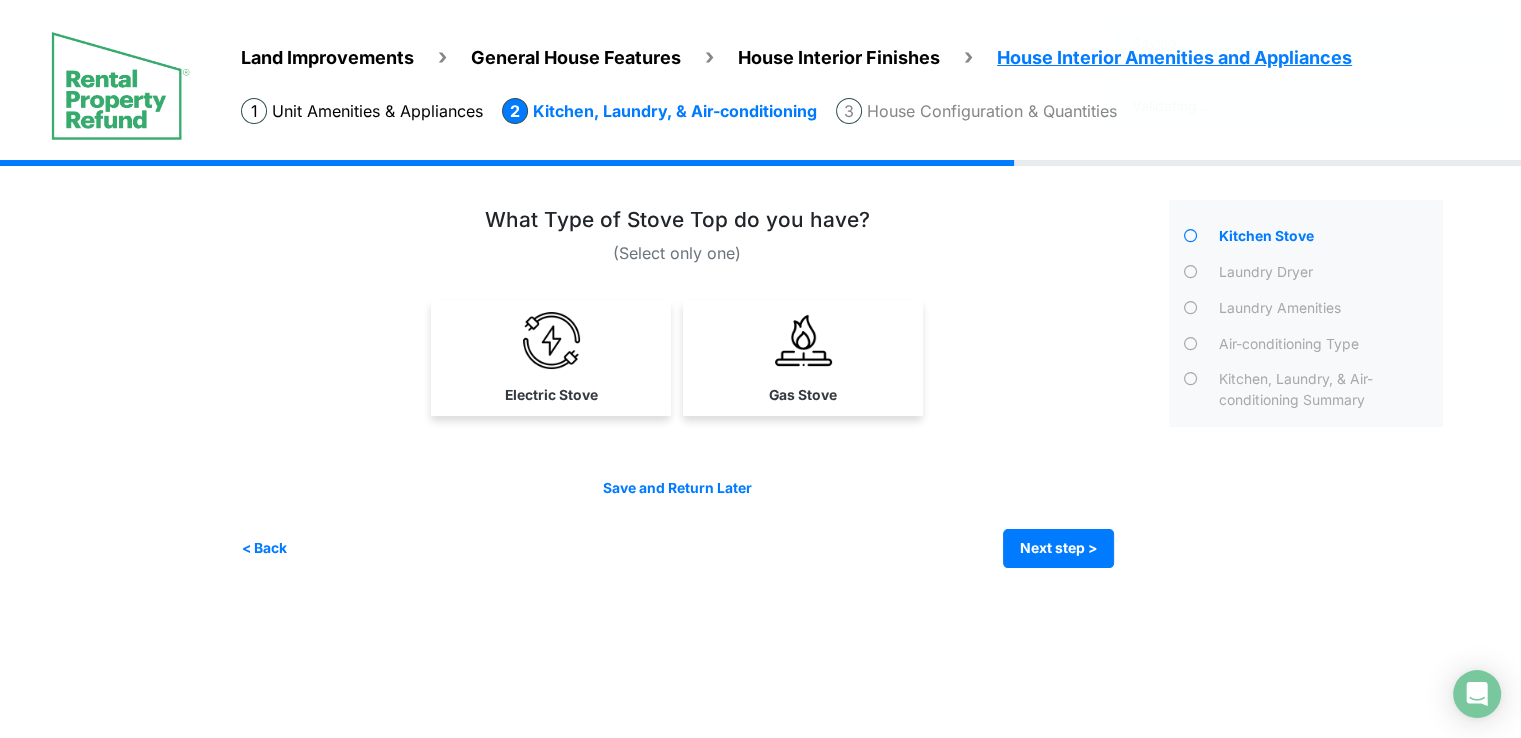 scroll, scrollTop: 0, scrollLeft: 0, axis: both 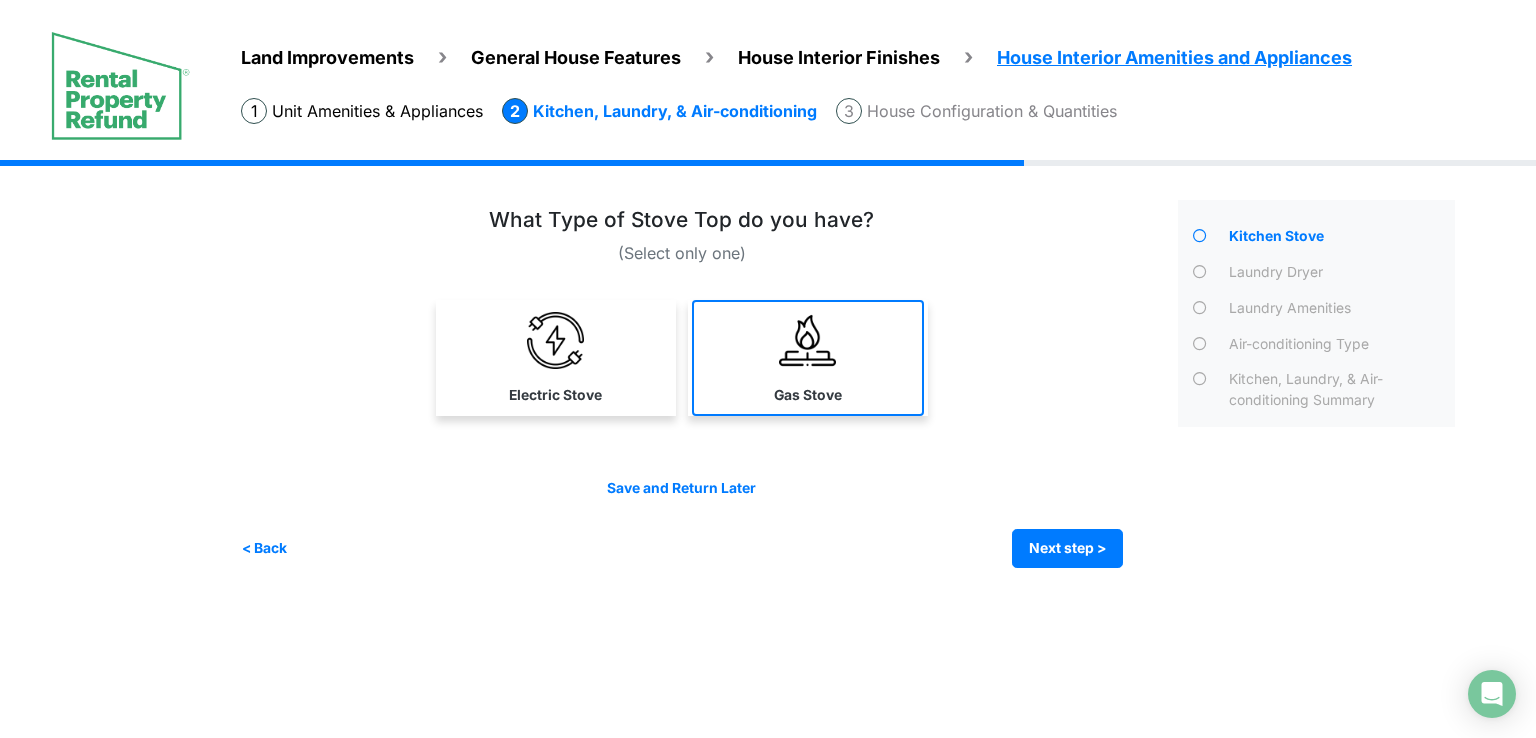 click on "Gas Stove" at bounding box center [556, 358] 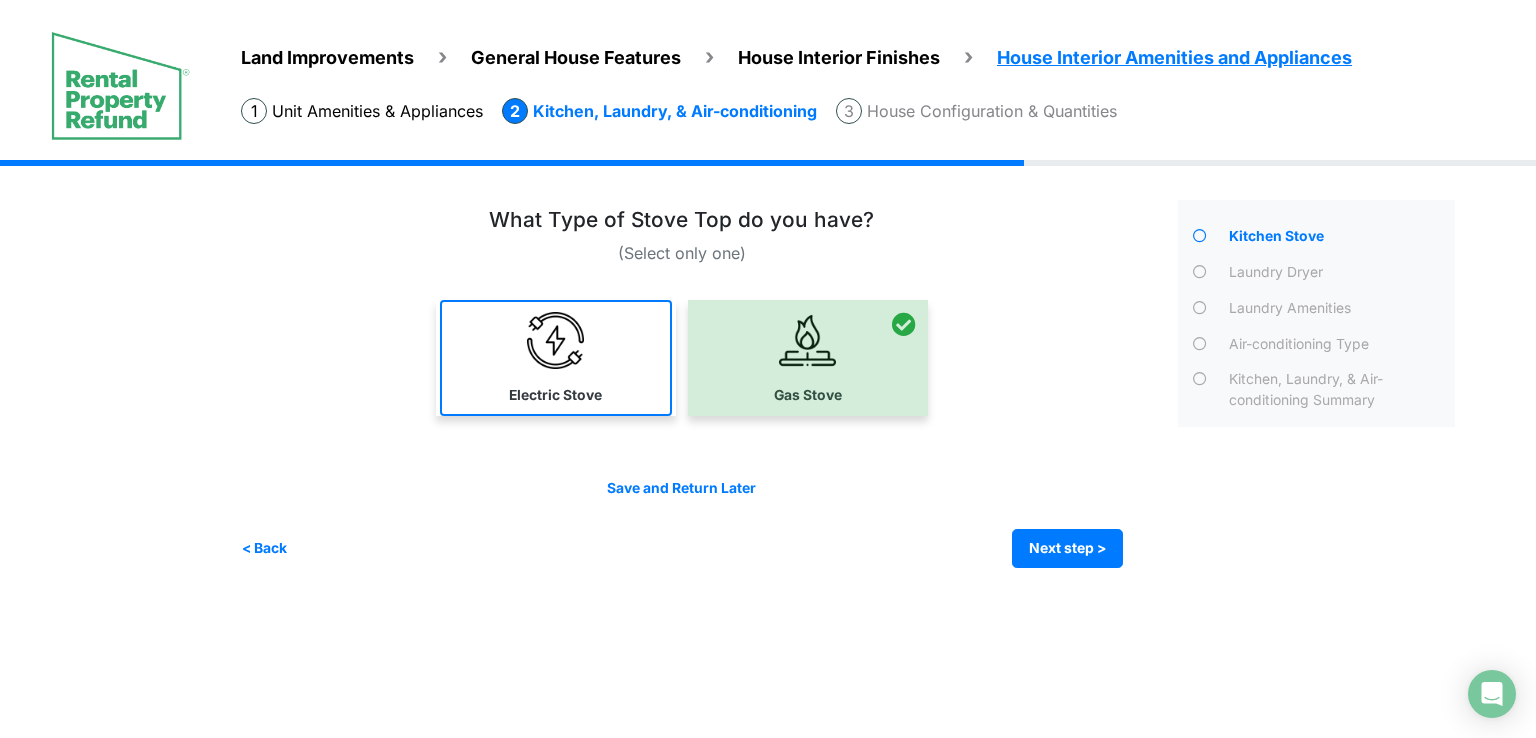 click at bounding box center [555, 340] 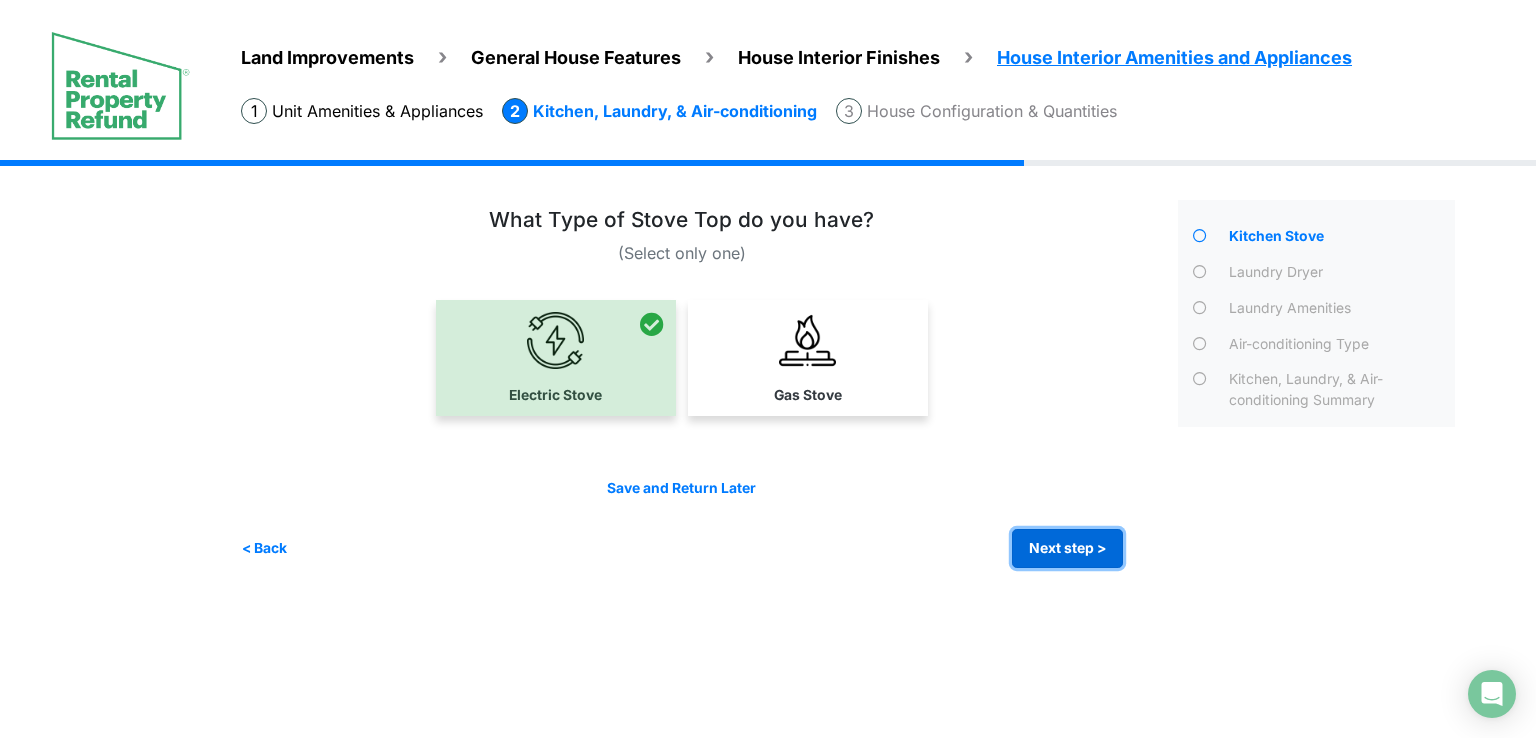 click on "Next step >" at bounding box center [1067, 548] 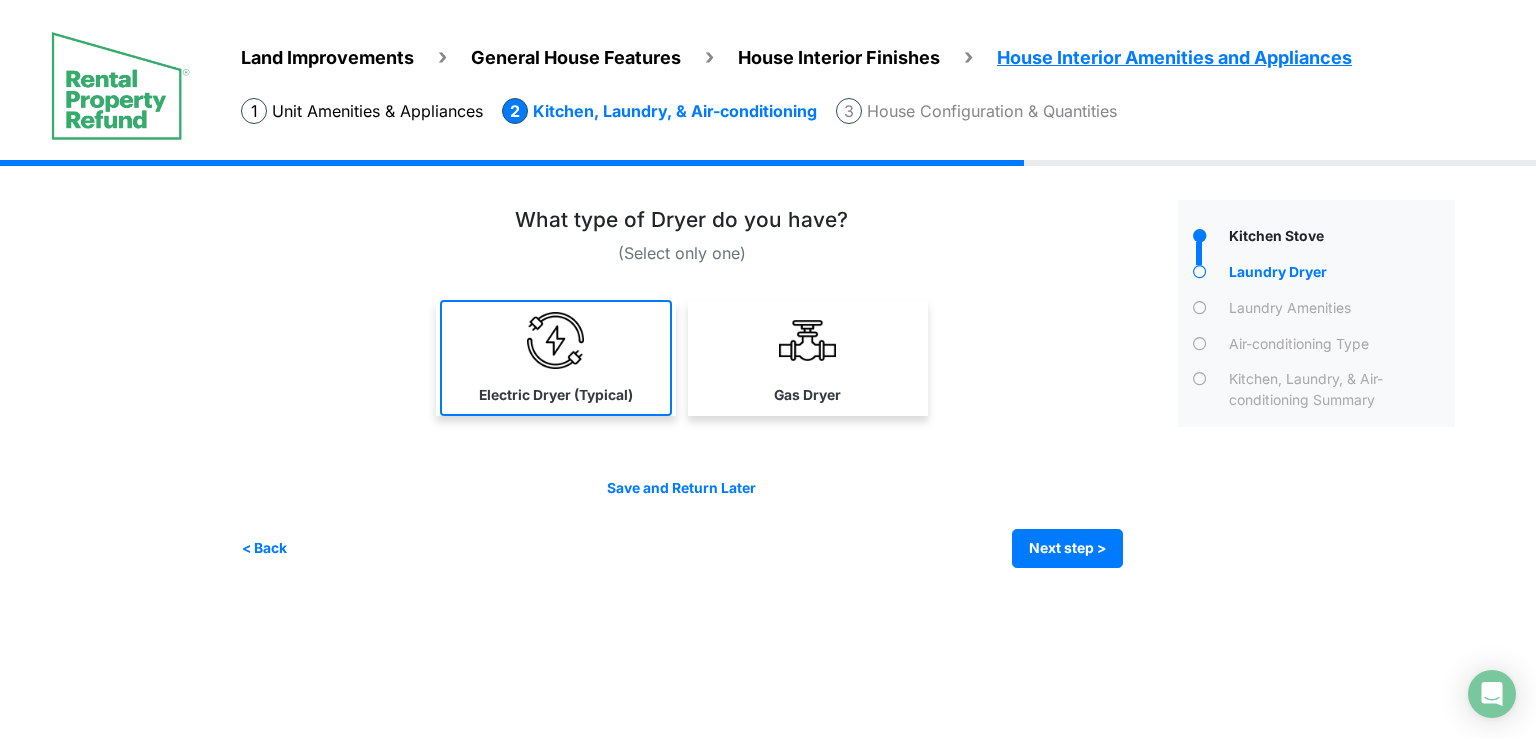 click on "Electric Dryer (Typical)" at bounding box center [556, 358] 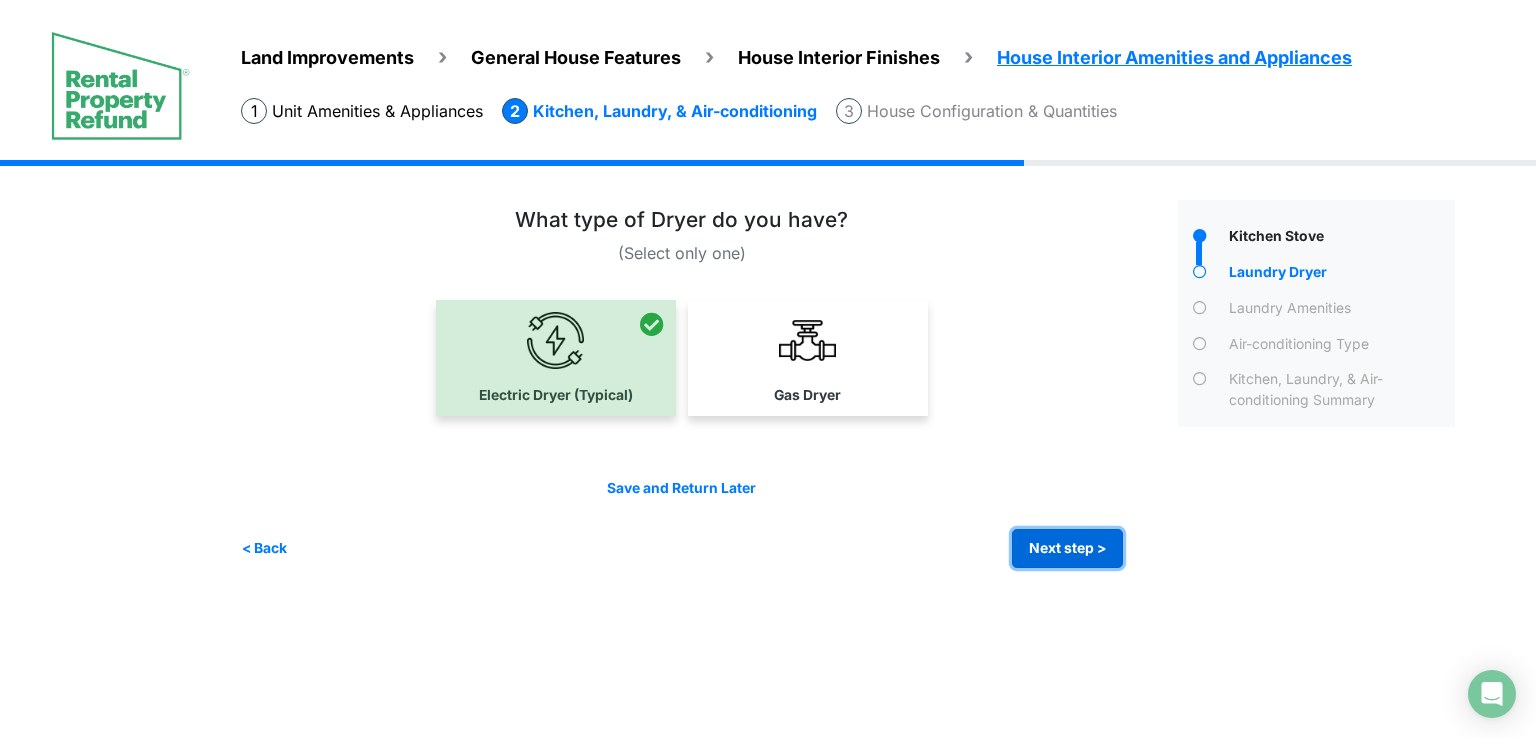 click on "Next step >" at bounding box center (1067, 548) 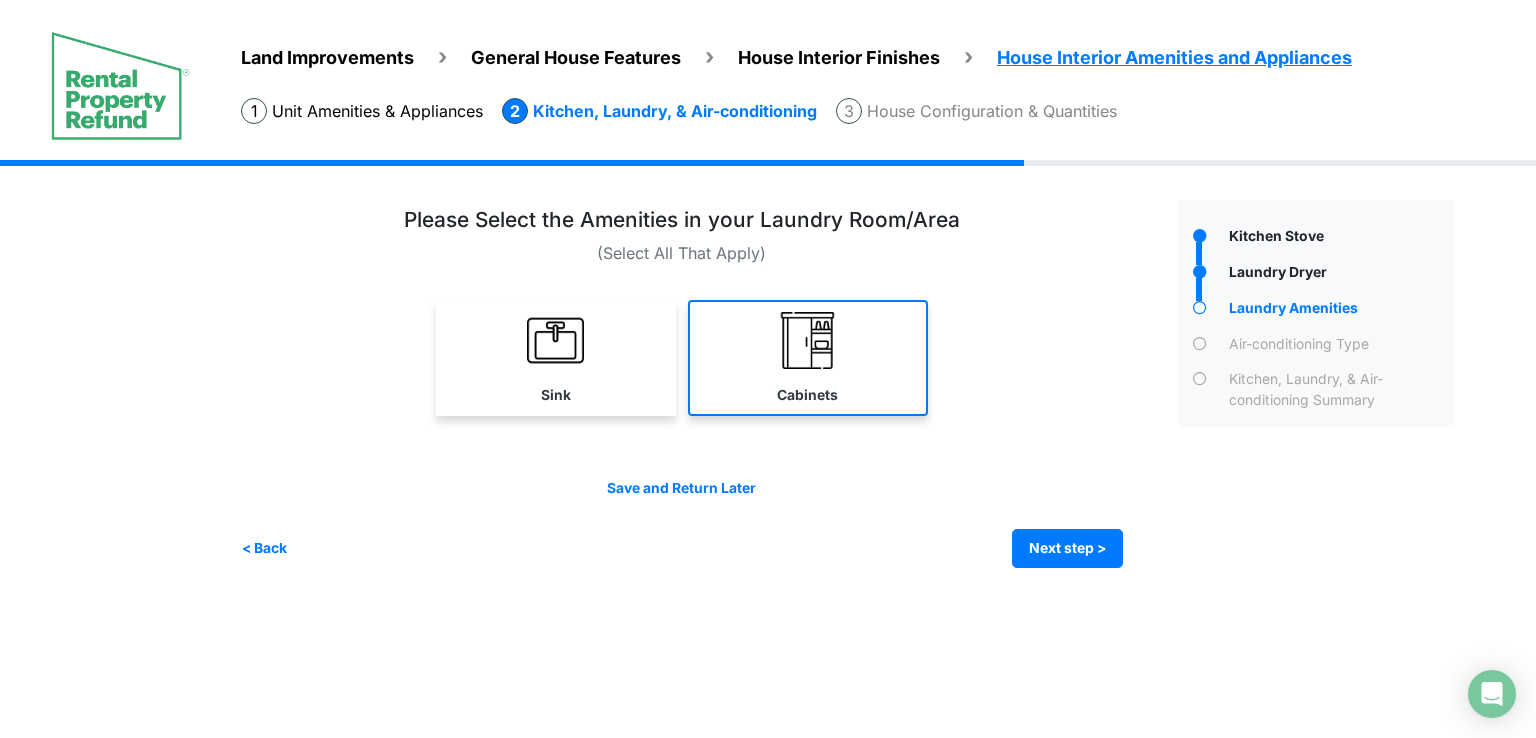 click at bounding box center (555, 340) 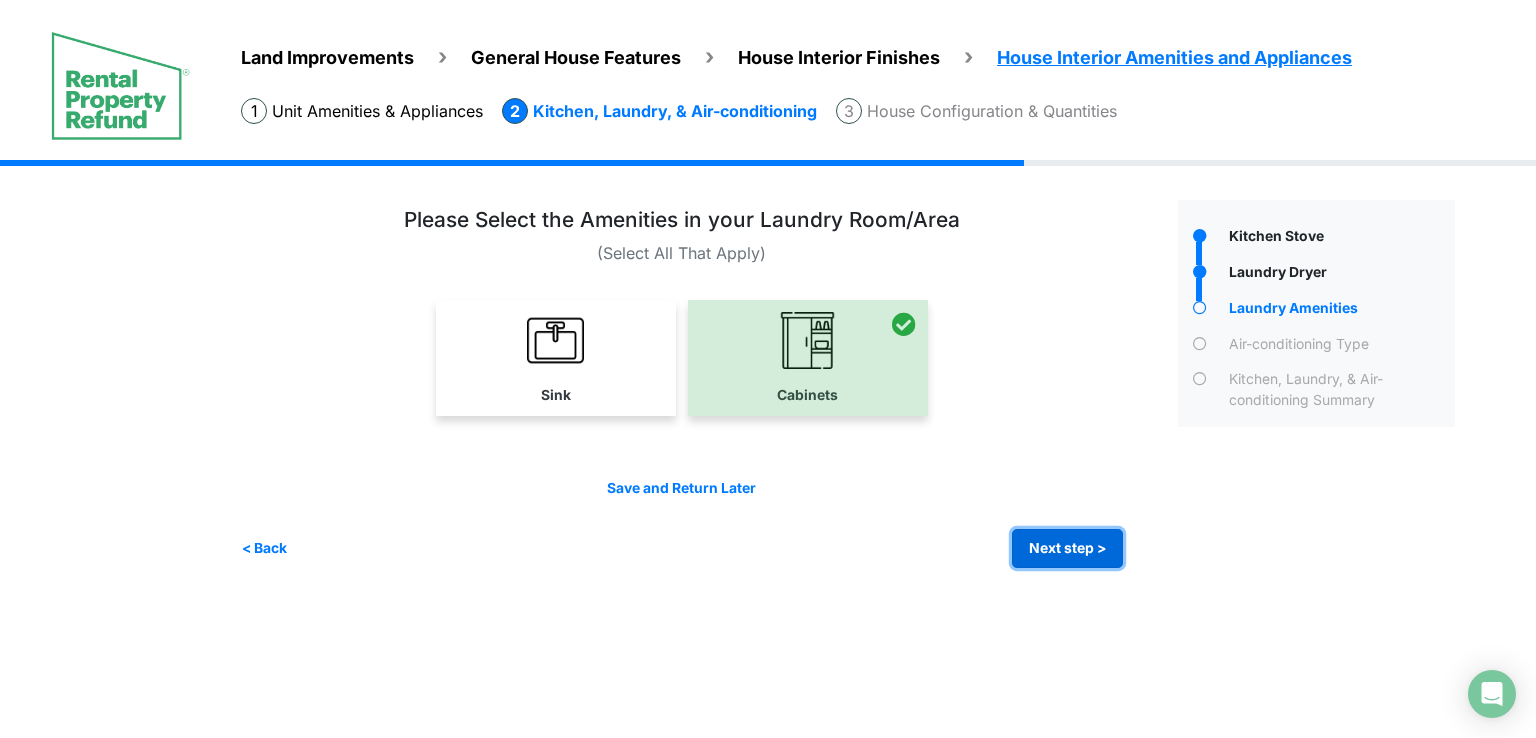 click on "Next step >" at bounding box center [1067, 548] 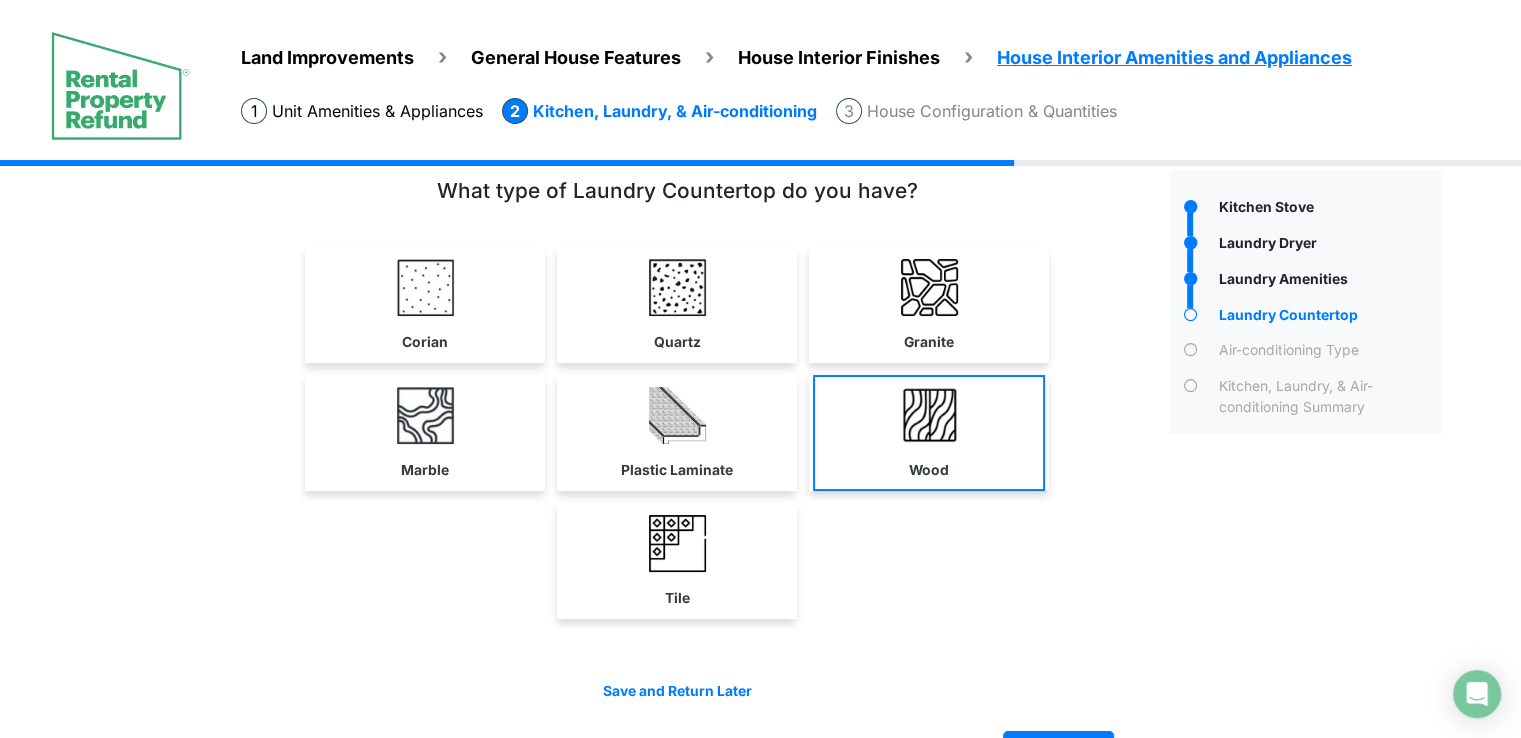 scroll, scrollTop: 0, scrollLeft: 0, axis: both 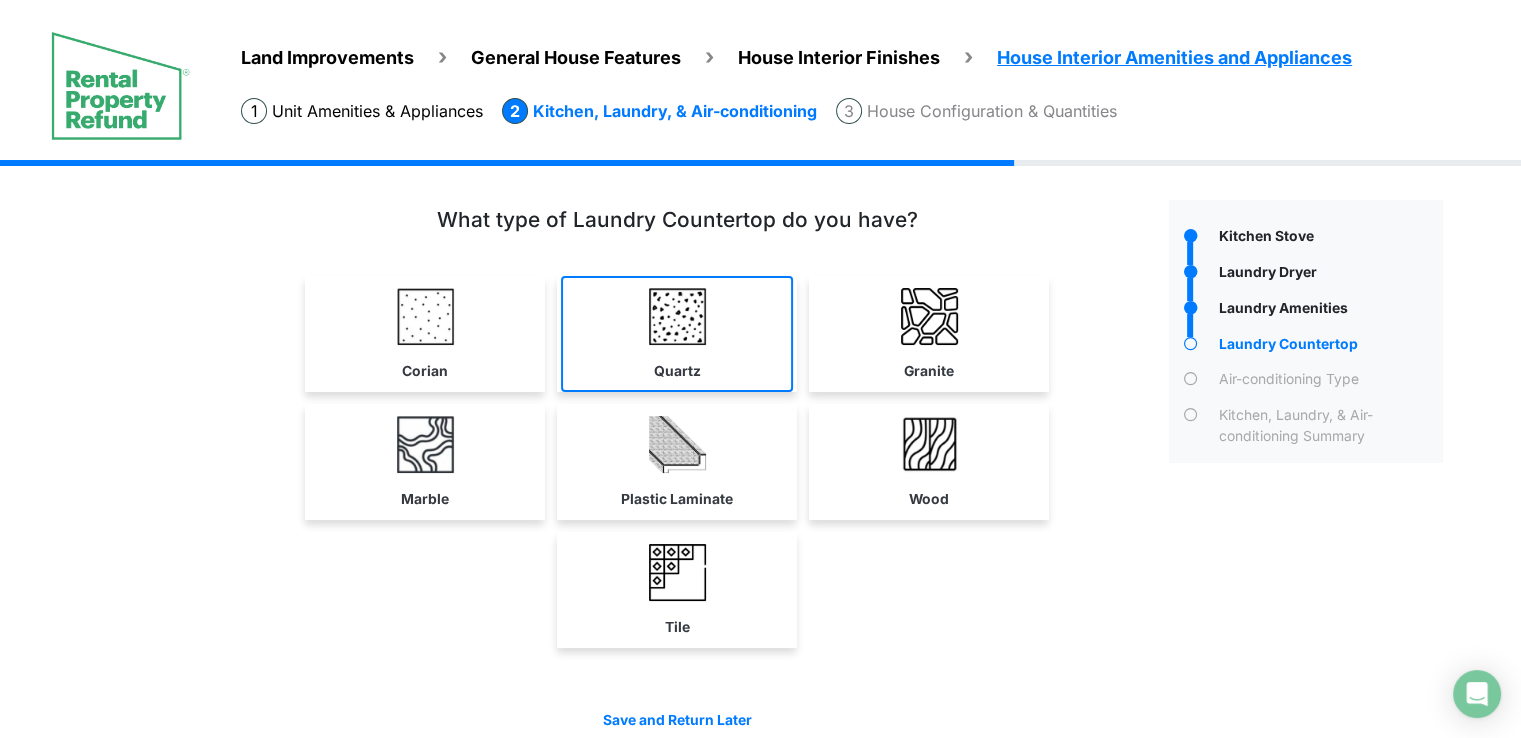 click at bounding box center [425, 316] 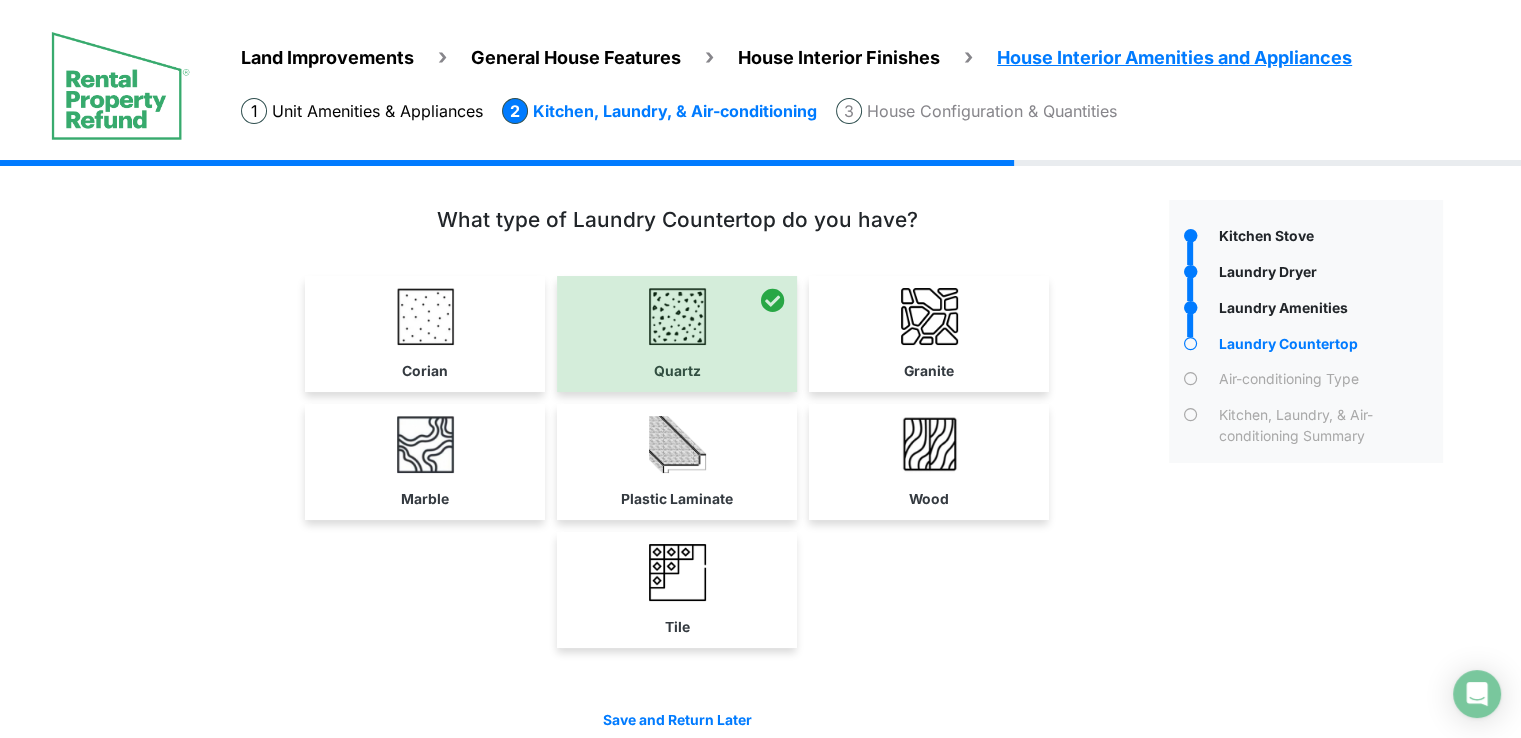 scroll, scrollTop: 88, scrollLeft: 0, axis: vertical 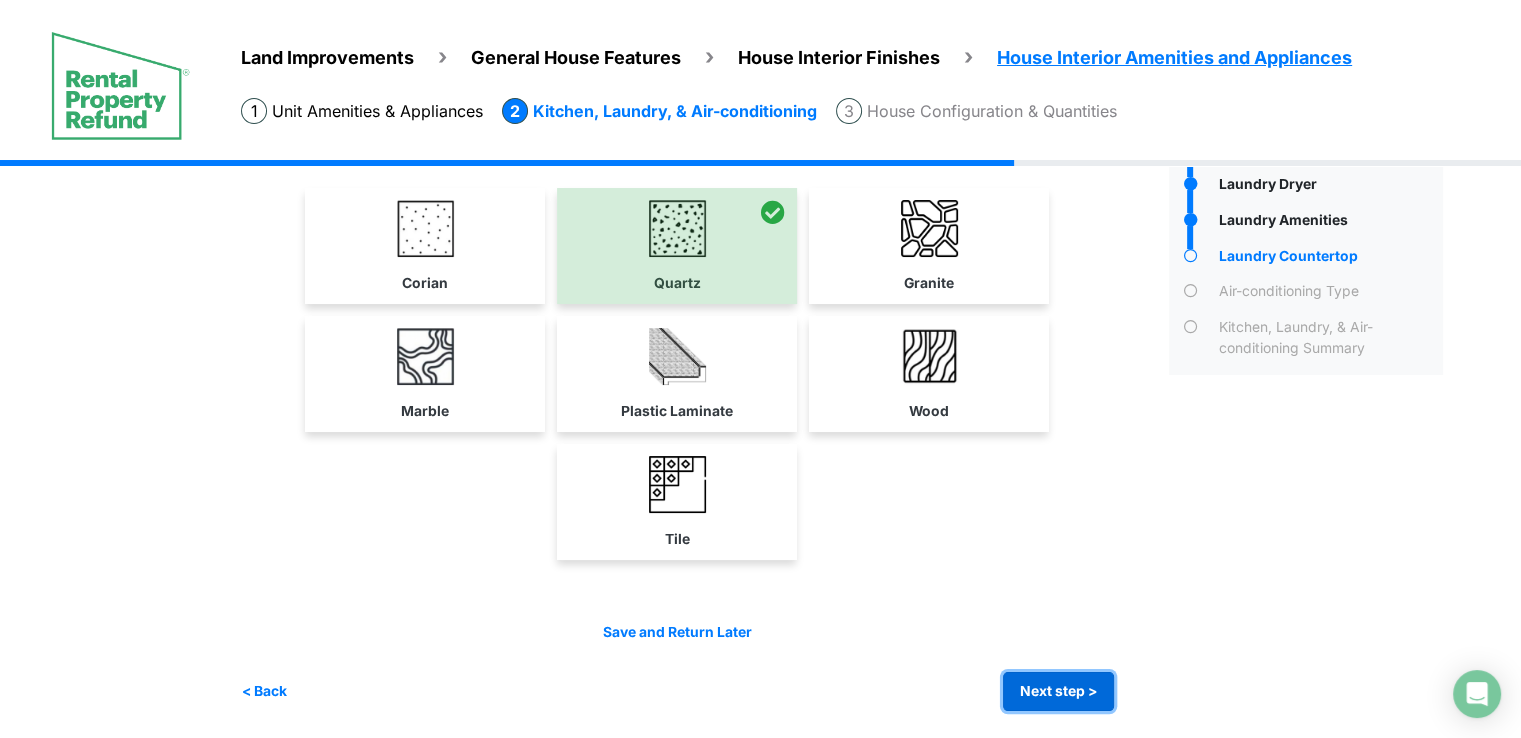 click on "Next step >" at bounding box center [1058, 691] 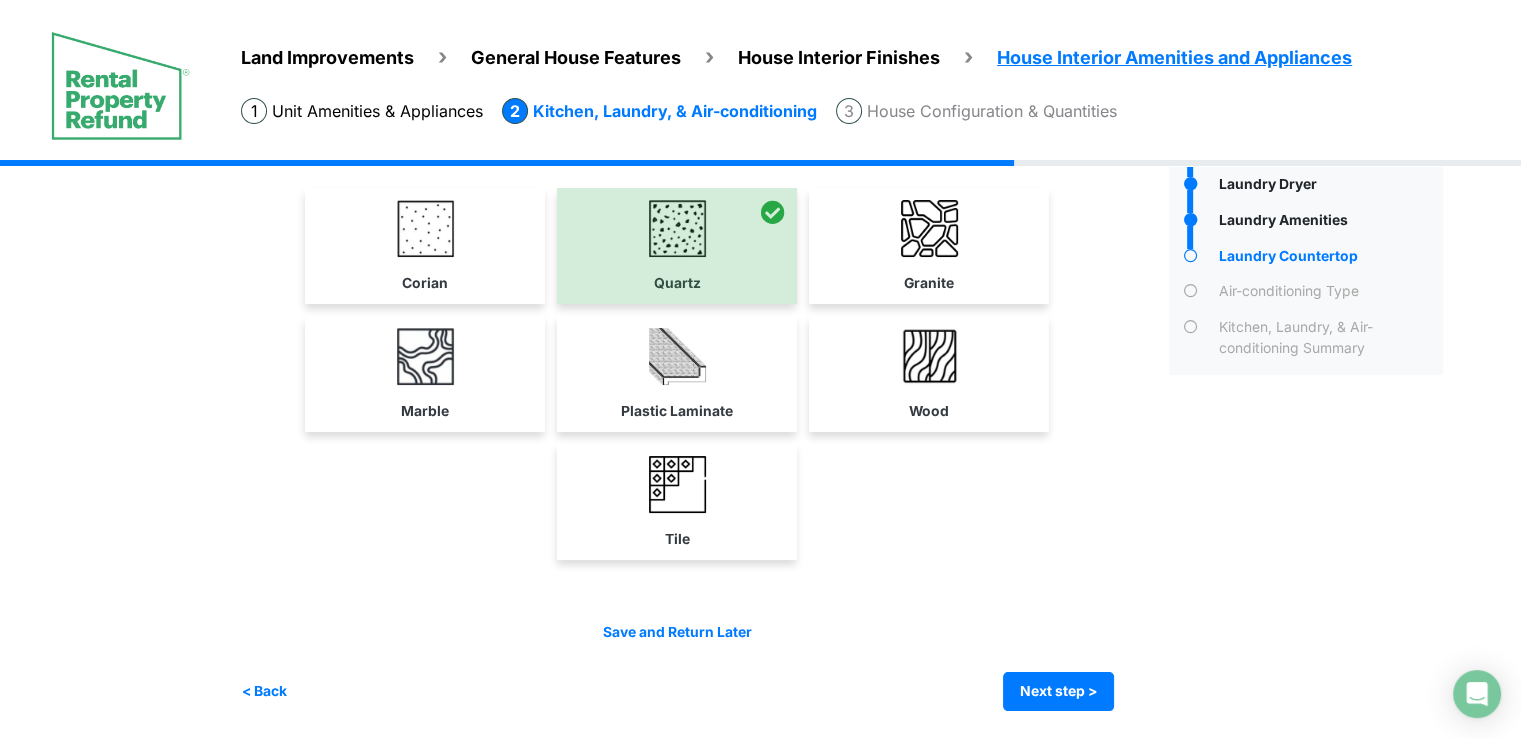 scroll, scrollTop: 0, scrollLeft: 0, axis: both 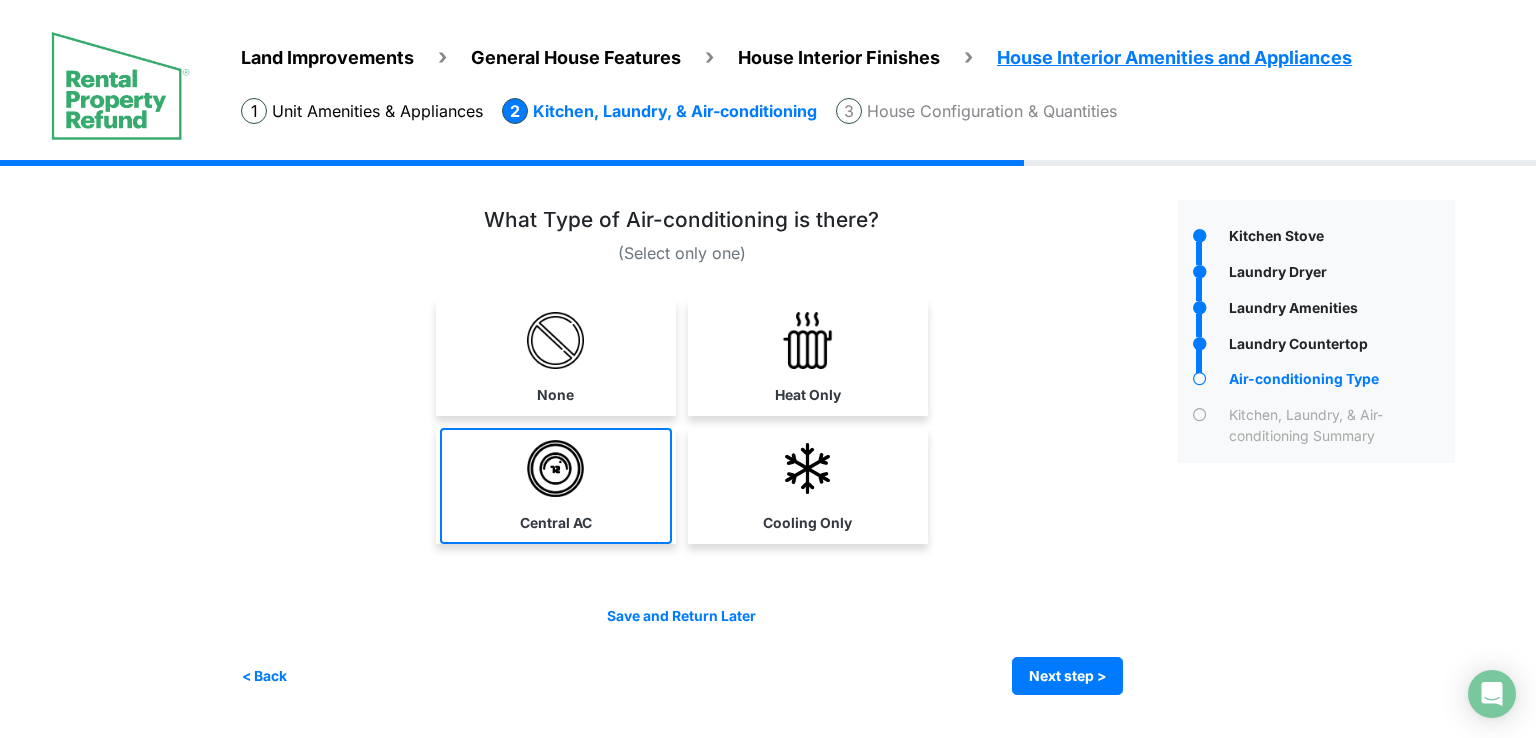 click at bounding box center [555, 340] 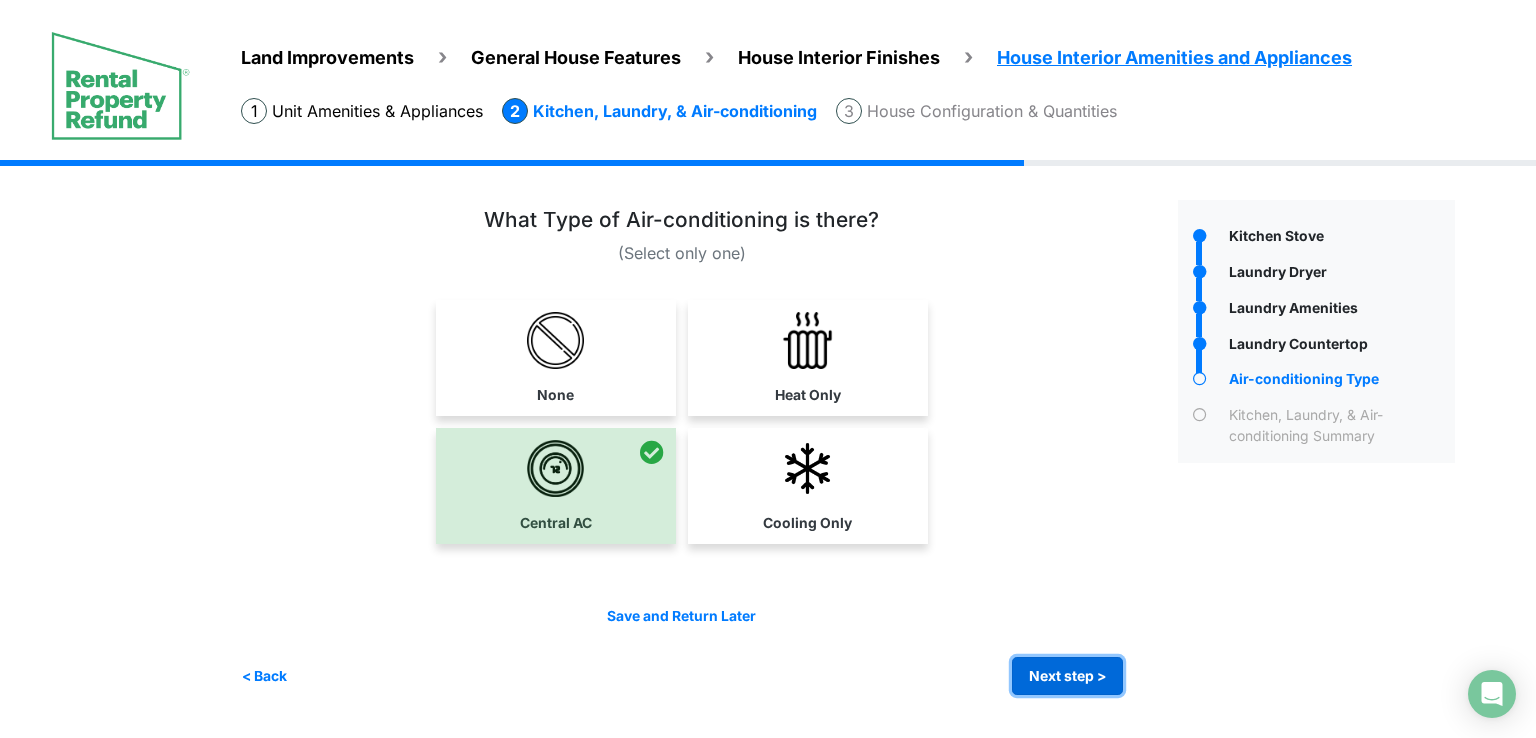 click on "Next step >" at bounding box center (1067, 676) 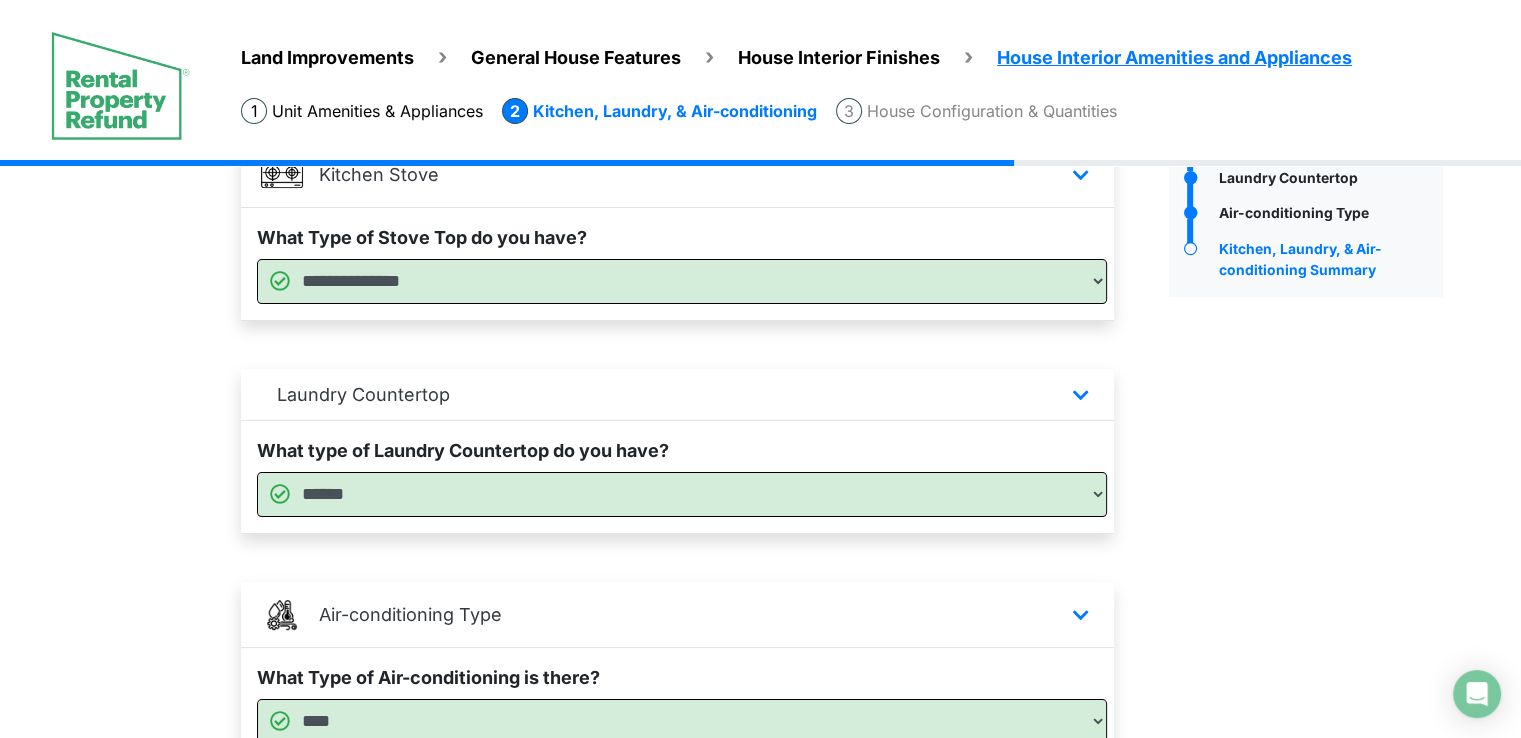 scroll, scrollTop: 200, scrollLeft: 0, axis: vertical 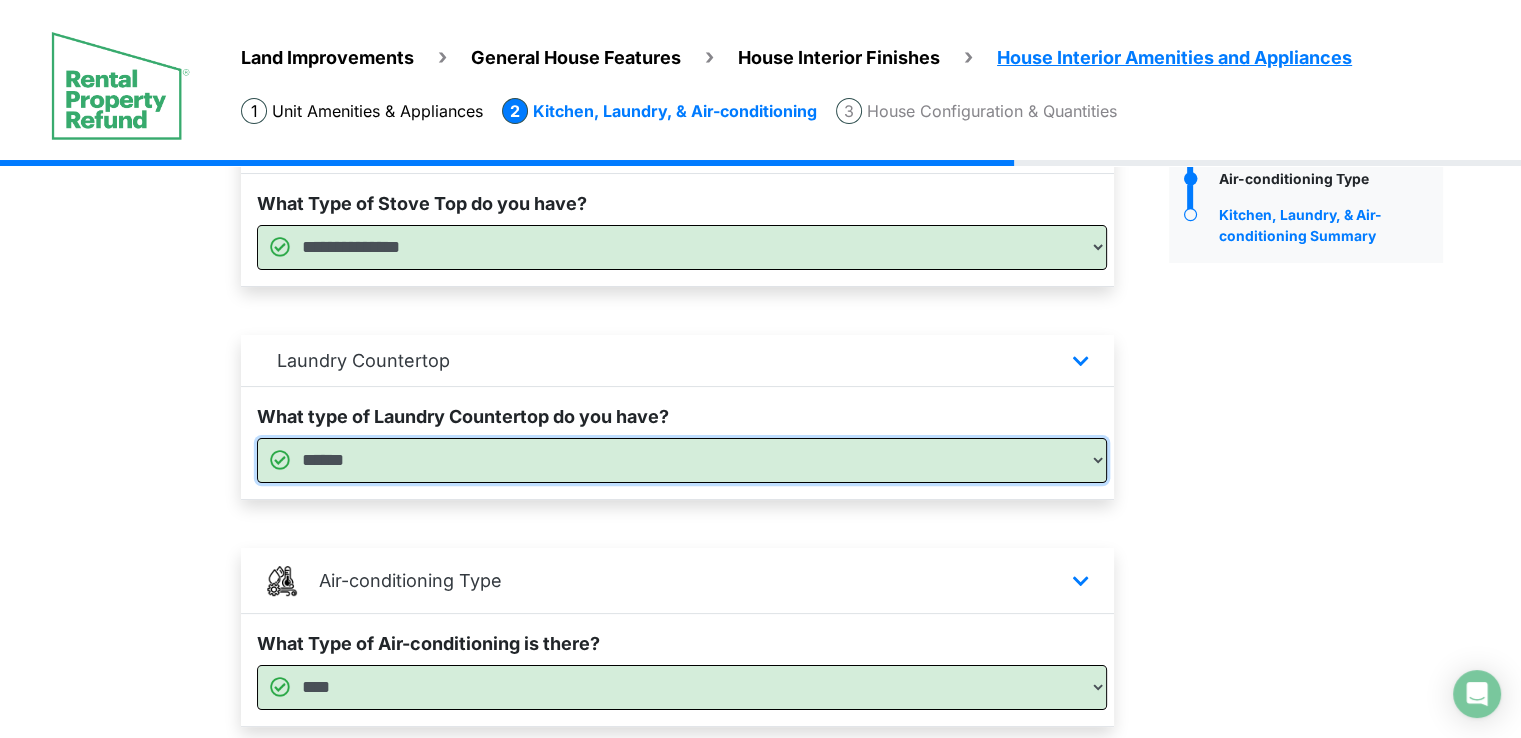 click on "**********" at bounding box center [682, 460] 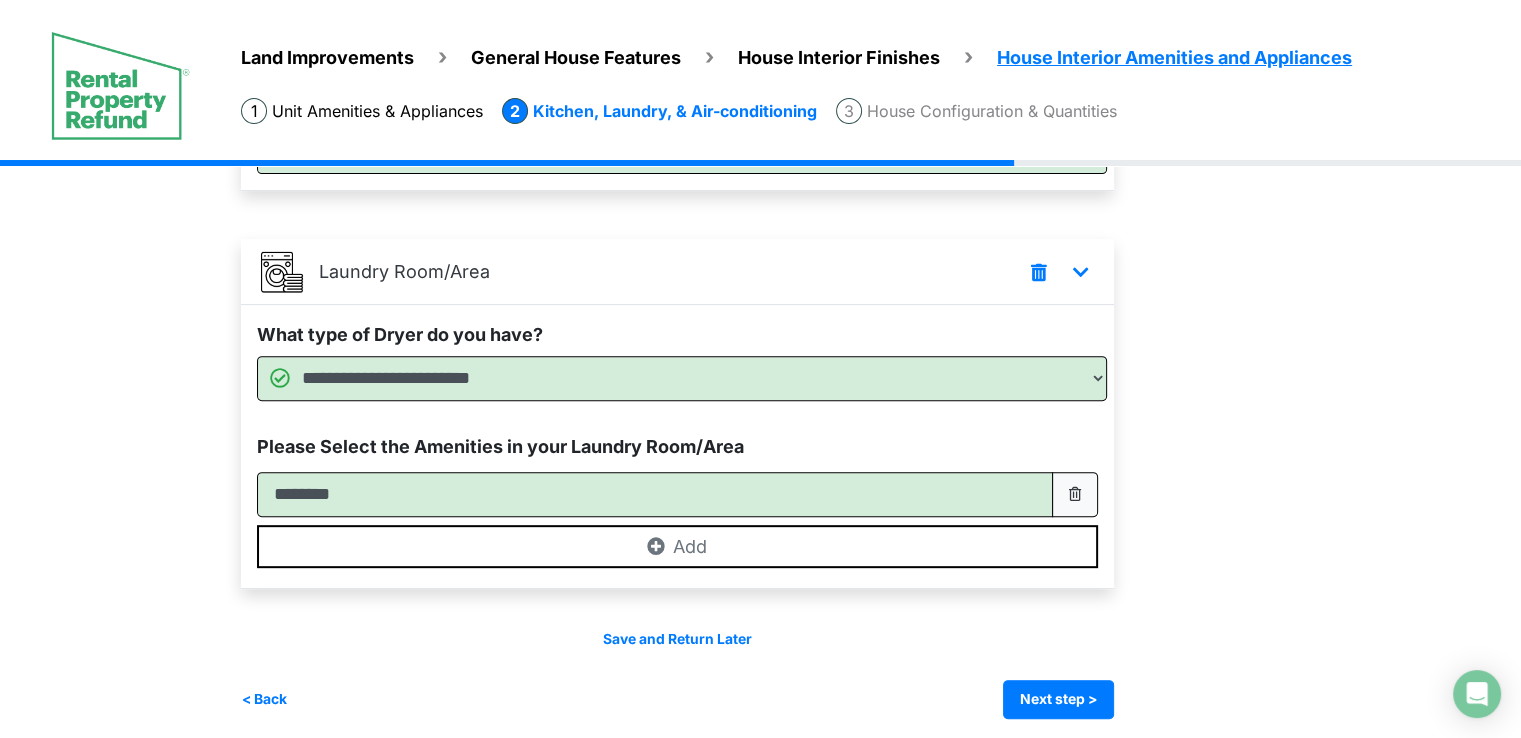 scroll, scrollTop: 744, scrollLeft: 0, axis: vertical 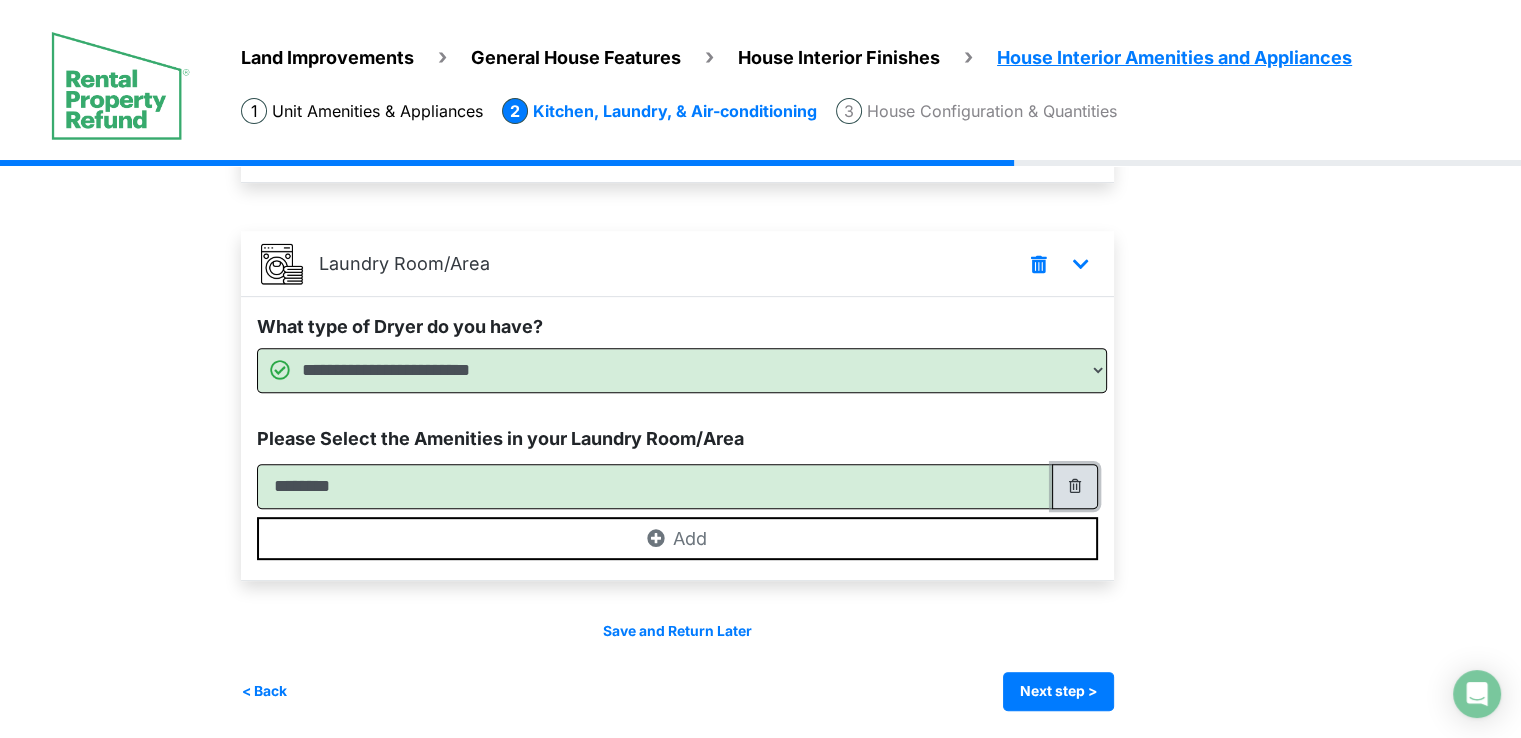 click at bounding box center (0, 0) 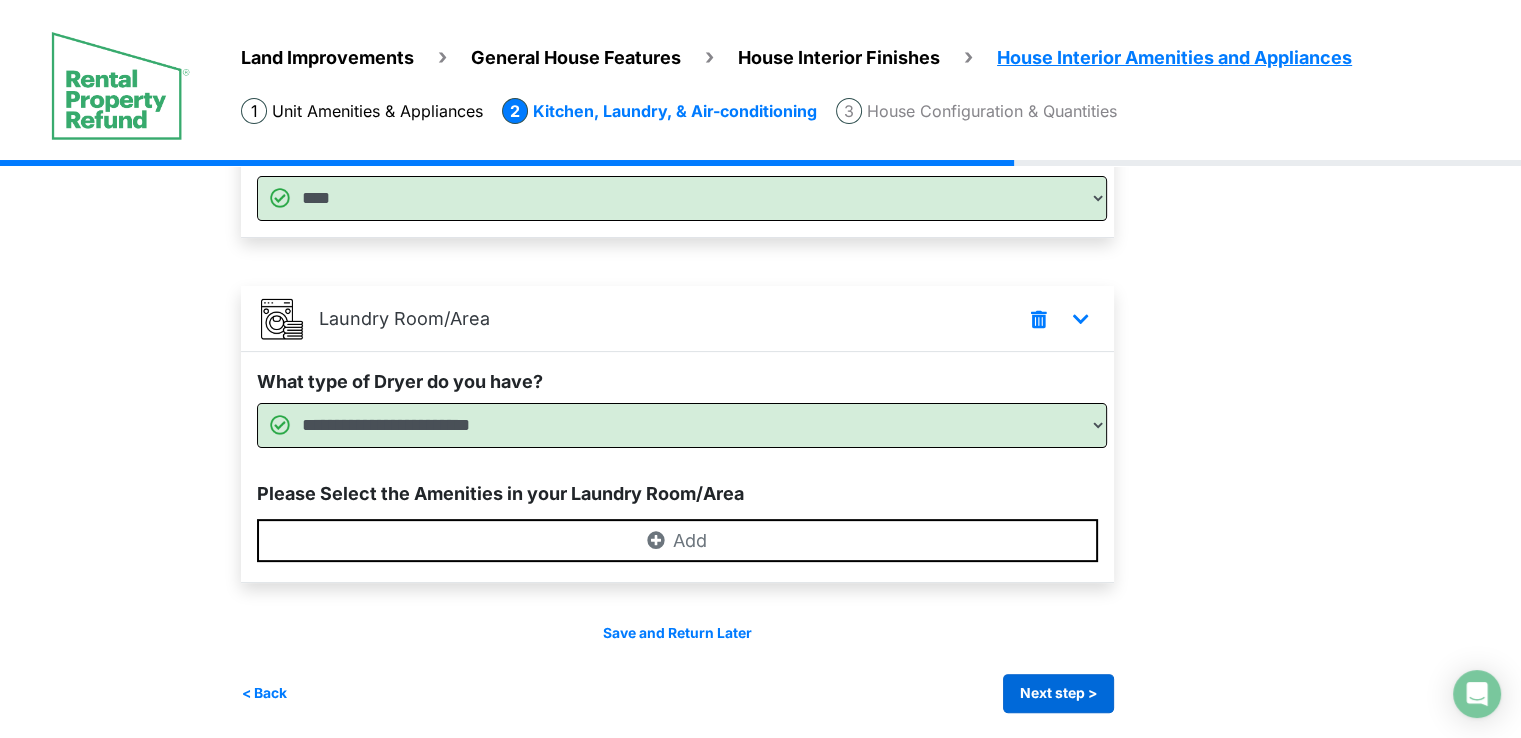 scroll, scrollTop: 478, scrollLeft: 0, axis: vertical 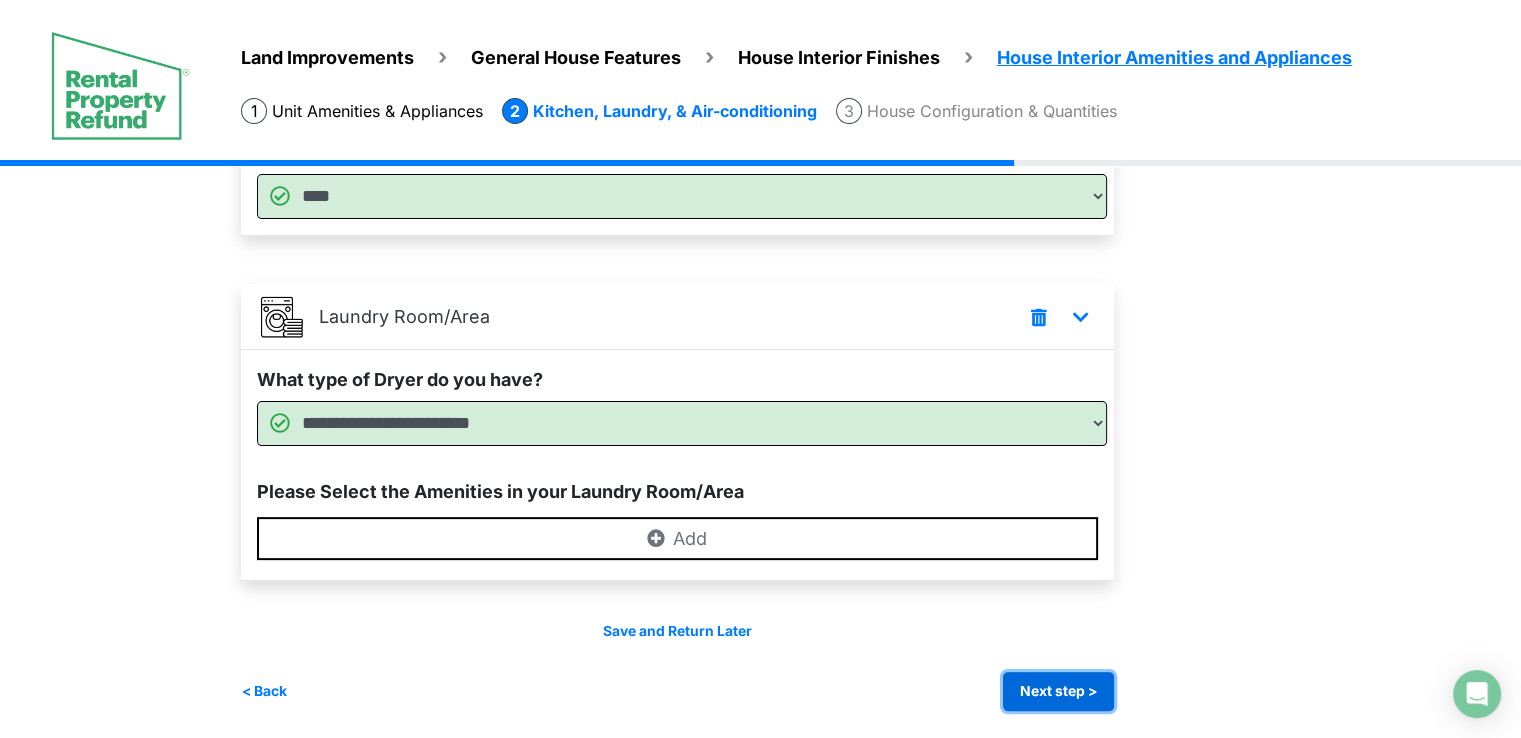 click on "Next step >" at bounding box center (1058, 691) 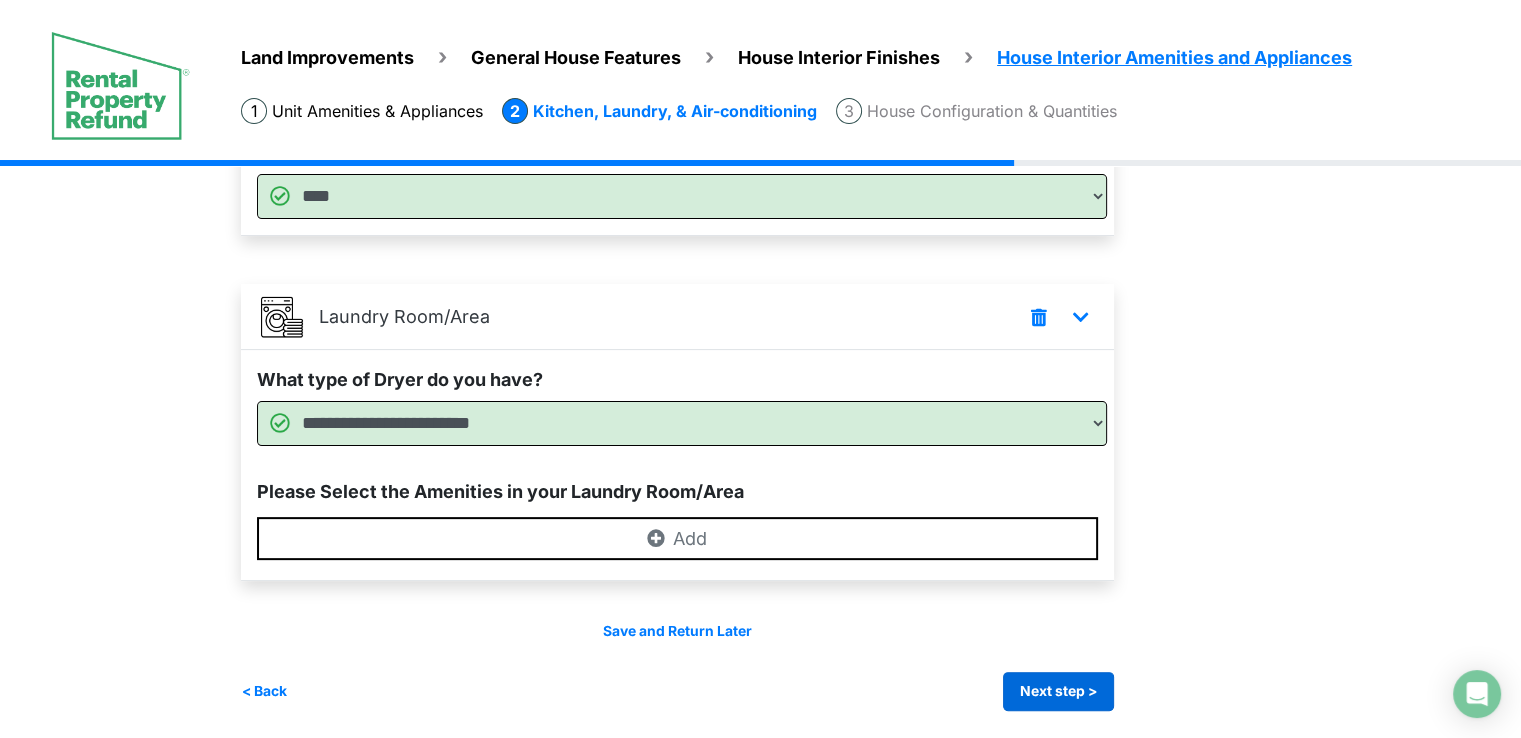 scroll, scrollTop: 0, scrollLeft: 0, axis: both 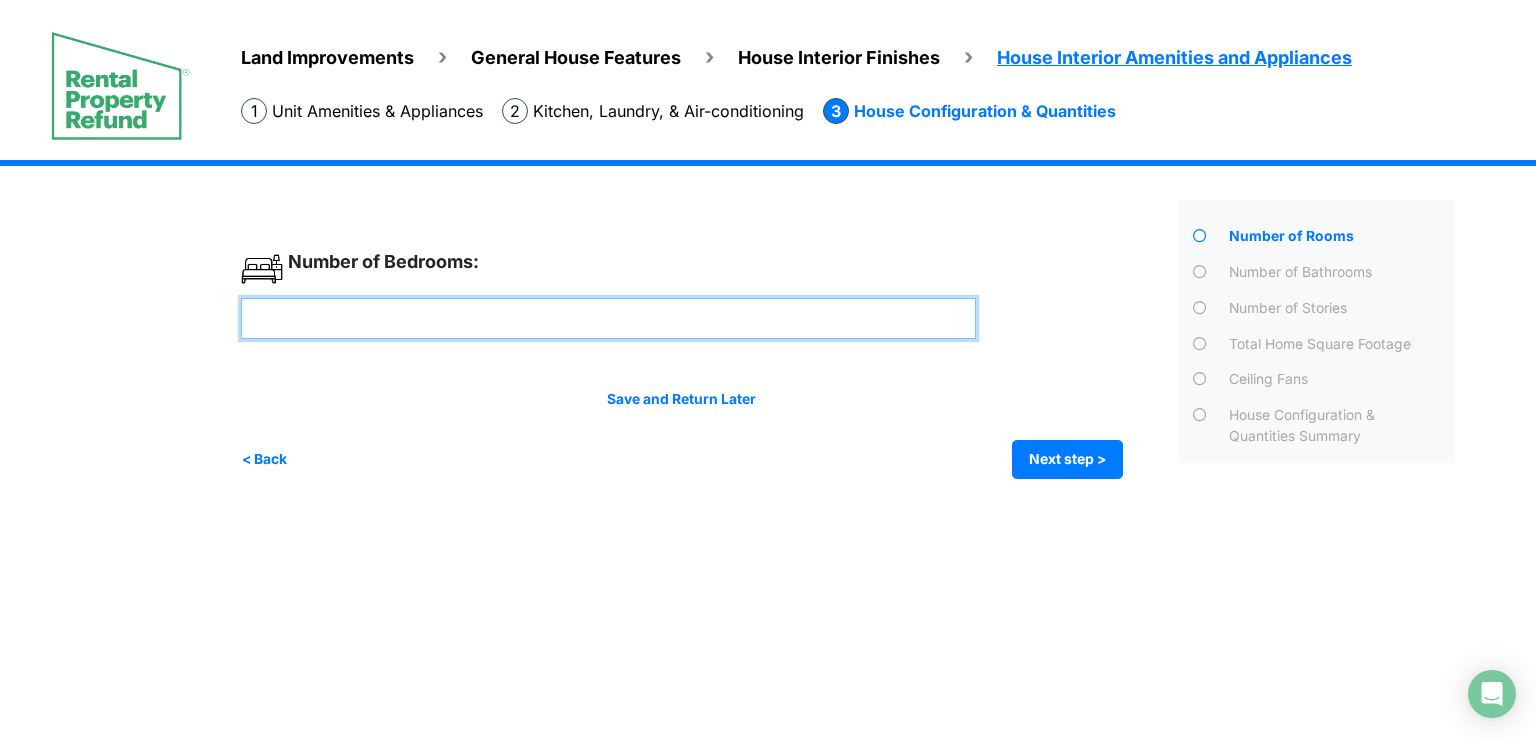 click at bounding box center [608, 318] 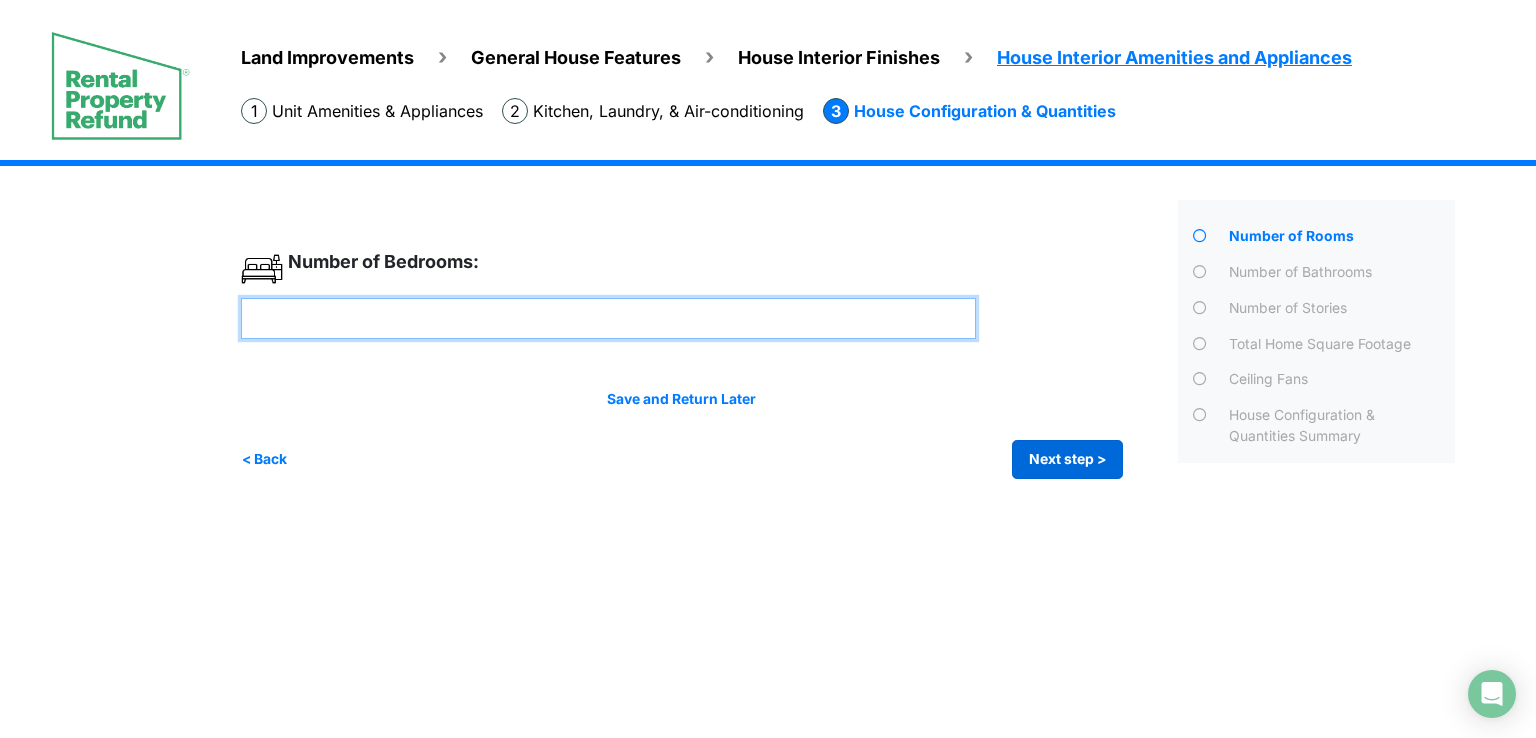 type on "*" 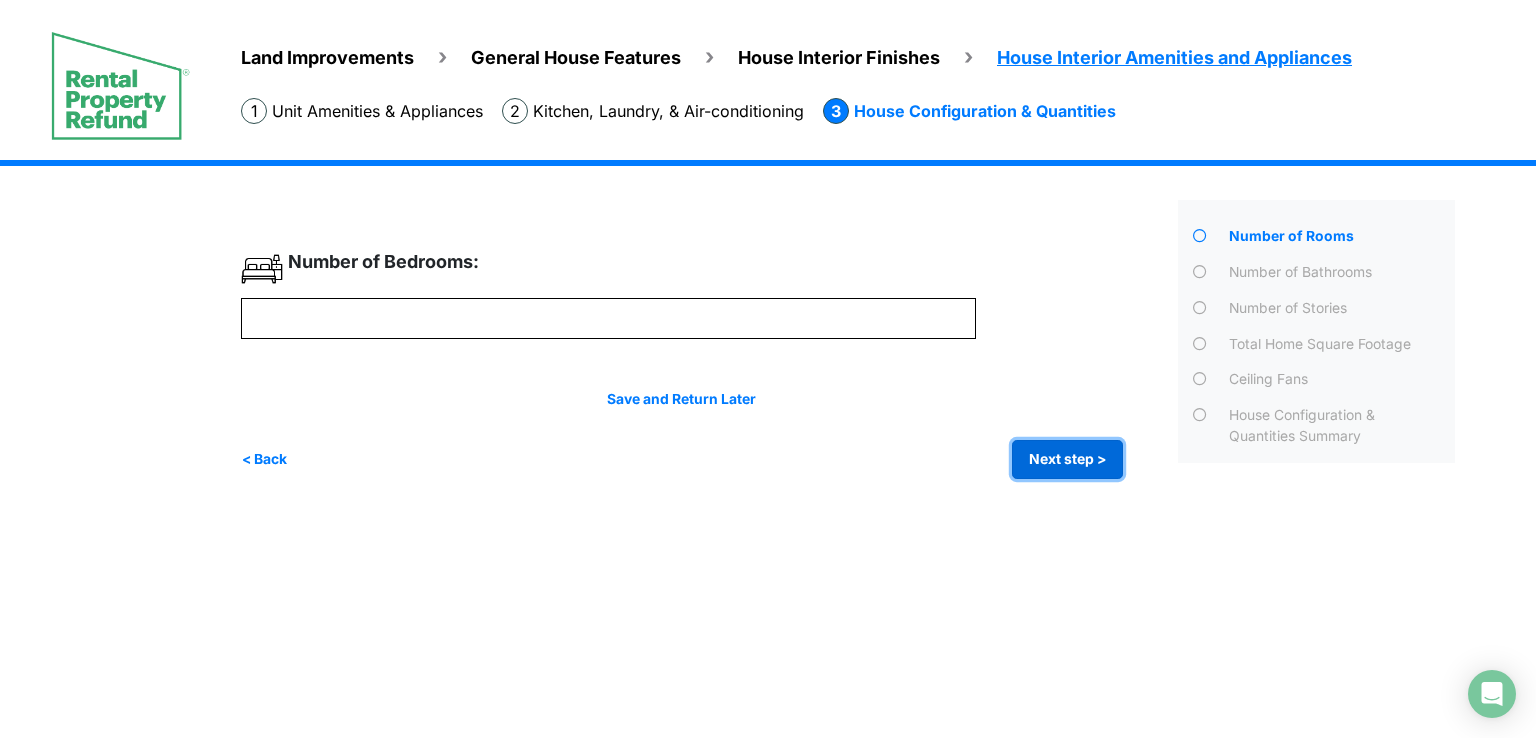 click on "Next step >" at bounding box center (1067, 459) 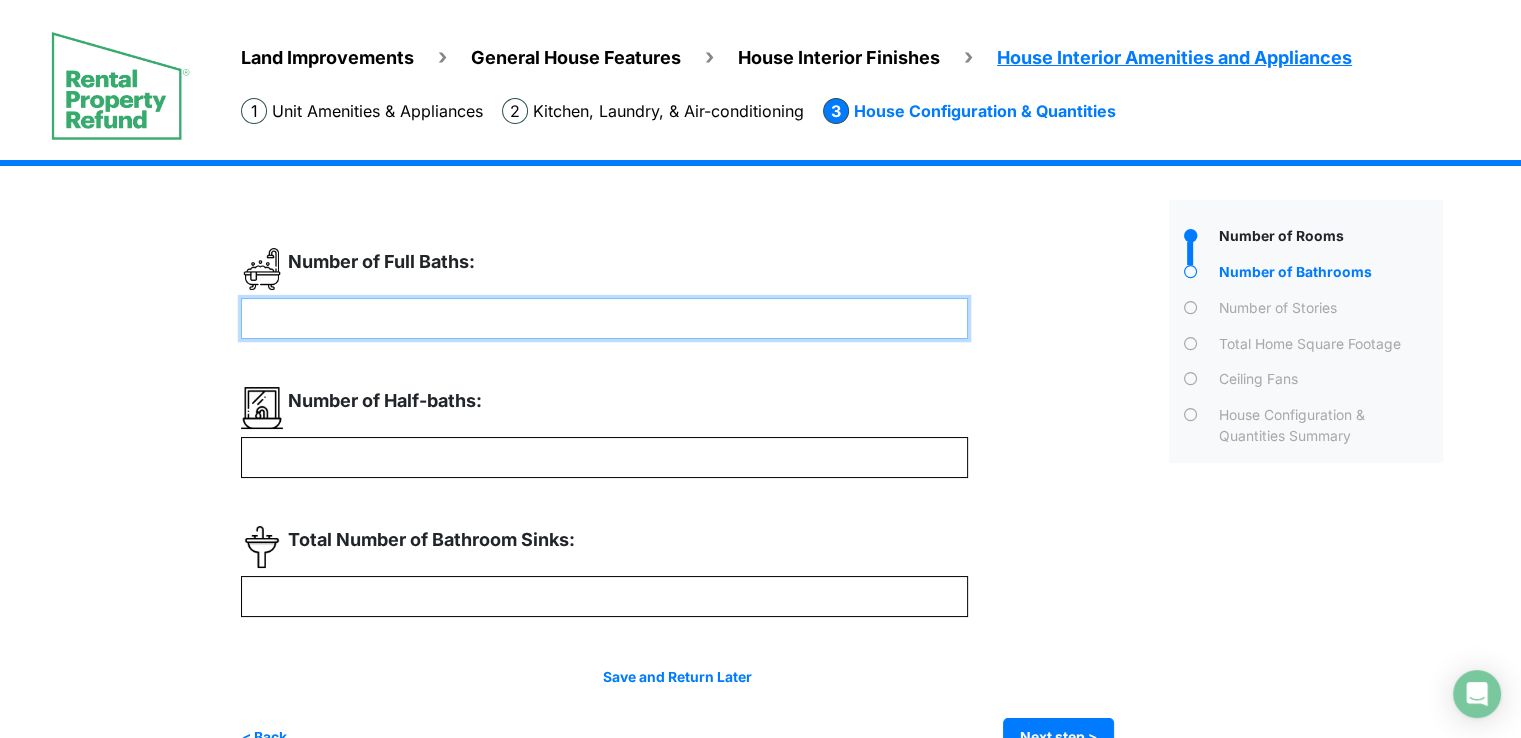 click at bounding box center [604, 318] 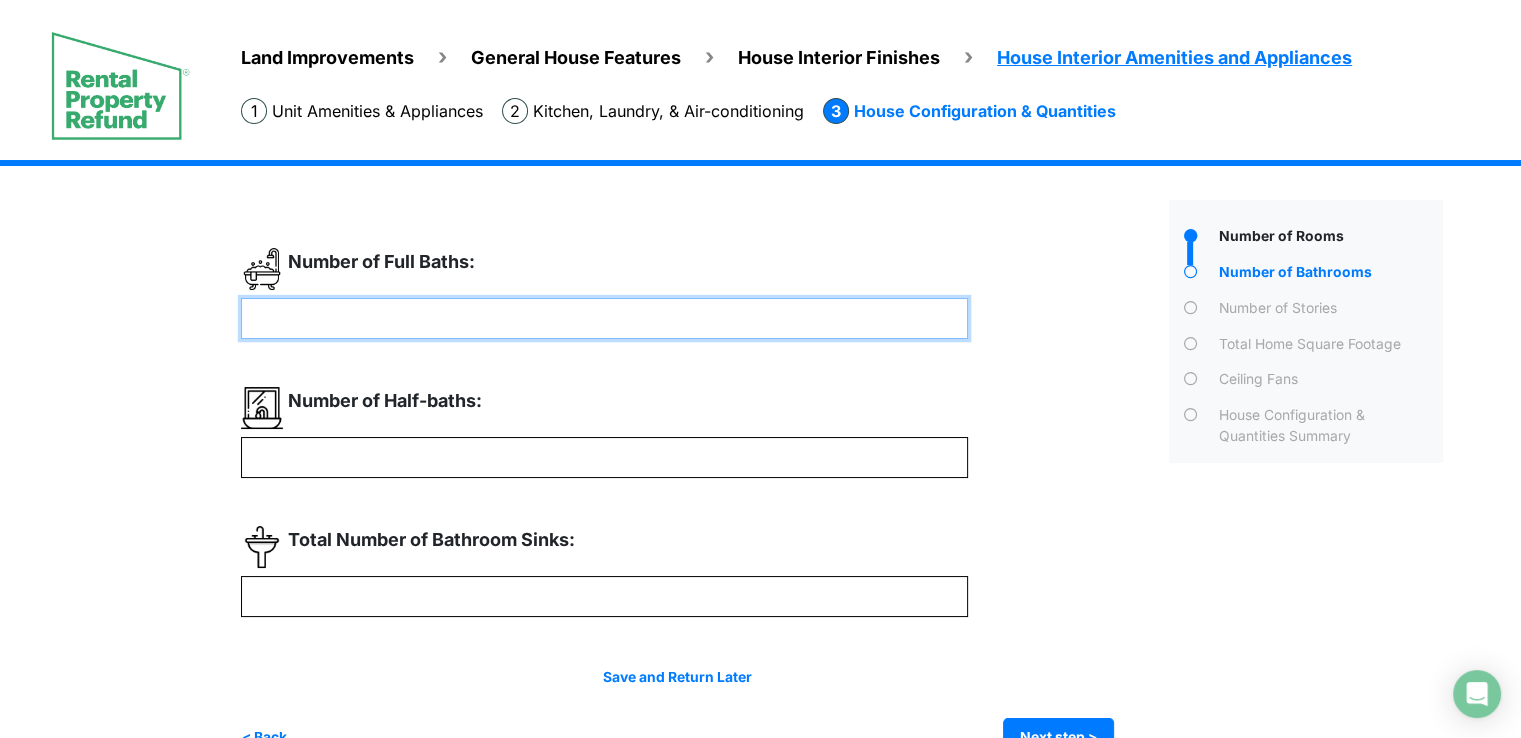 type on "*" 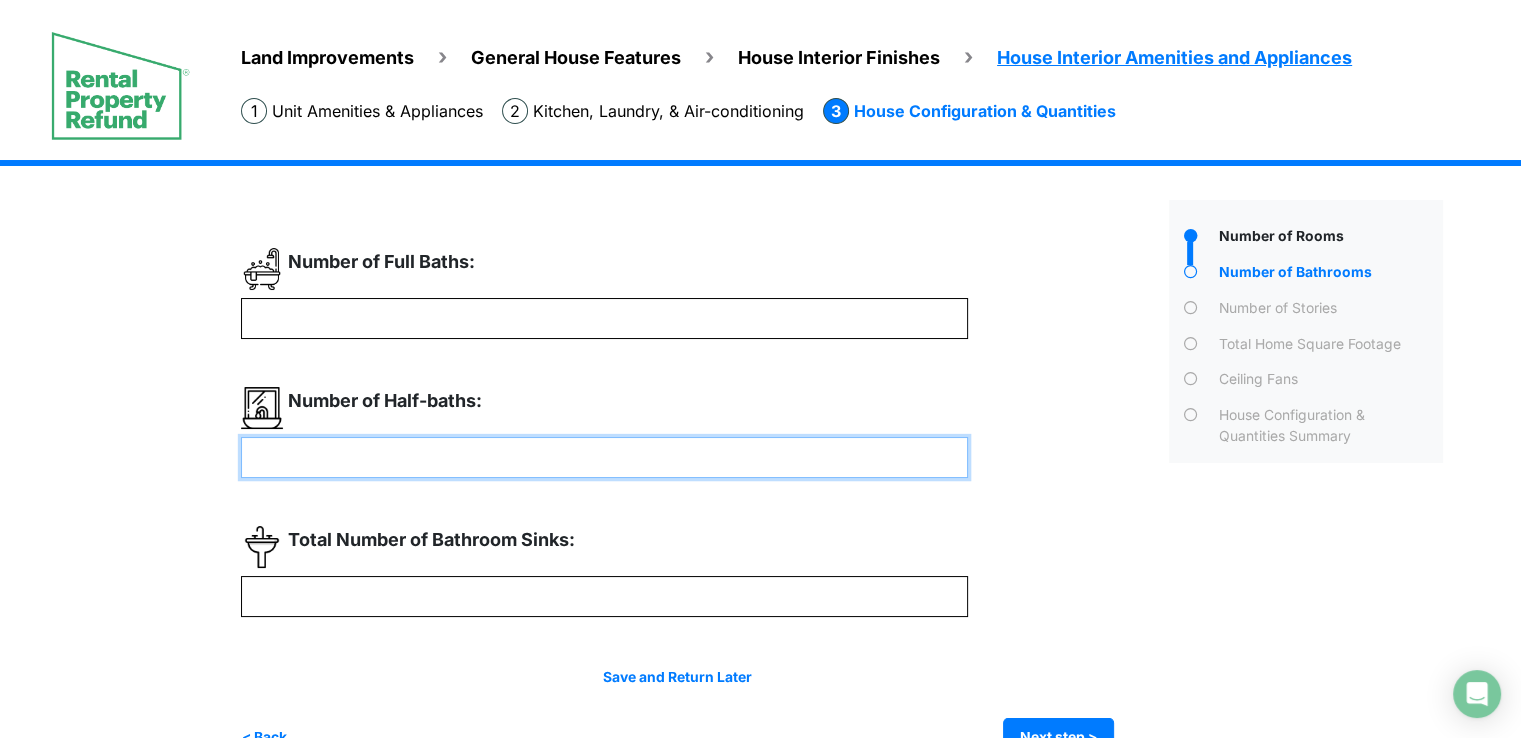 click at bounding box center [604, 457] 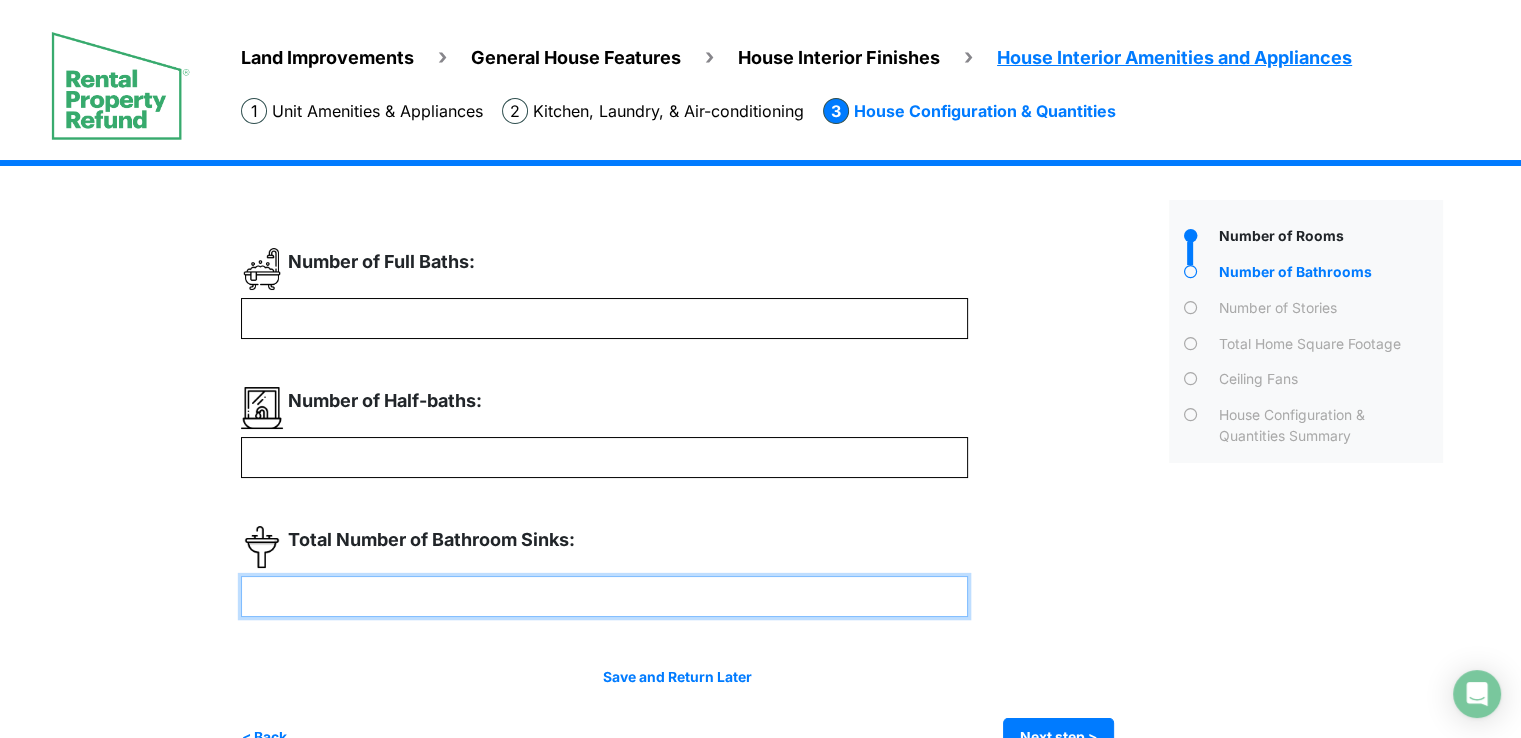 click at bounding box center [604, 596] 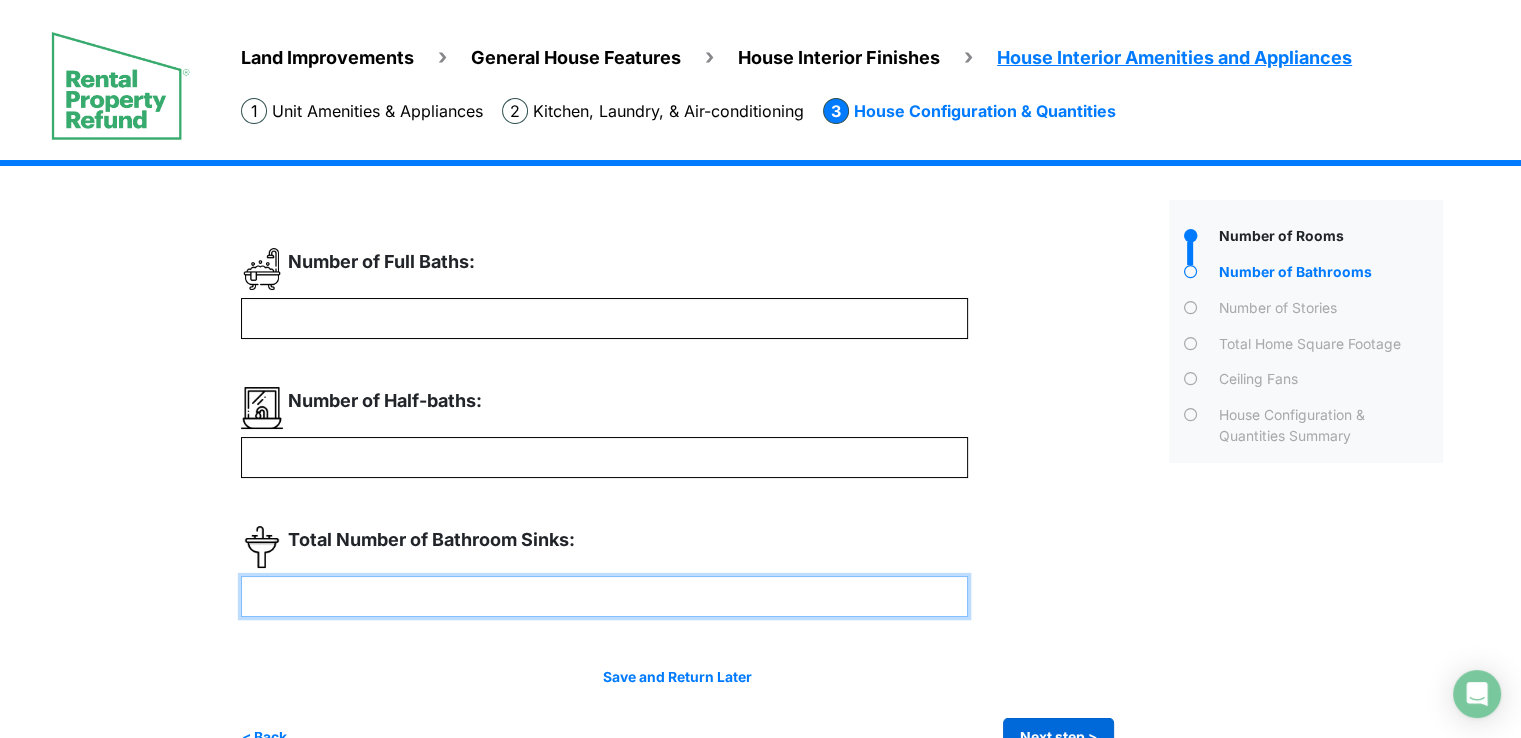 scroll, scrollTop: 48, scrollLeft: 0, axis: vertical 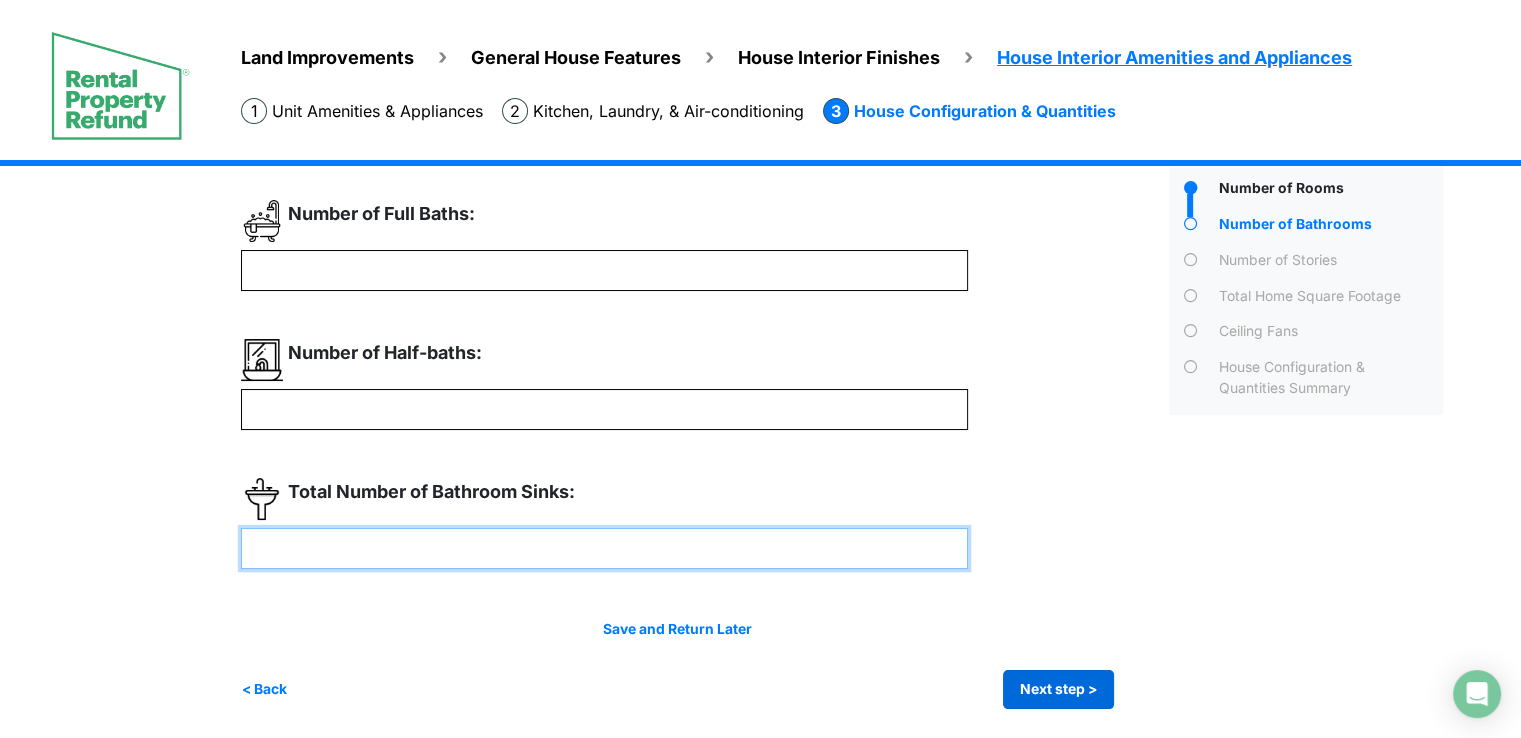 type on "*" 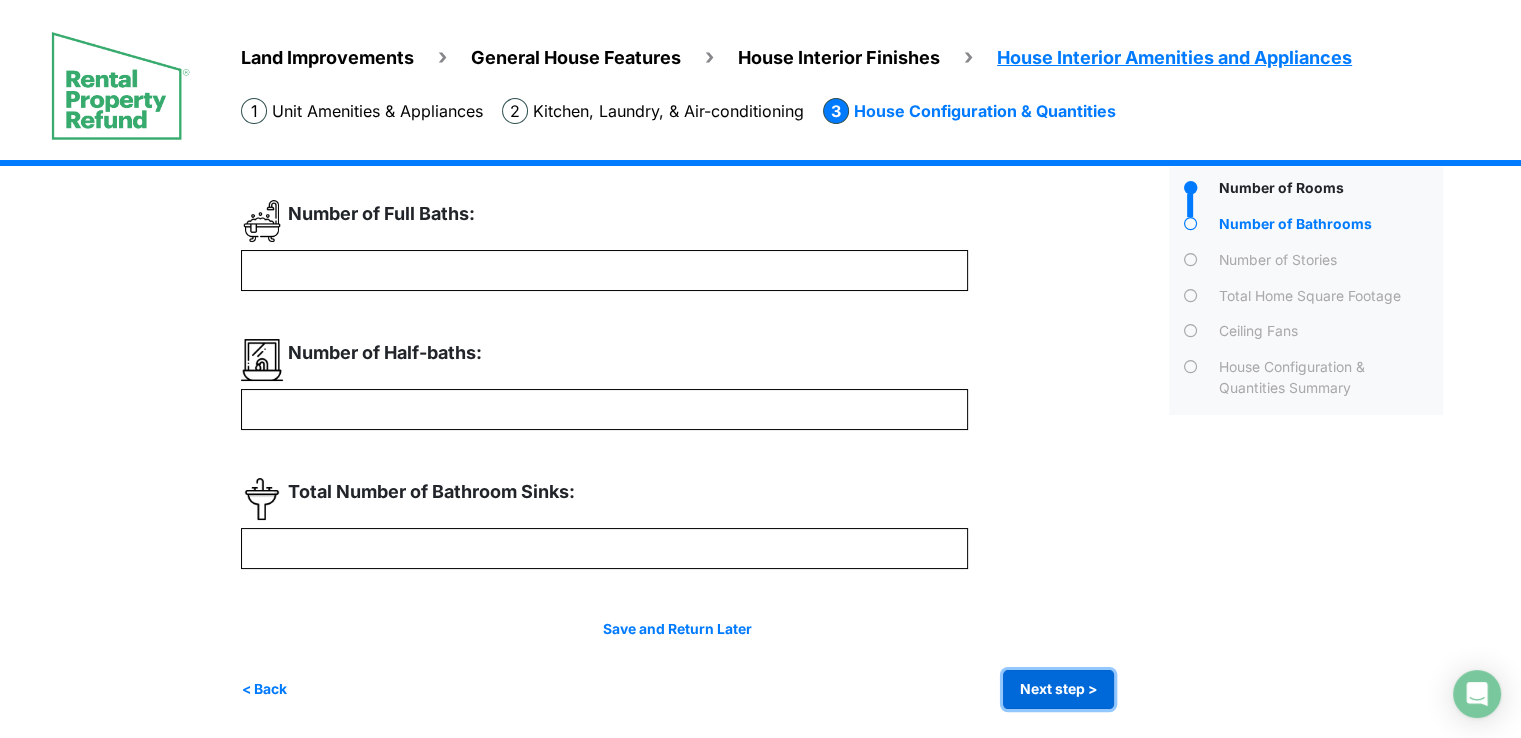 click on "Next step >" at bounding box center (1058, 689) 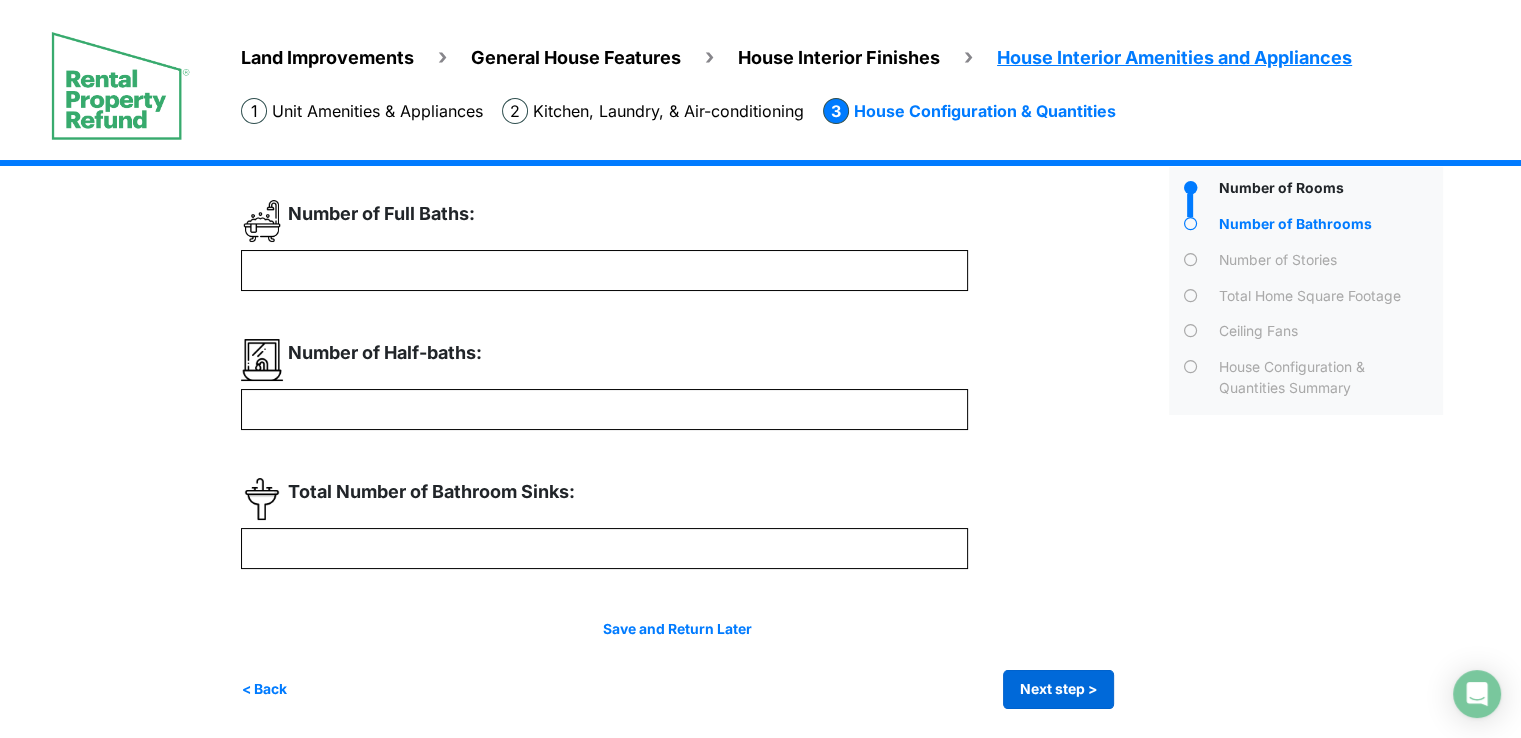 scroll, scrollTop: 0, scrollLeft: 0, axis: both 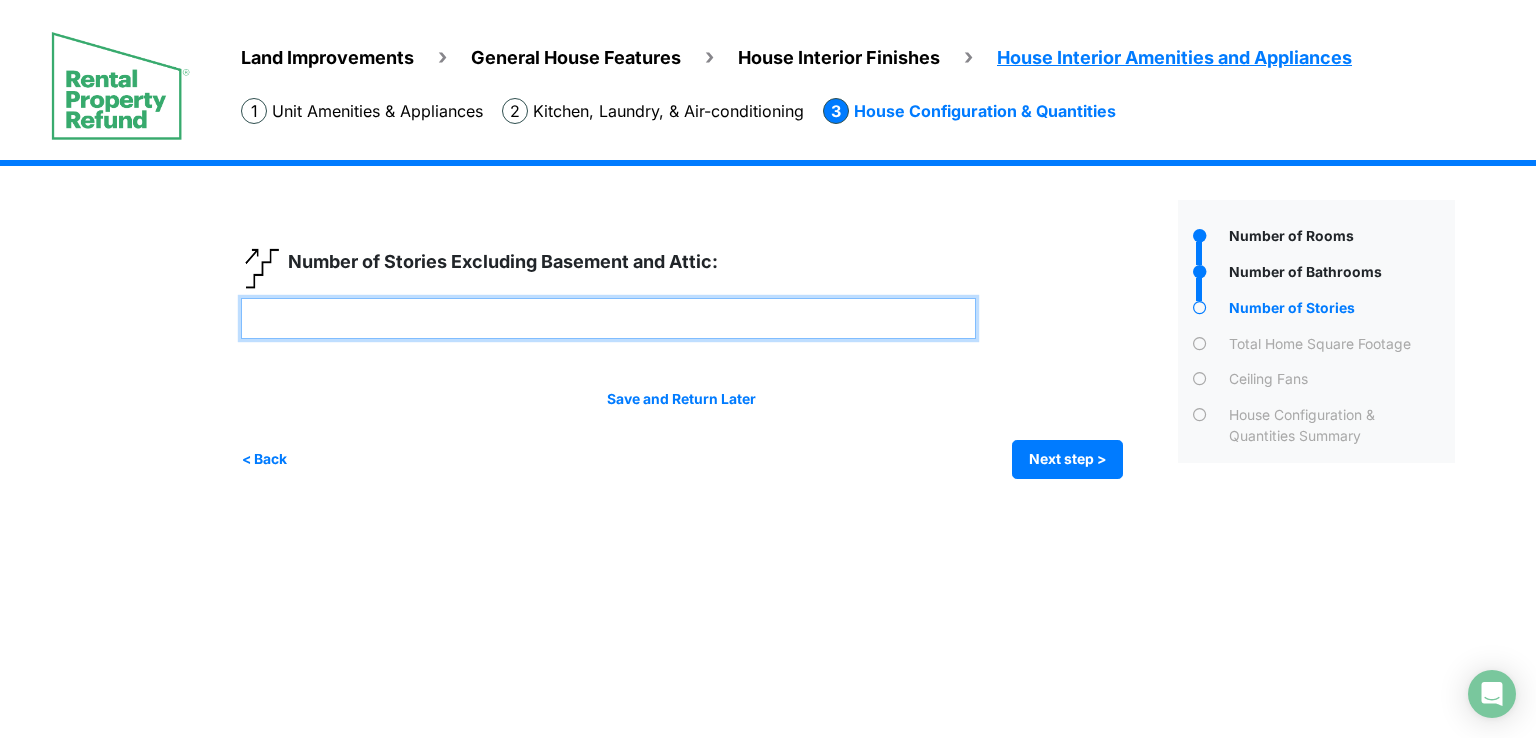 click at bounding box center (608, 318) 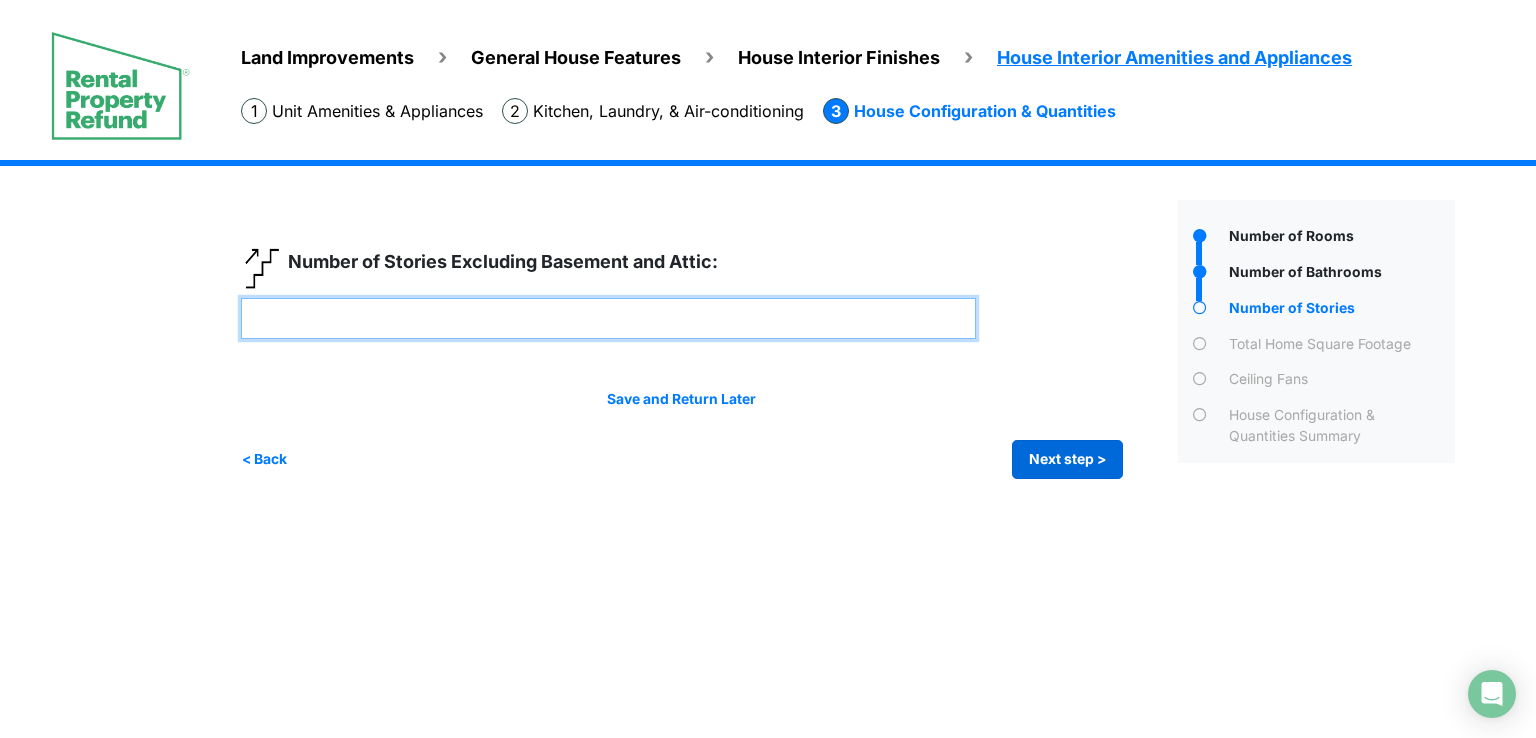 type on "*" 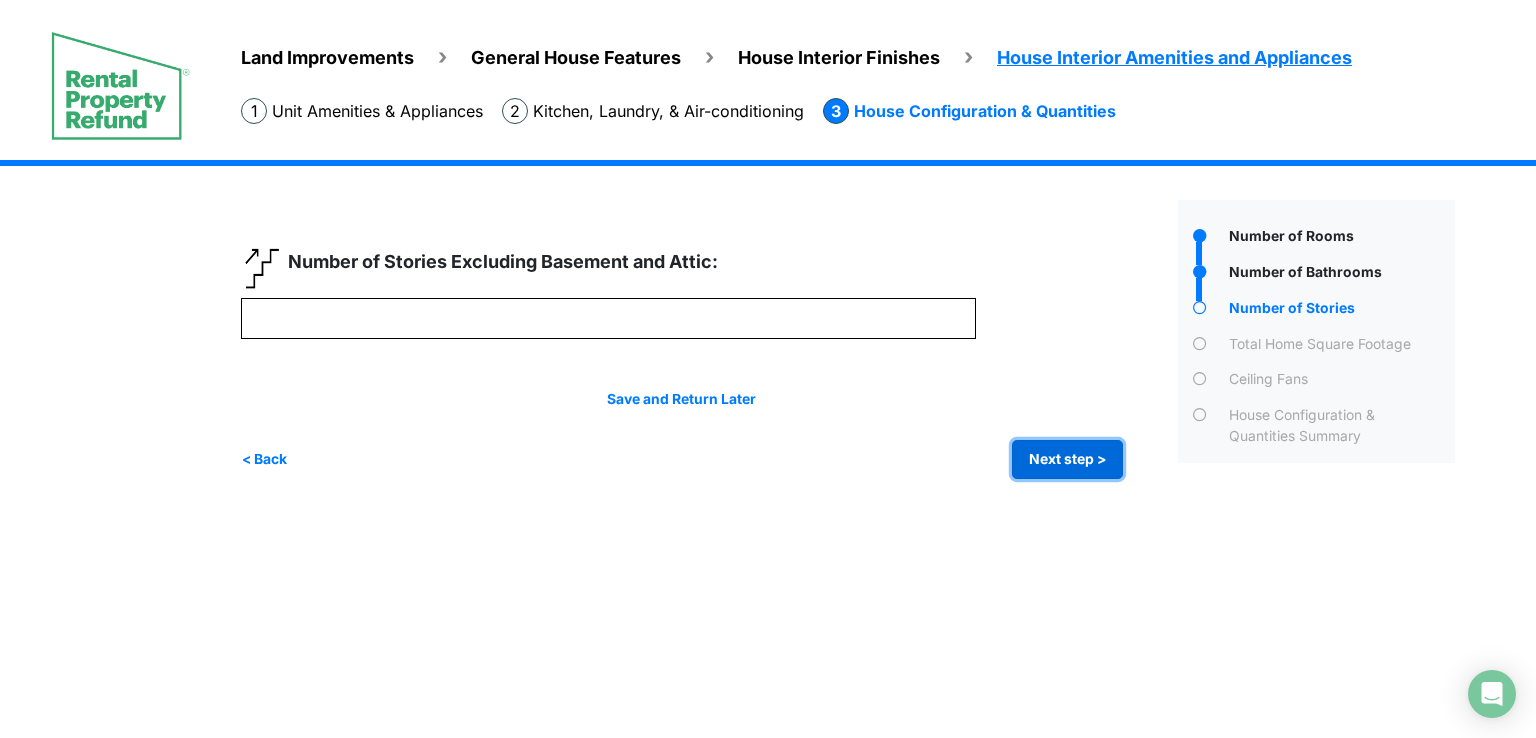 click on "Next step >" at bounding box center [1067, 459] 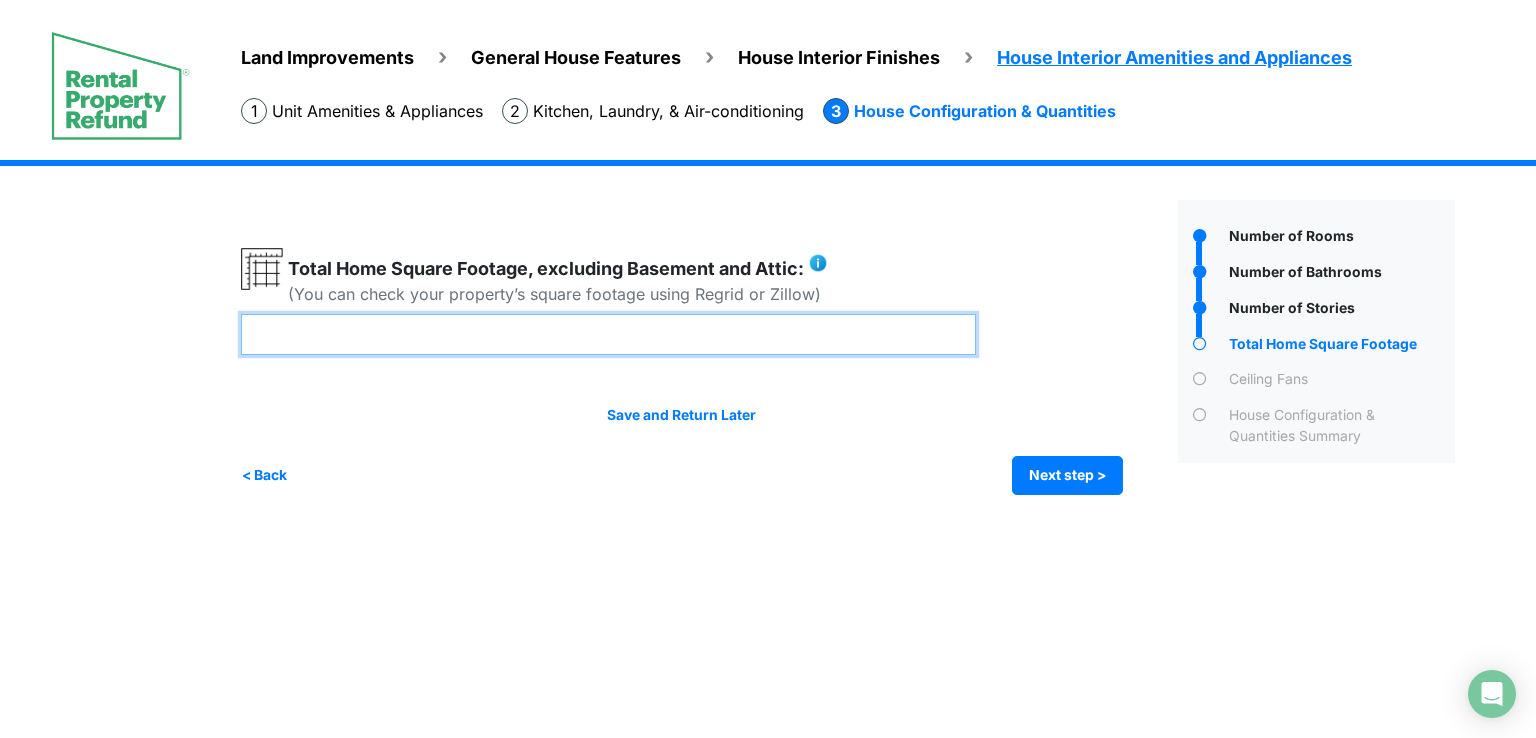 click at bounding box center [608, 334] 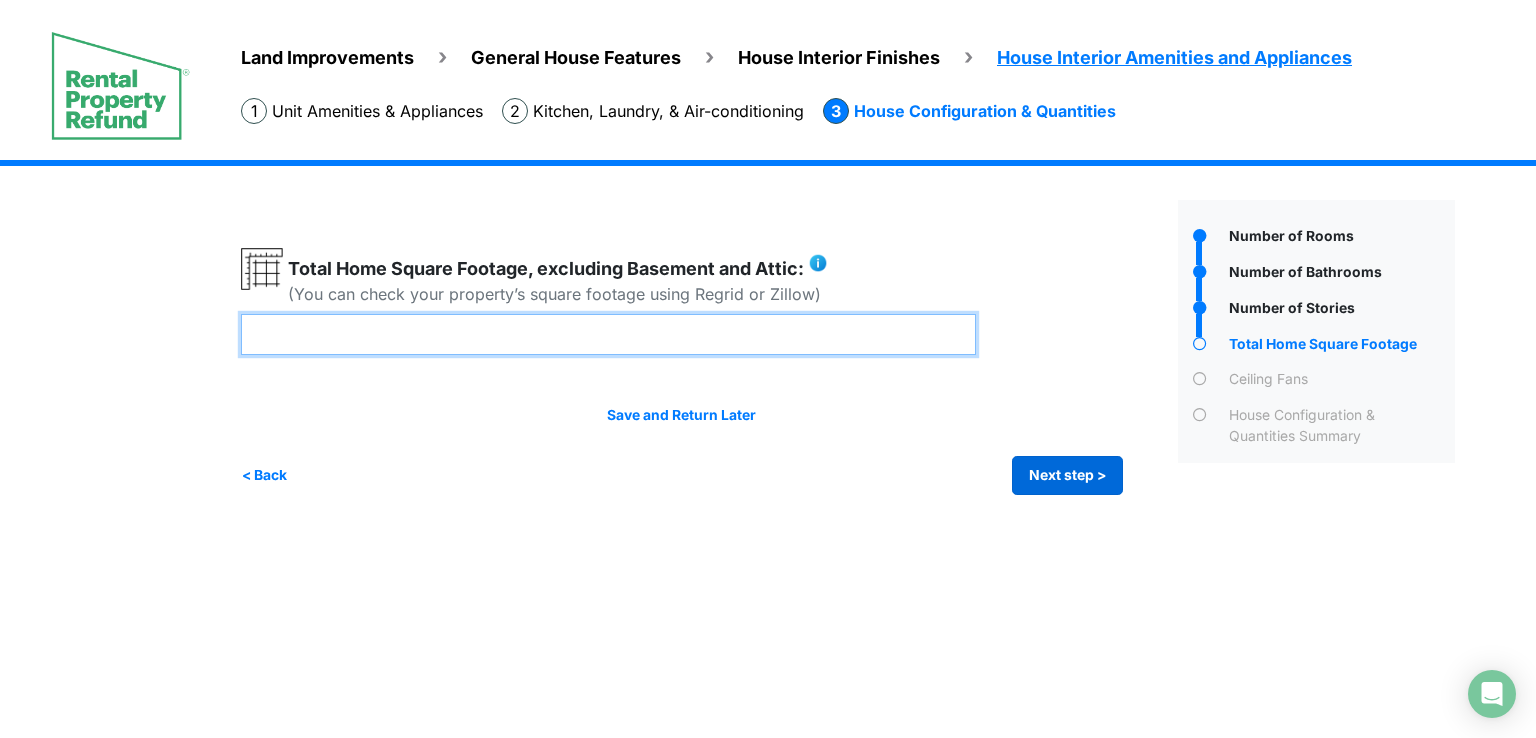 type on "****" 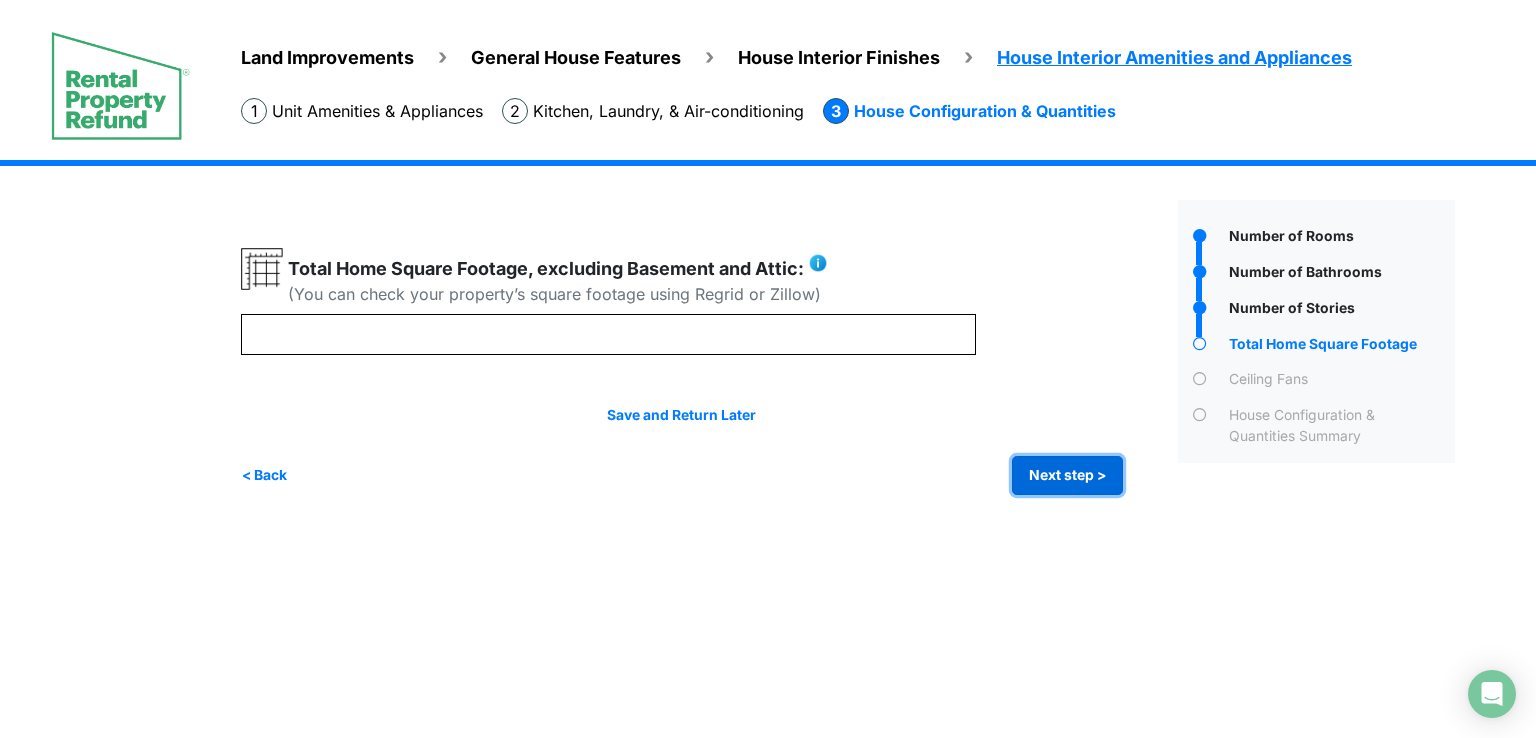 click on "Next step >" at bounding box center [1067, 475] 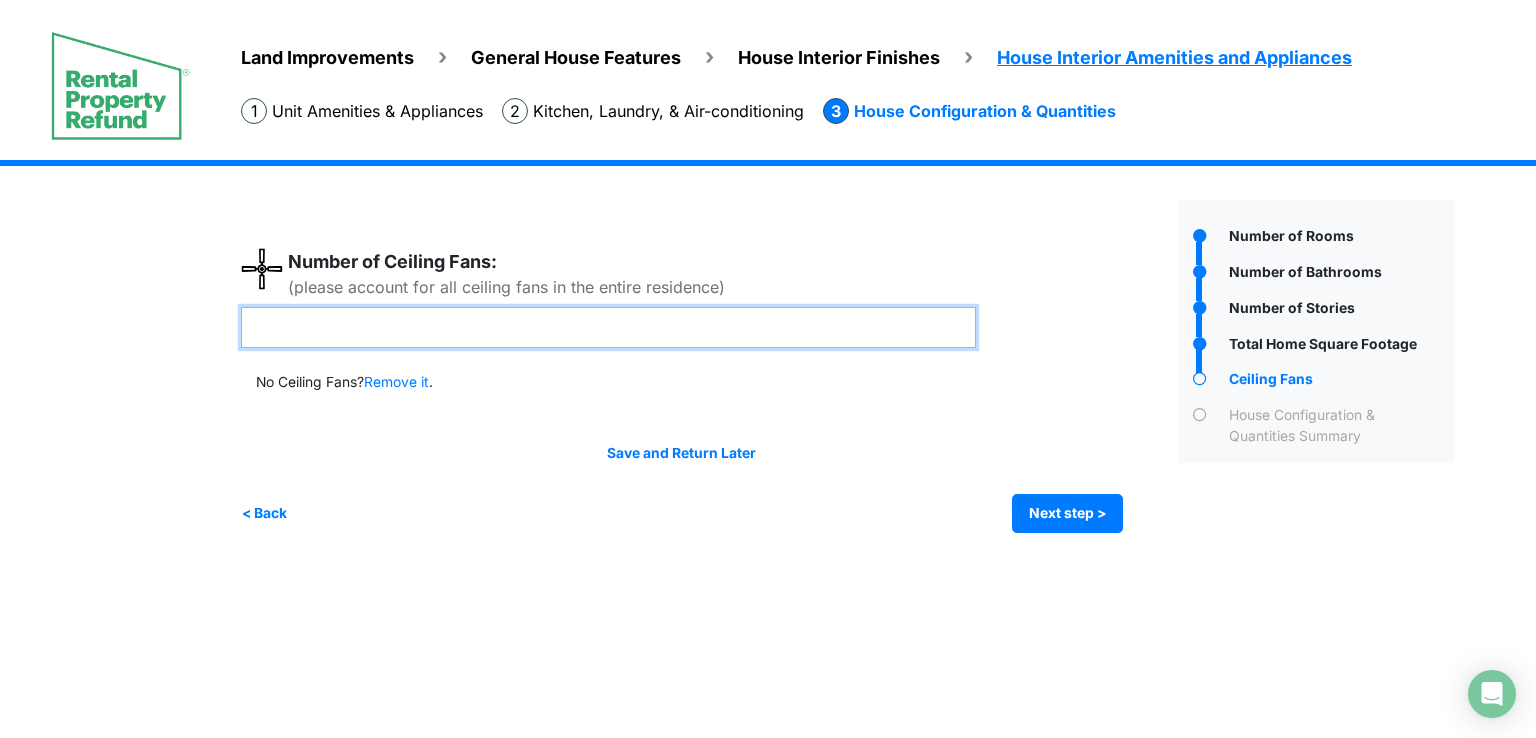 click at bounding box center [608, 327] 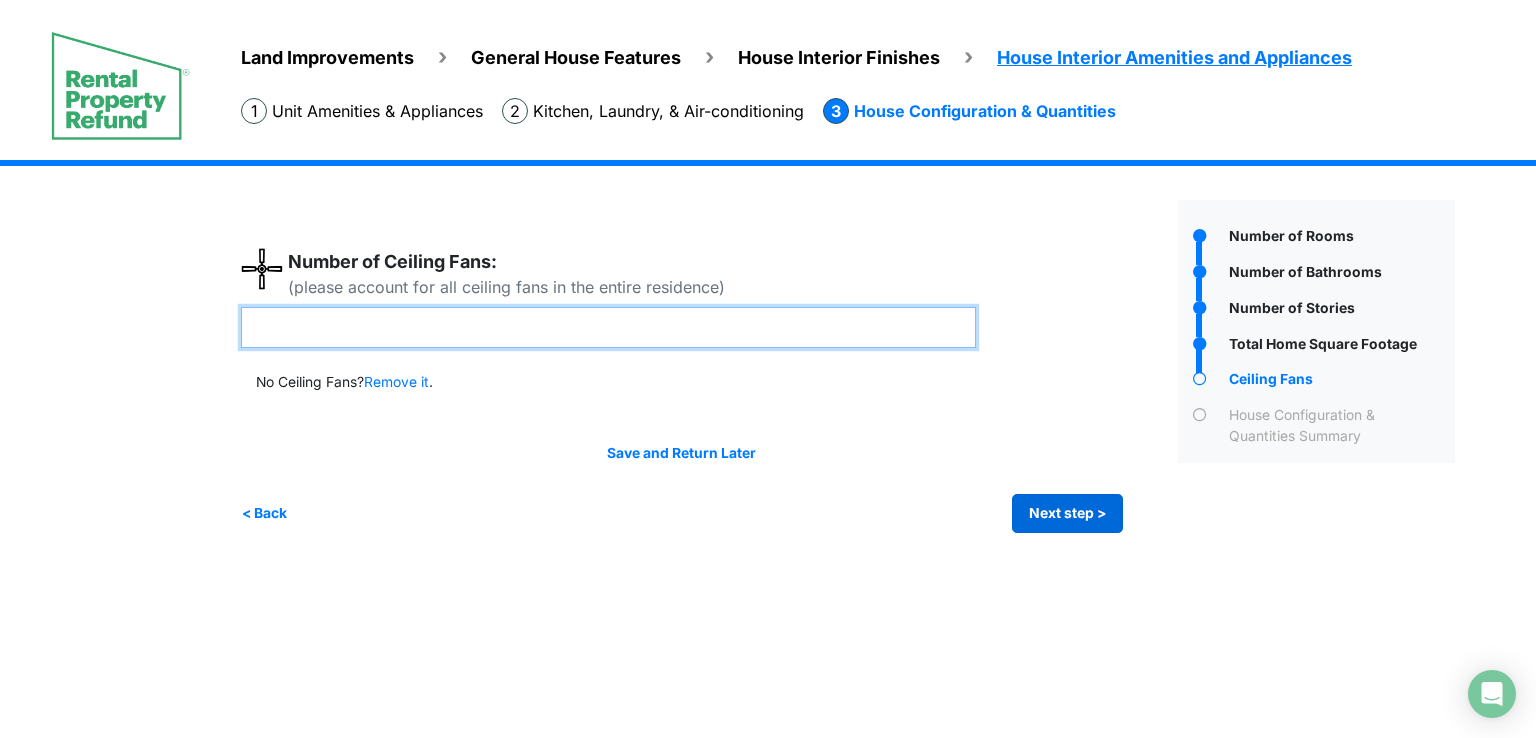 type on "*" 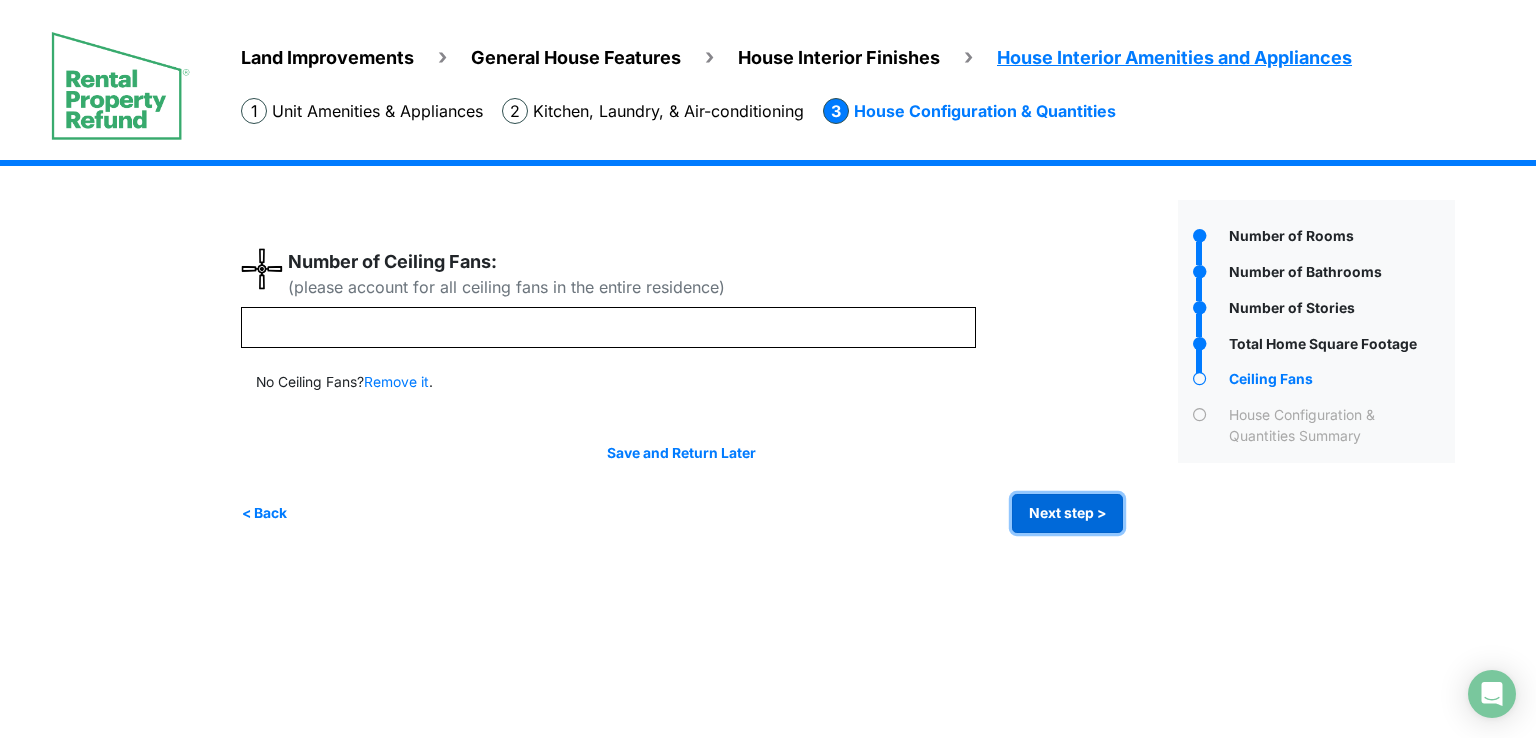 click on "Next step >" at bounding box center [1067, 513] 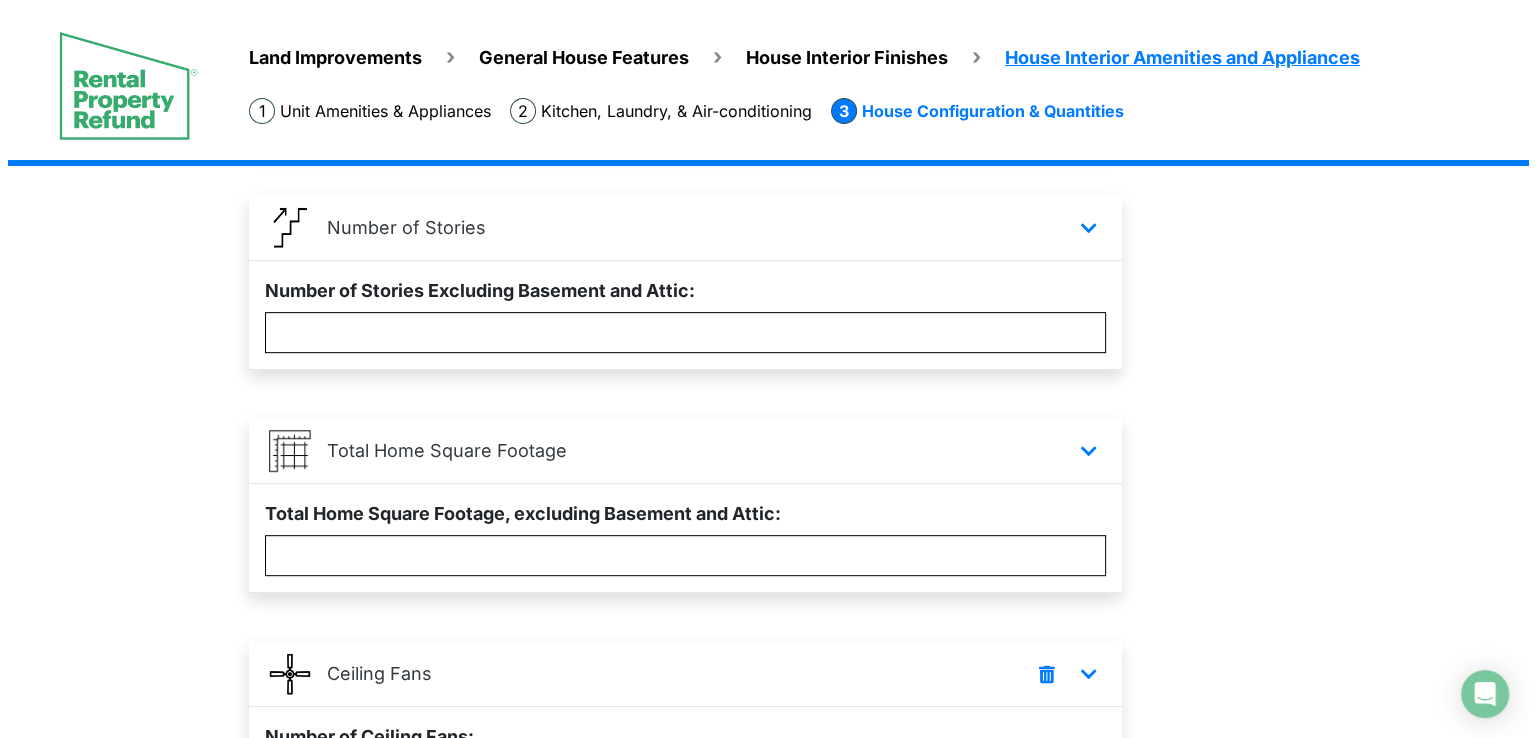 scroll, scrollTop: 1010, scrollLeft: 0, axis: vertical 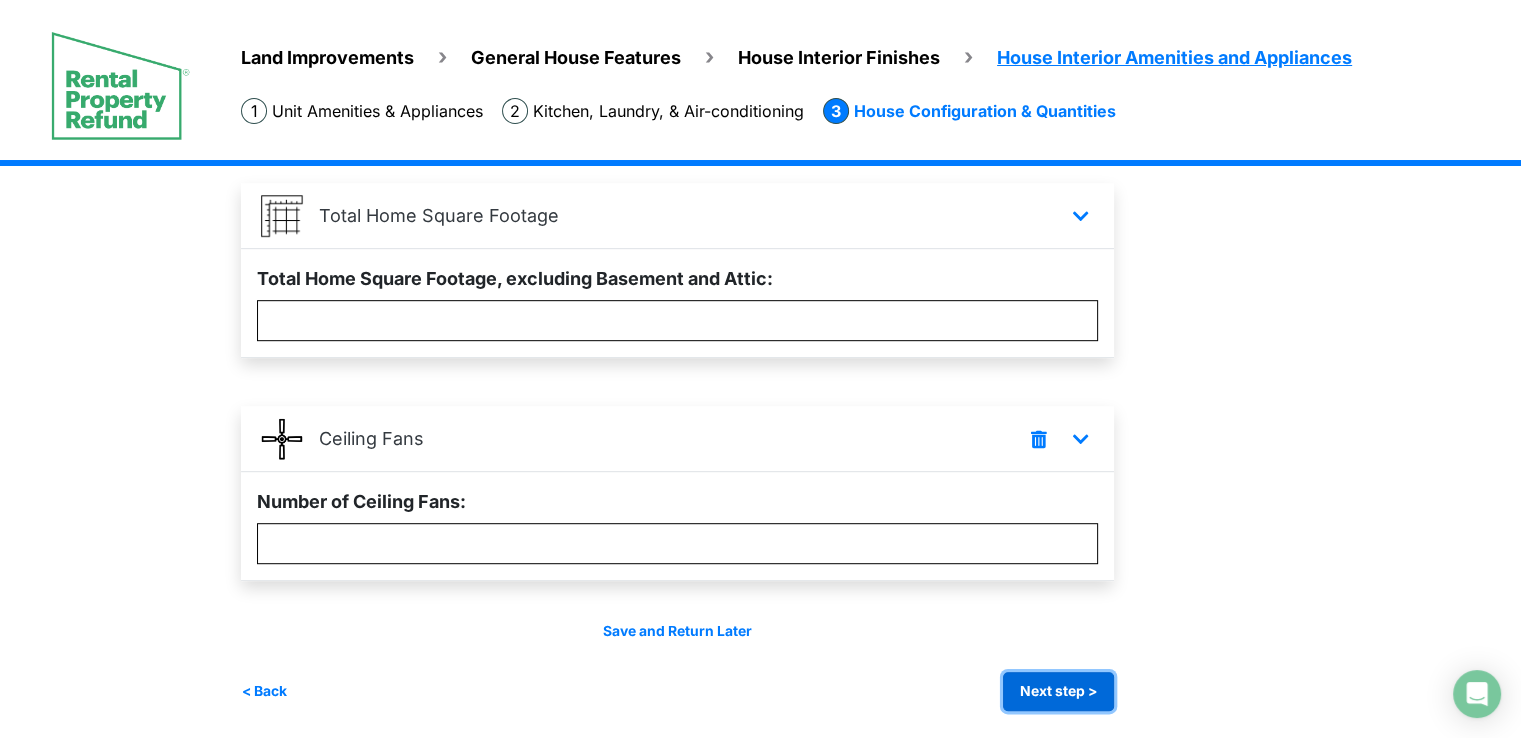 click on "Next step >" at bounding box center (1058, 691) 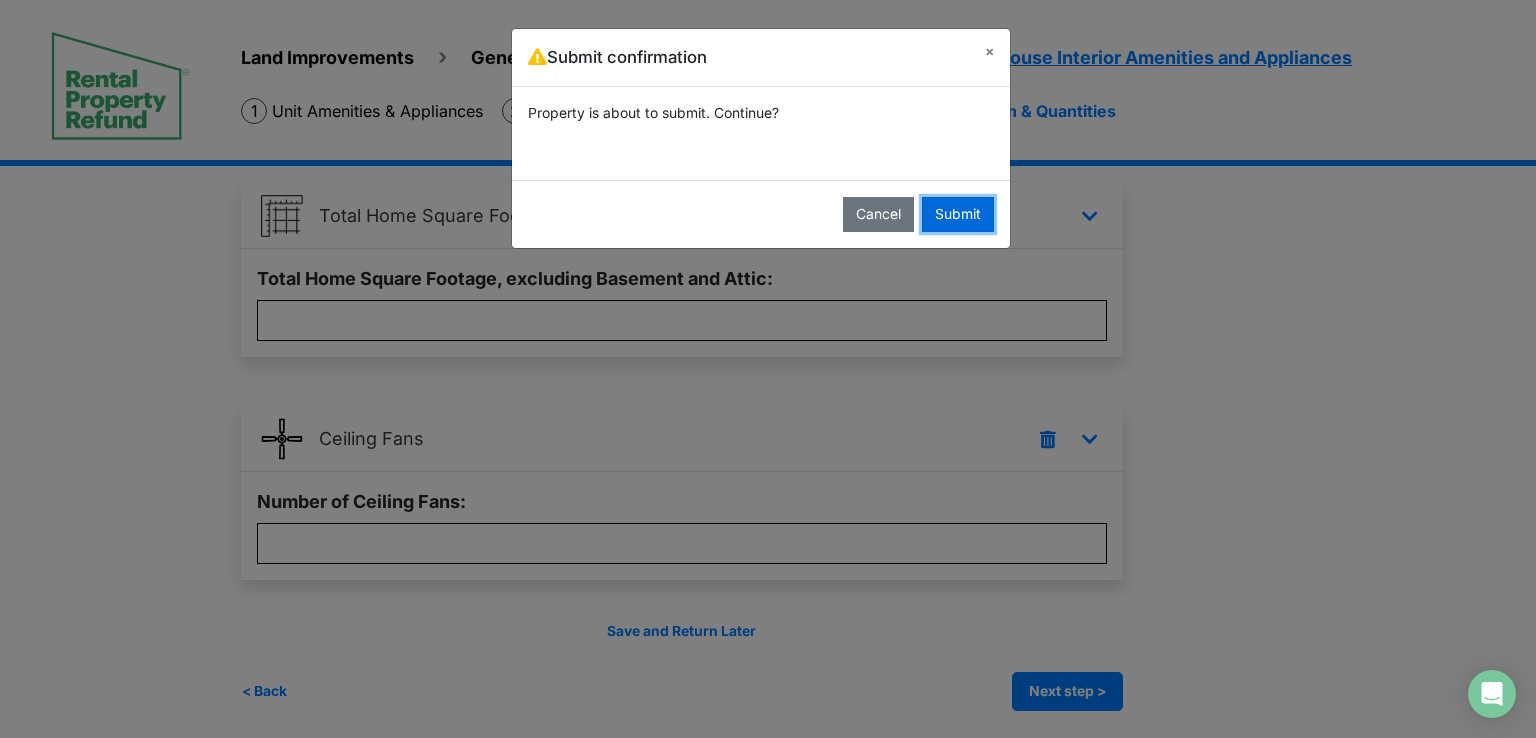 click on "Submit" at bounding box center [958, 214] 